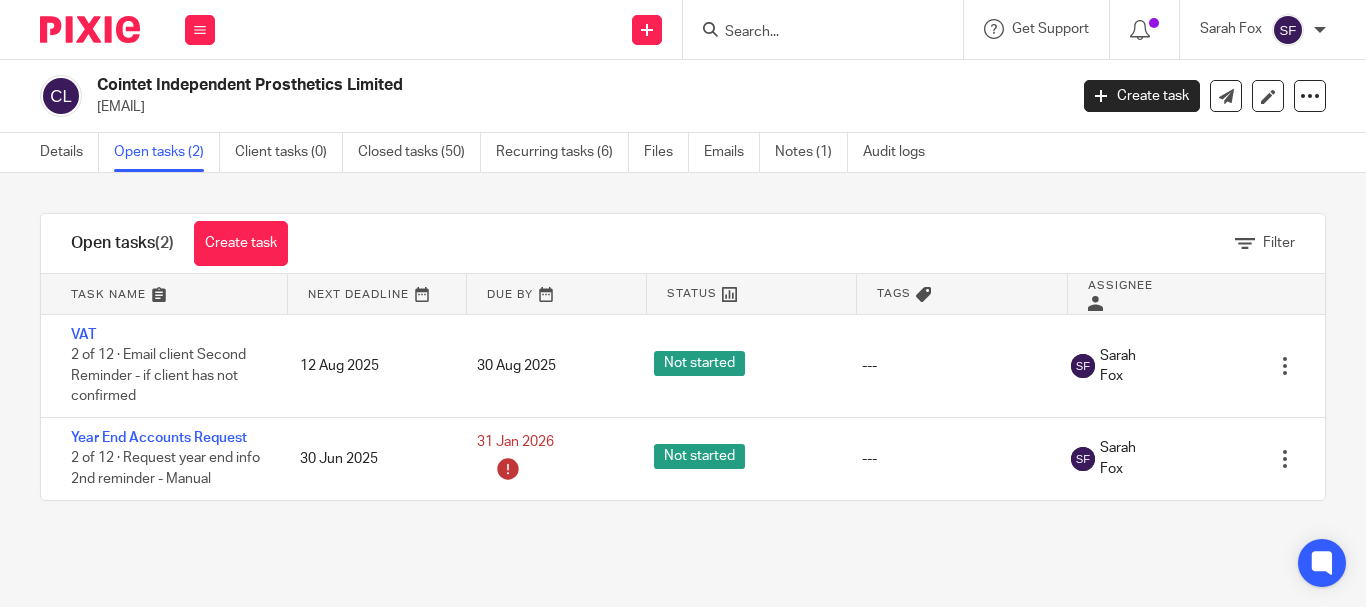 scroll, scrollTop: 0, scrollLeft: 0, axis: both 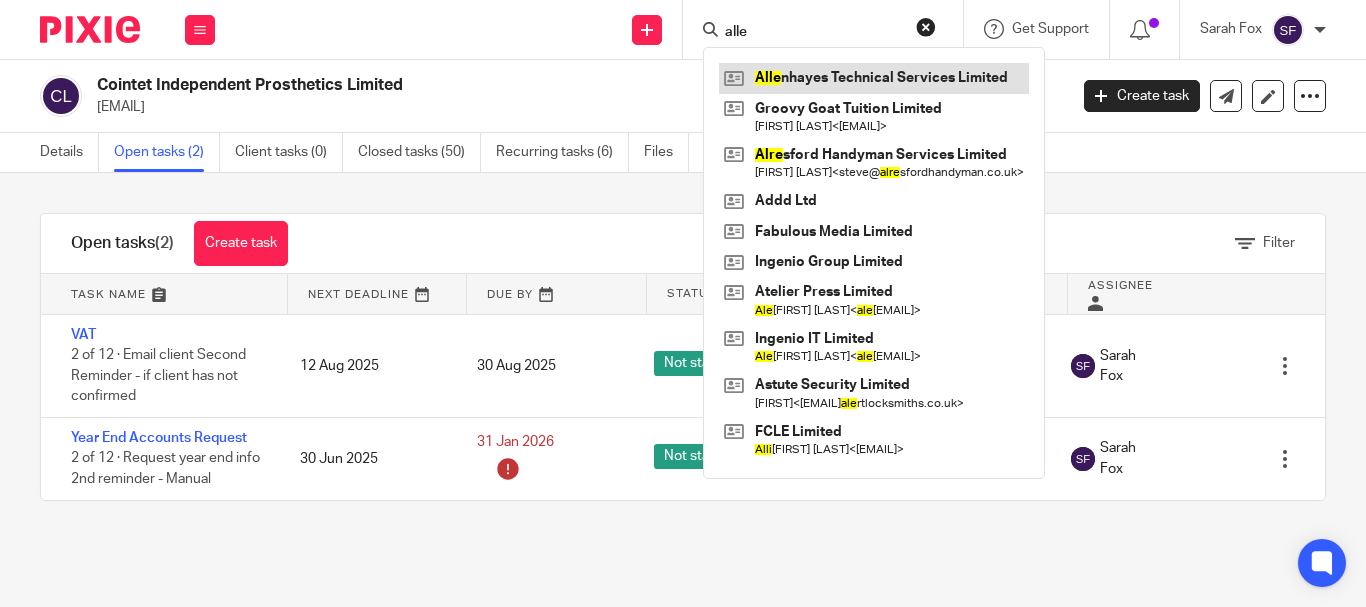 type on "alle" 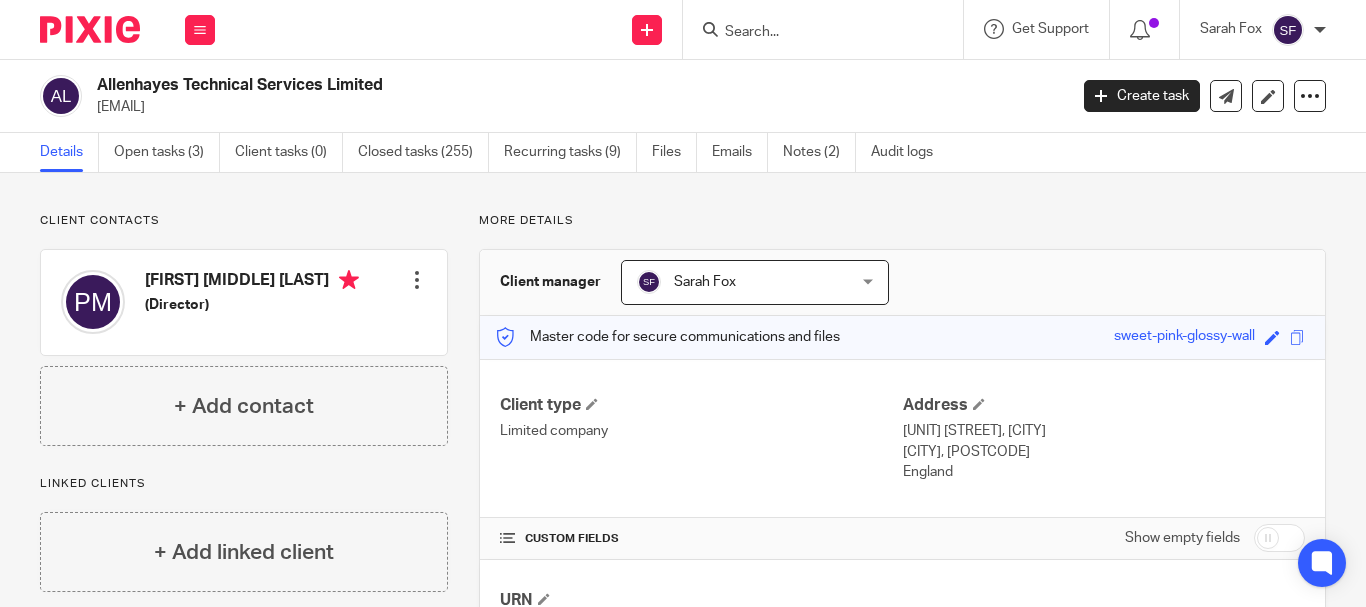 scroll, scrollTop: 0, scrollLeft: 0, axis: both 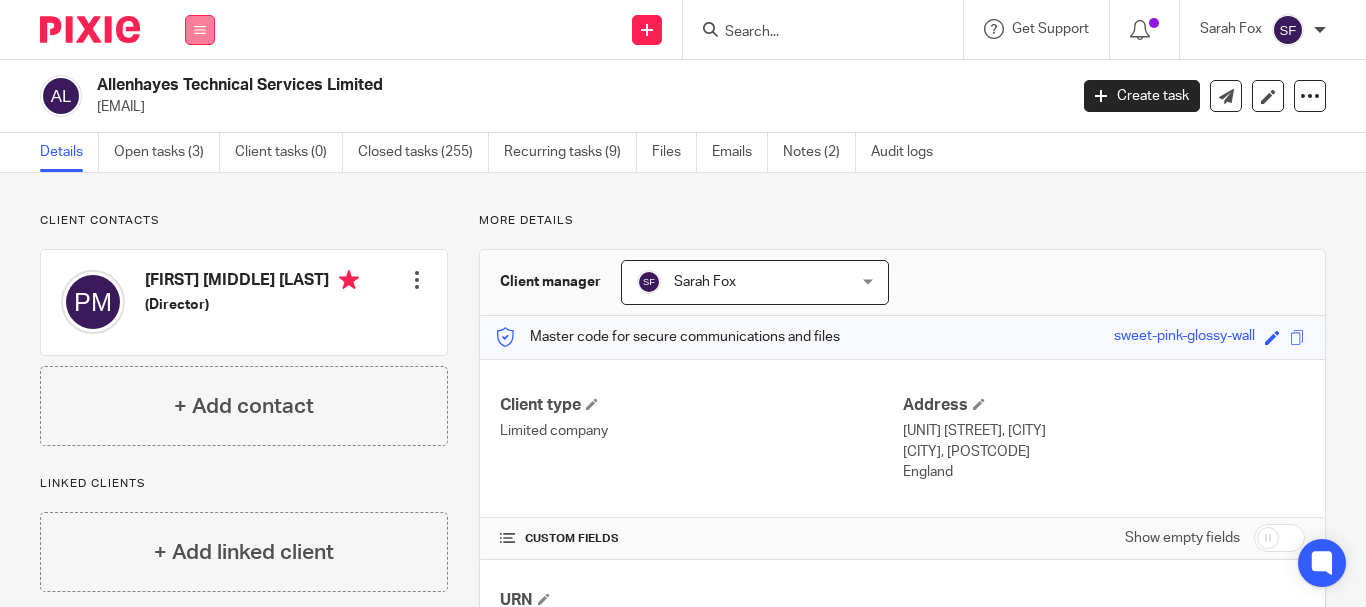 click at bounding box center [200, 30] 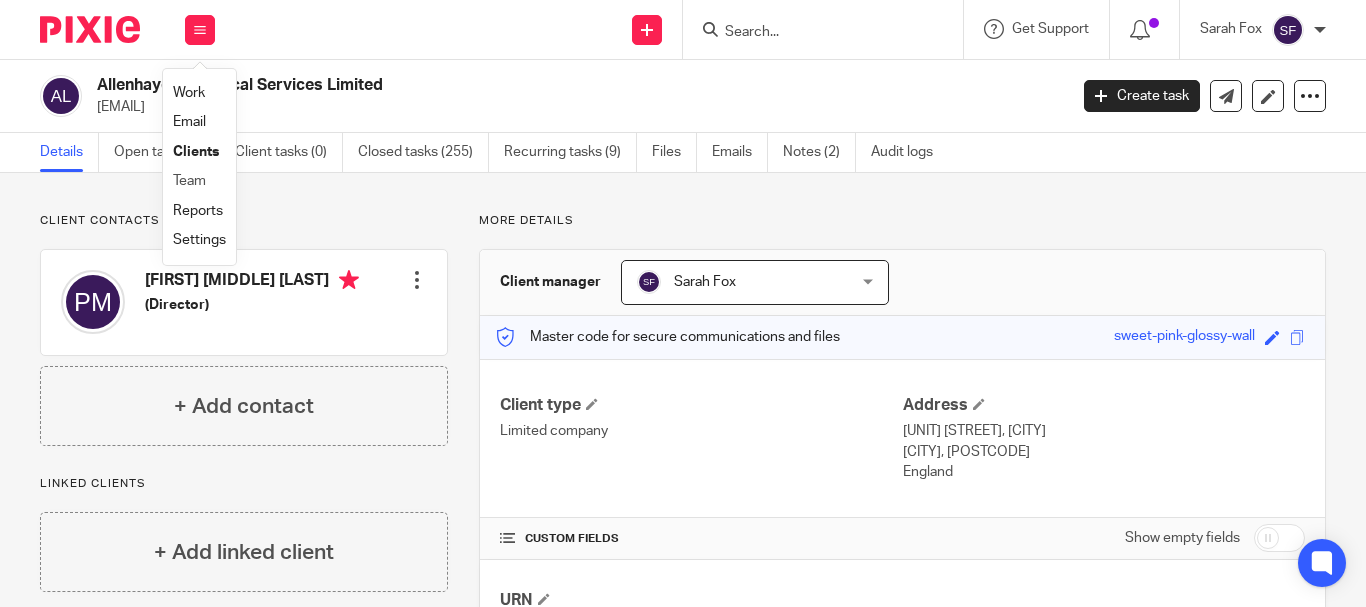 drag, startPoint x: 203, startPoint y: 93, endPoint x: 188, endPoint y: 190, distance: 98.15294 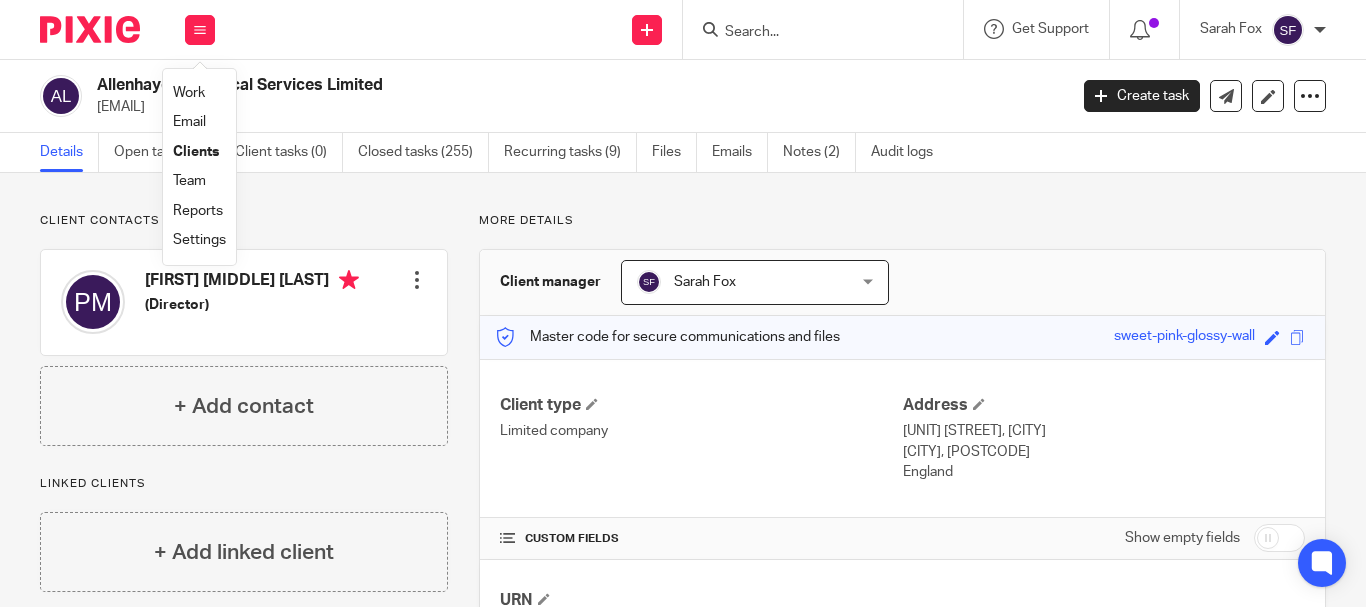 drag, startPoint x: 188, startPoint y: 190, endPoint x: 175, endPoint y: 176, distance: 19.104973 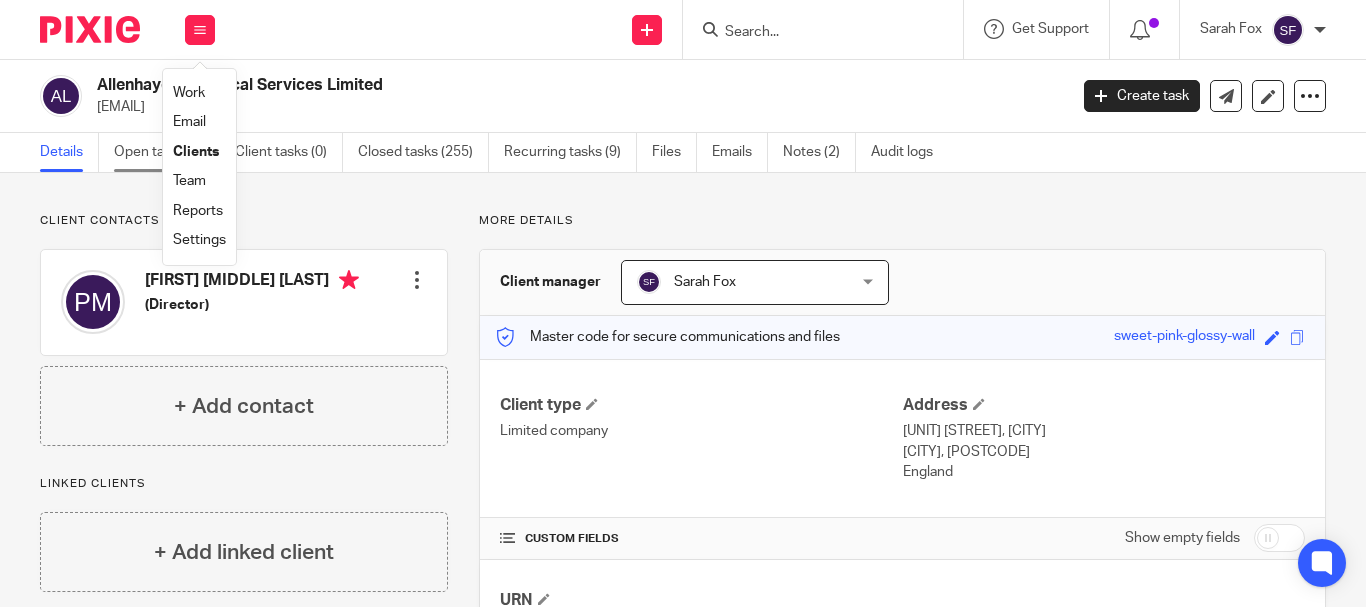 click on "Open tasks (3)" at bounding box center (167, 152) 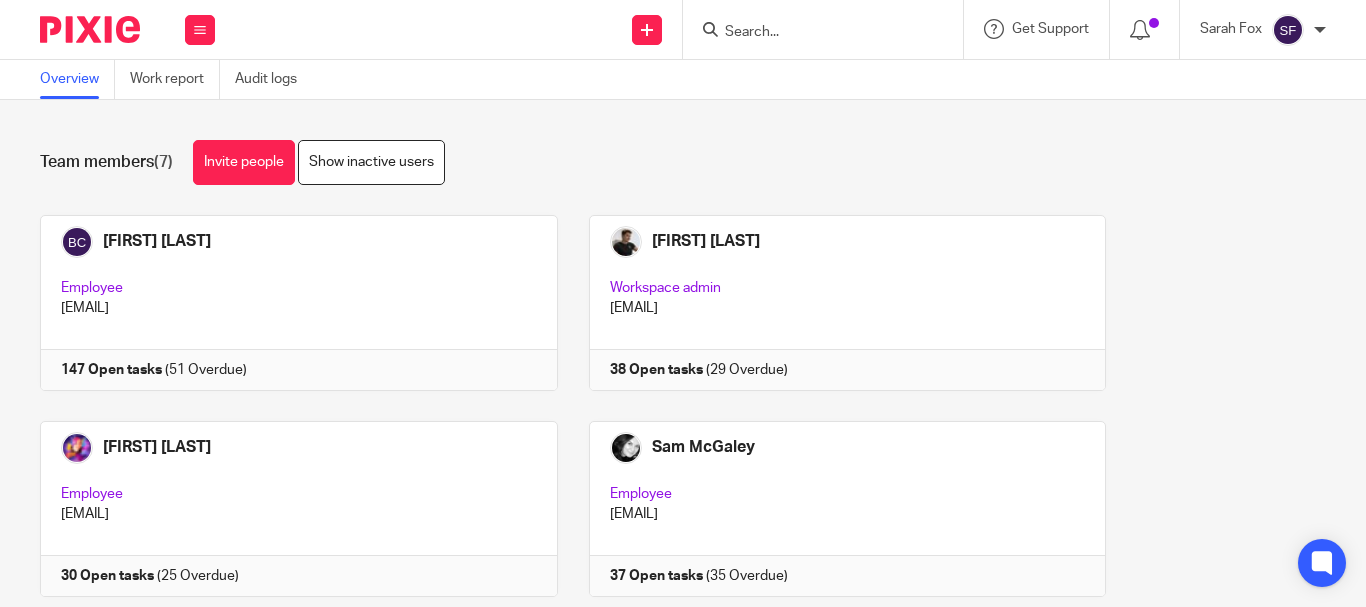 scroll, scrollTop: 0, scrollLeft: 0, axis: both 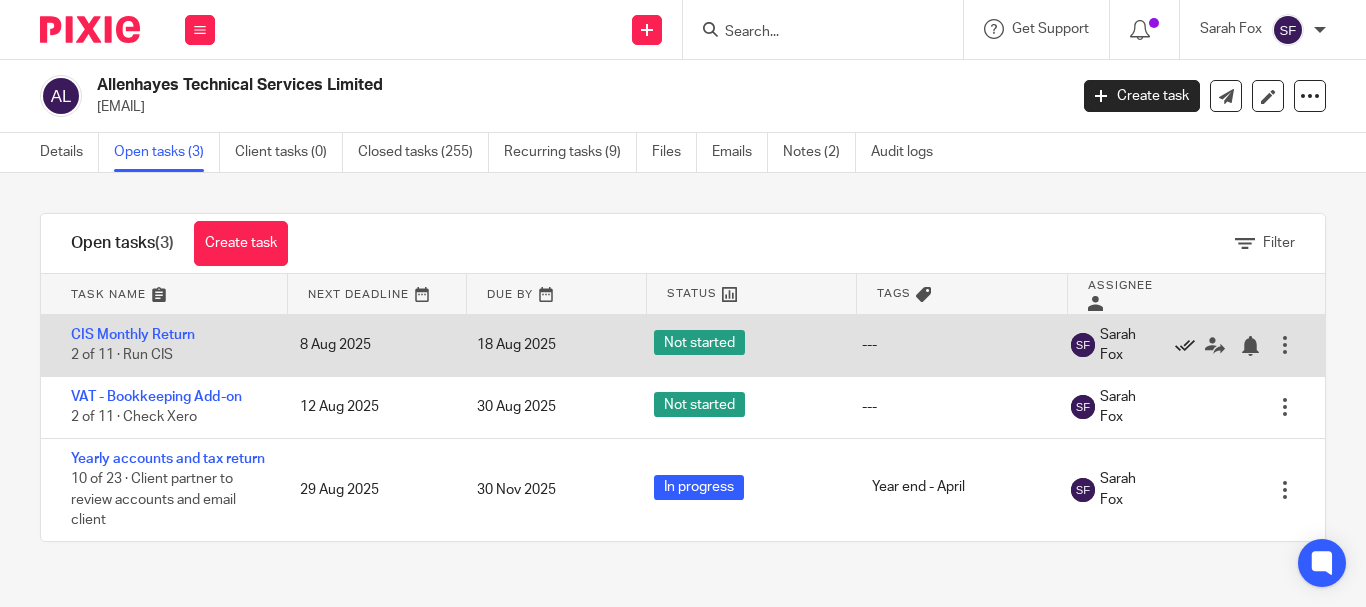 click at bounding box center [1185, 346] 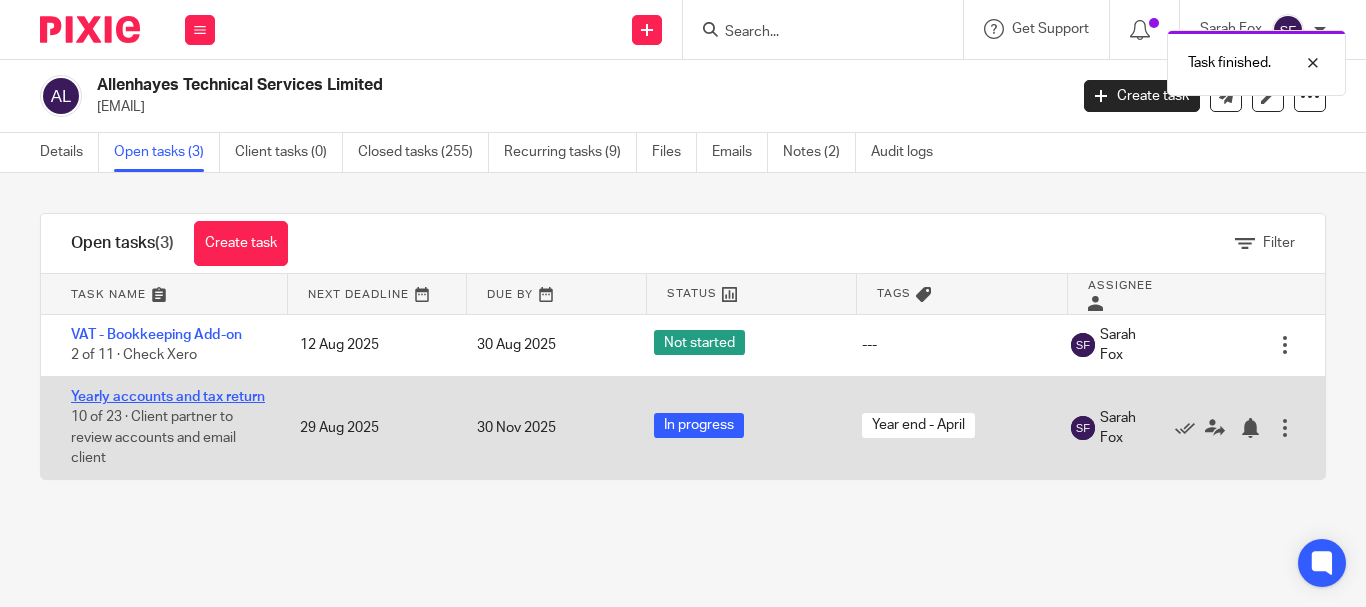 click on "Yearly accounts and tax return" at bounding box center (168, 397) 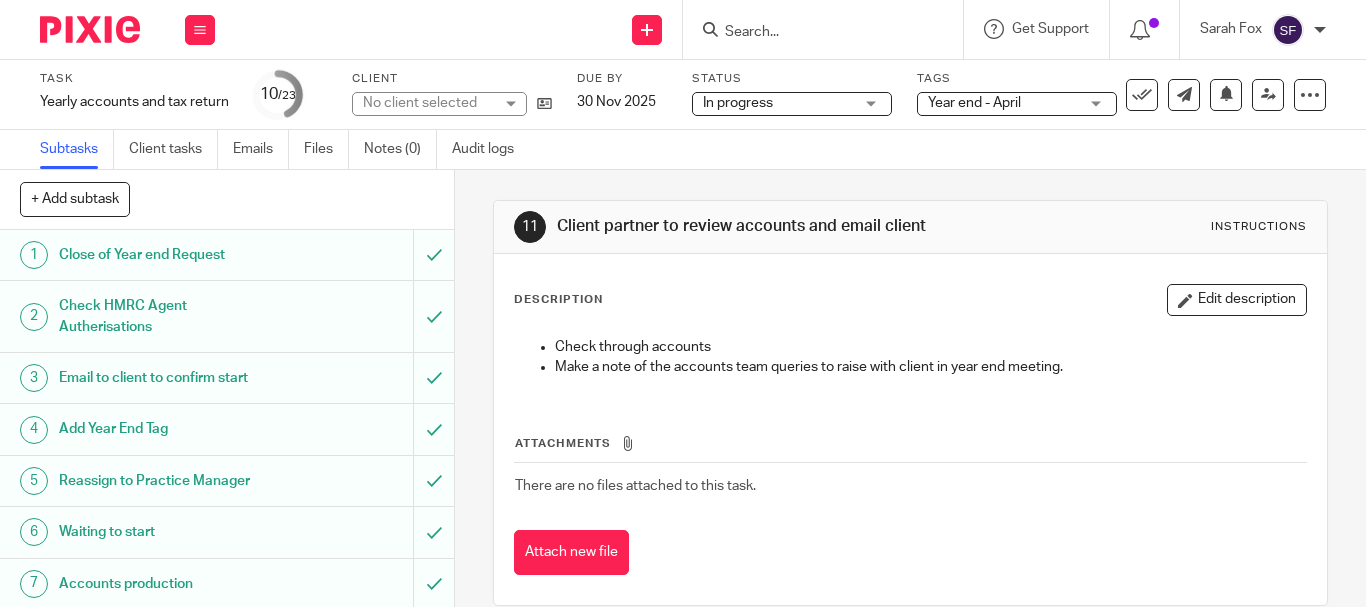scroll, scrollTop: 0, scrollLeft: 0, axis: both 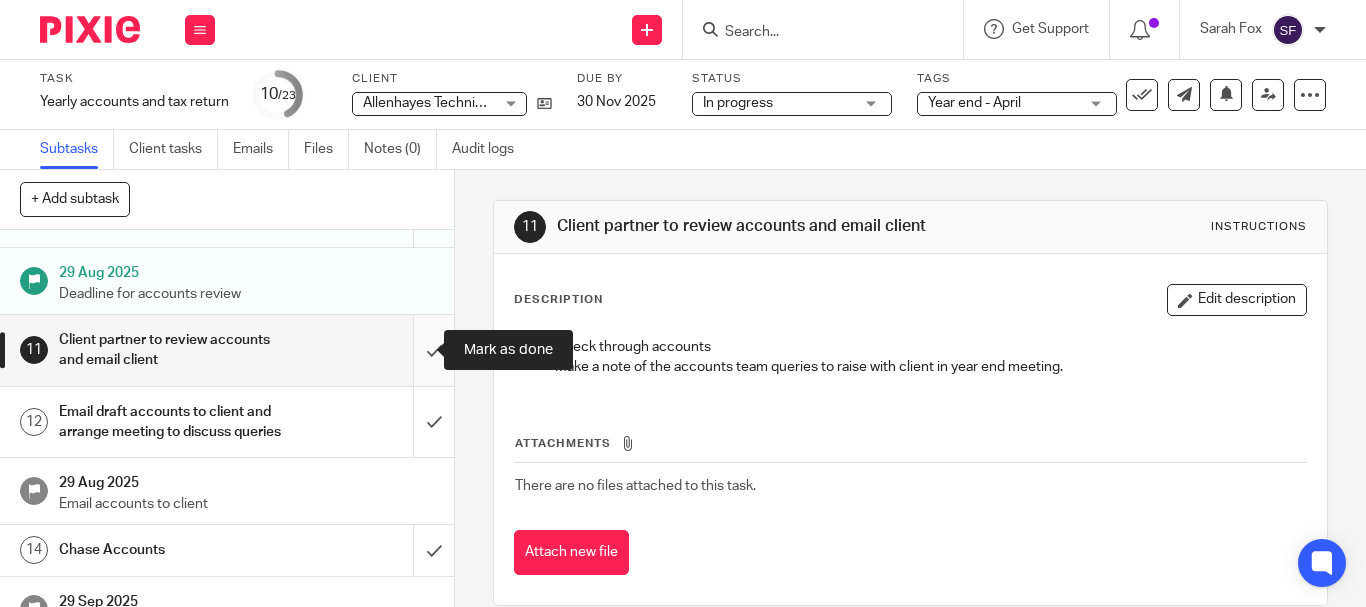 click at bounding box center (227, 350) 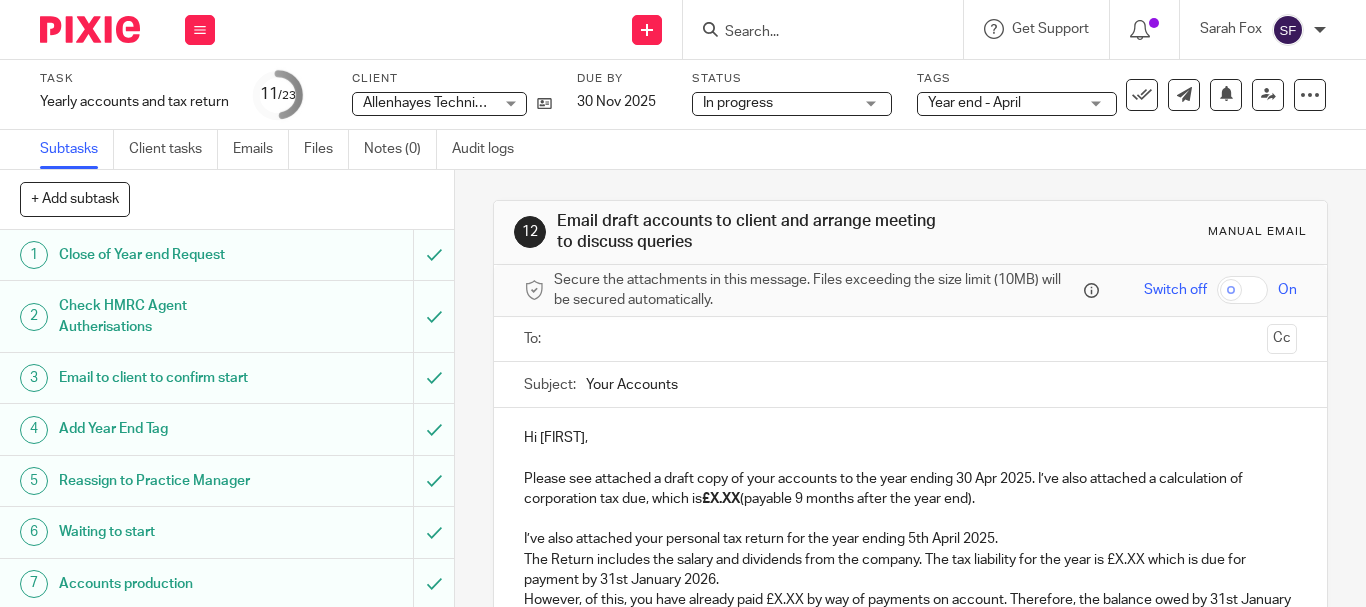 scroll, scrollTop: 0, scrollLeft: 0, axis: both 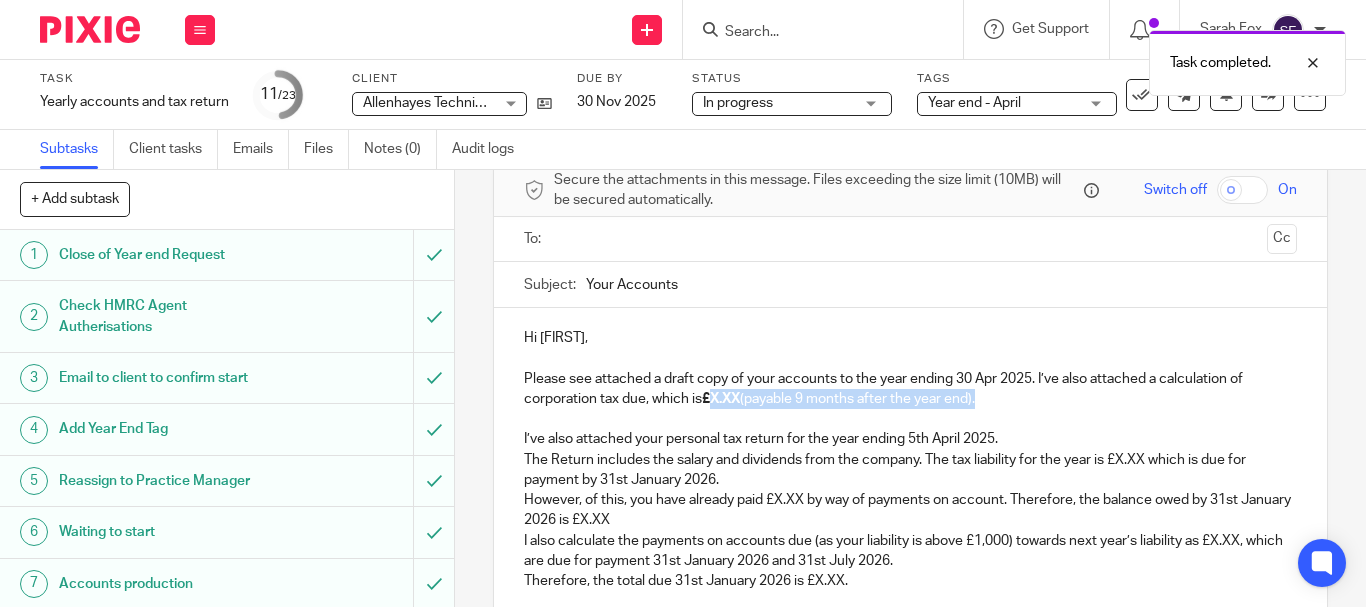 drag, startPoint x: 710, startPoint y: 402, endPoint x: 978, endPoint y: 400, distance: 268.00748 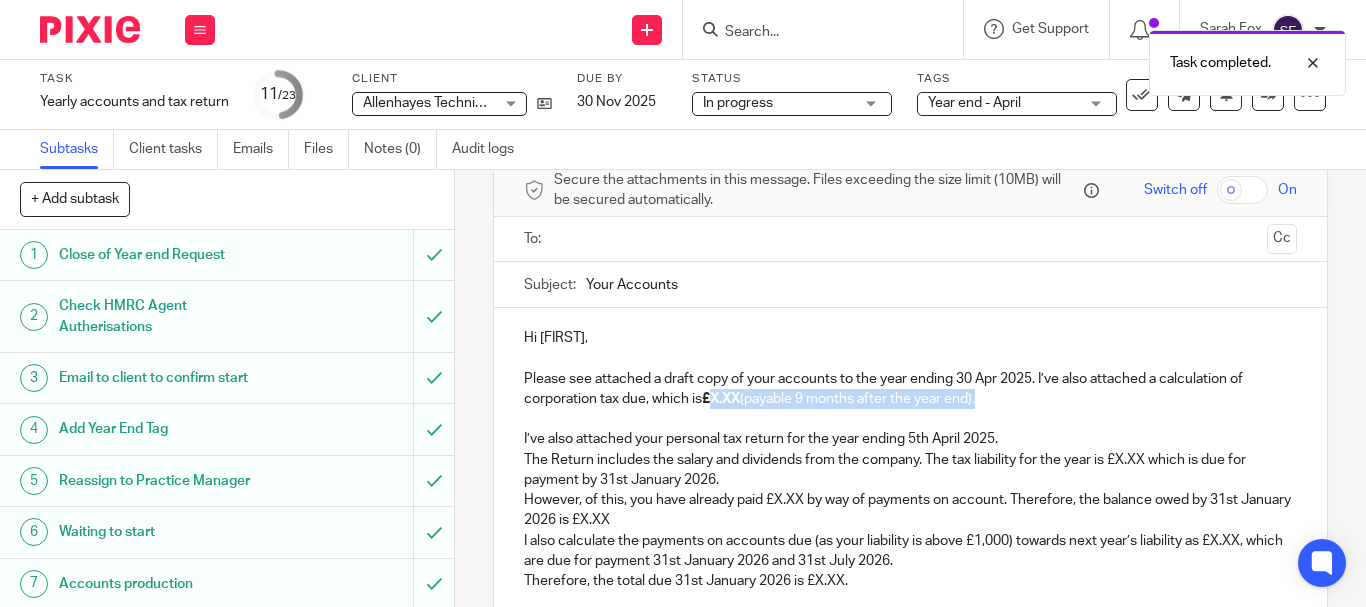 type 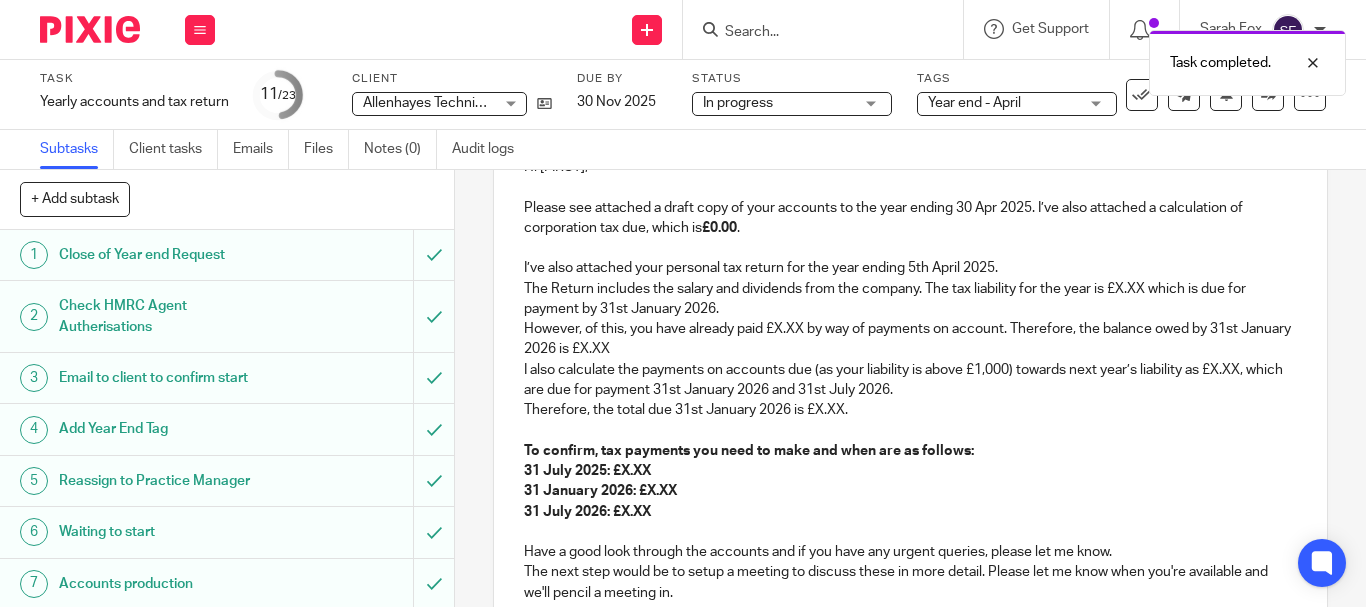 scroll, scrollTop: 300, scrollLeft: 0, axis: vertical 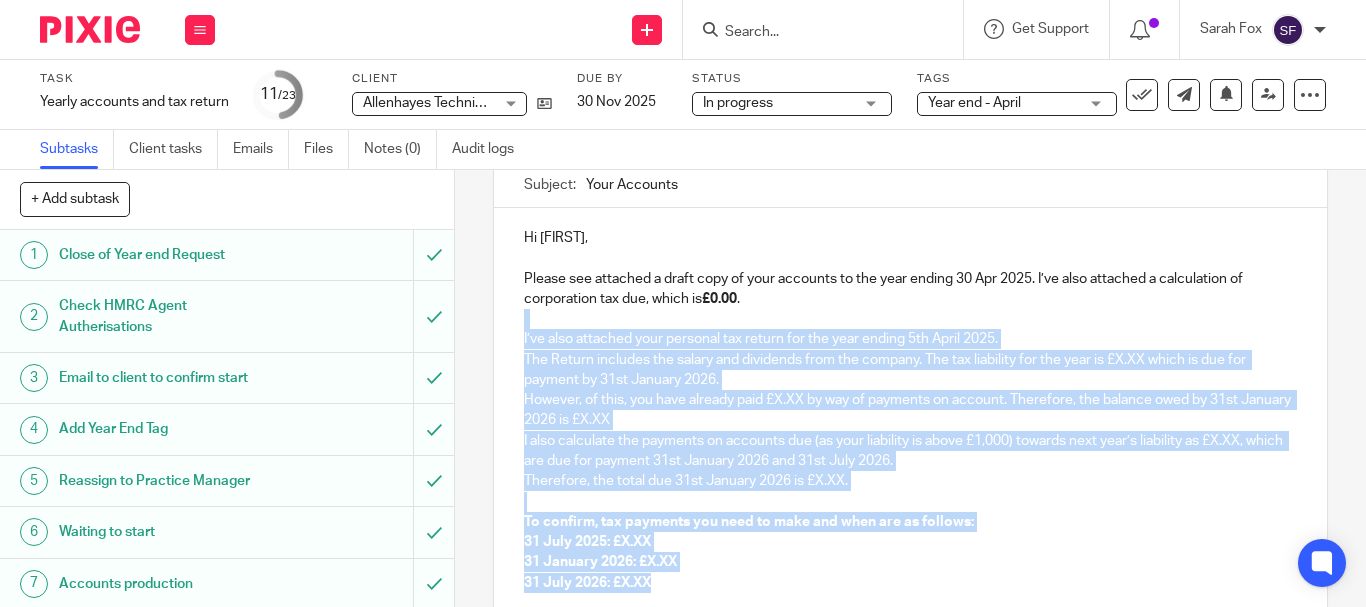 drag, startPoint x: 629, startPoint y: 572, endPoint x: 496, endPoint y: 327, distance: 278.7723 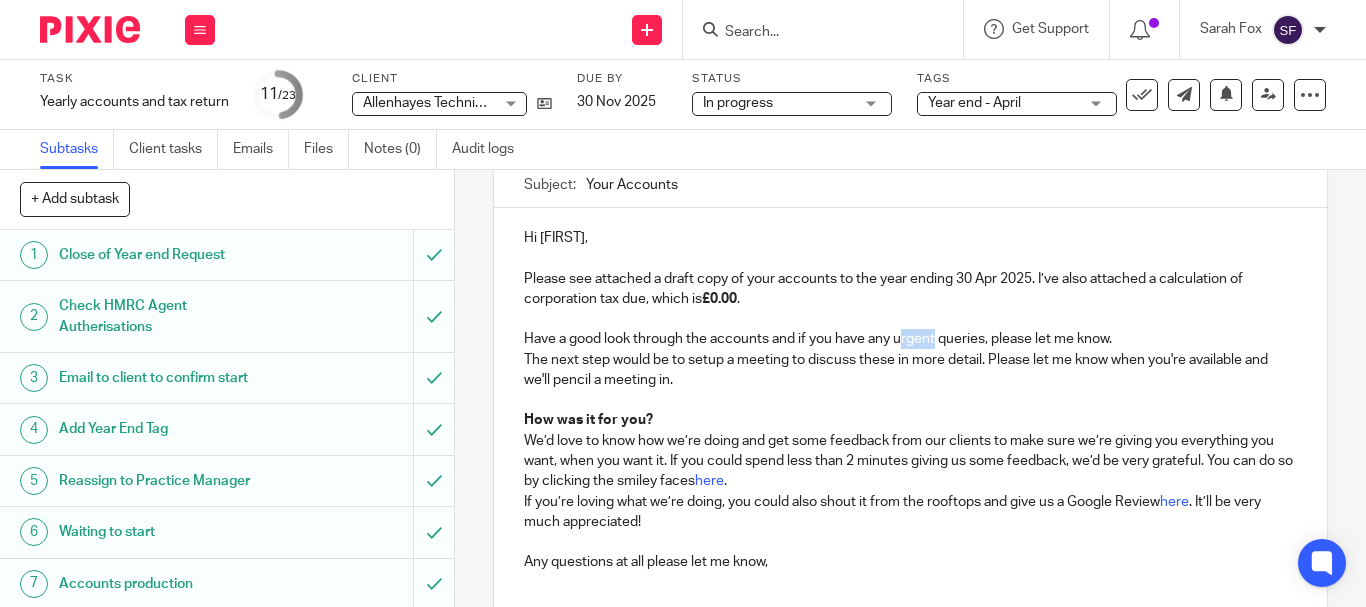 drag, startPoint x: 933, startPoint y: 337, endPoint x: 897, endPoint y: 342, distance: 36.345562 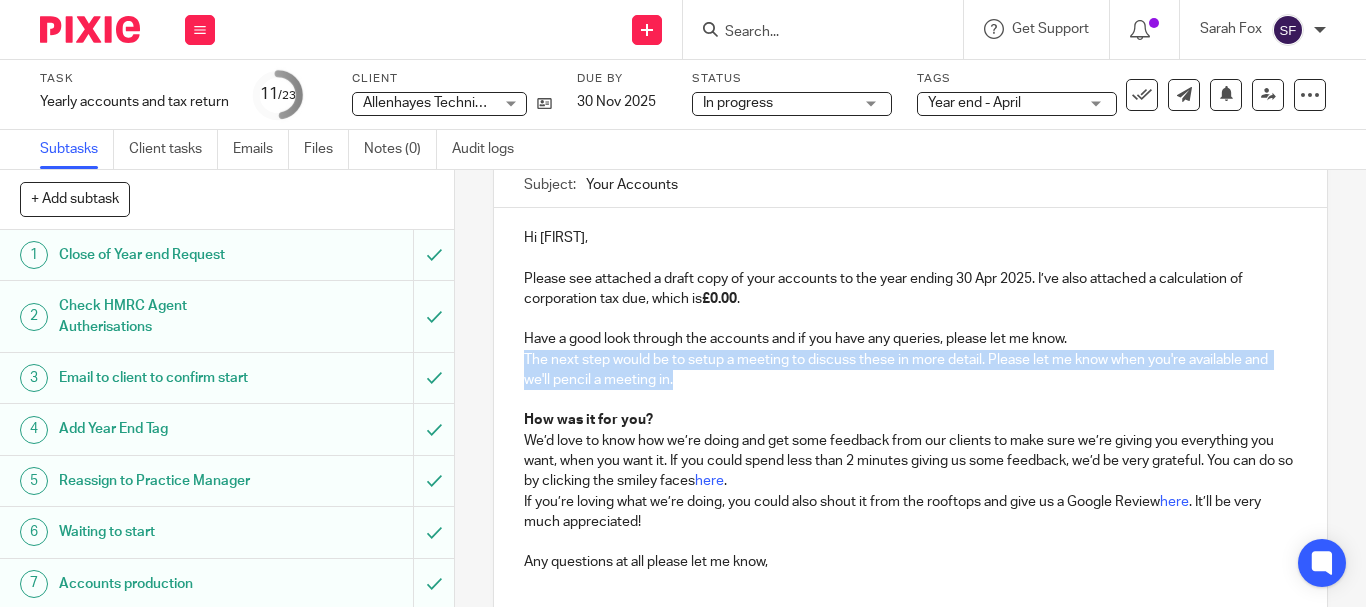 drag, startPoint x: 686, startPoint y: 386, endPoint x: 497, endPoint y: 359, distance: 190.91884 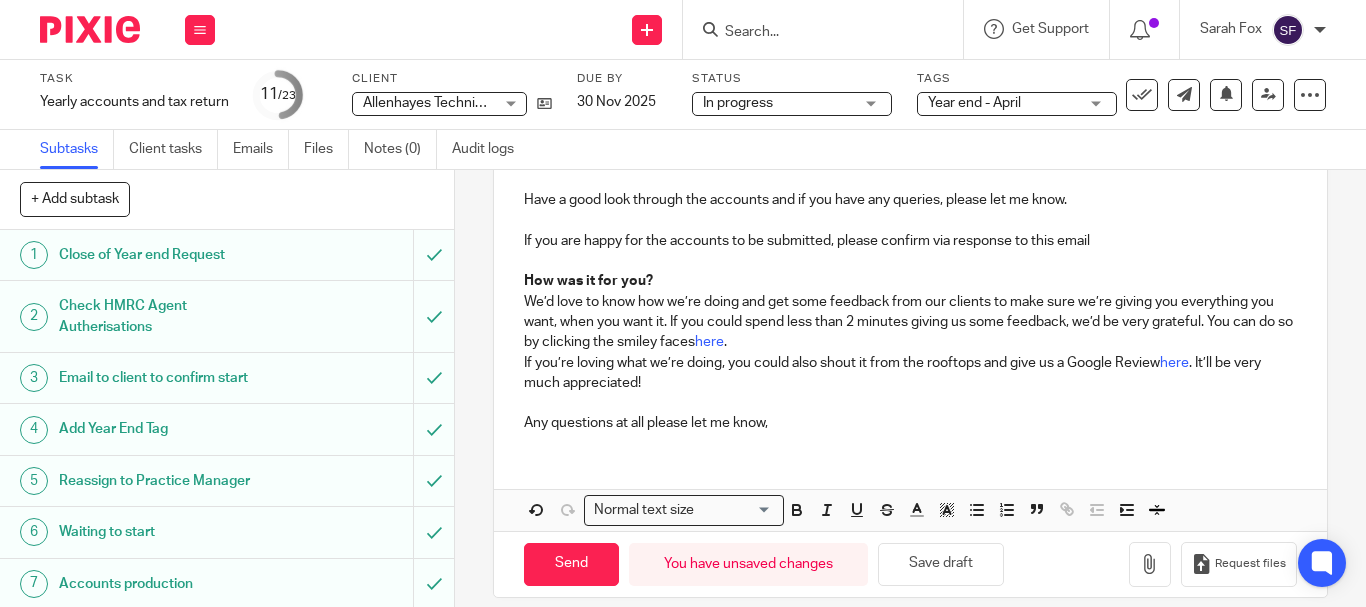 scroll, scrollTop: 360, scrollLeft: 0, axis: vertical 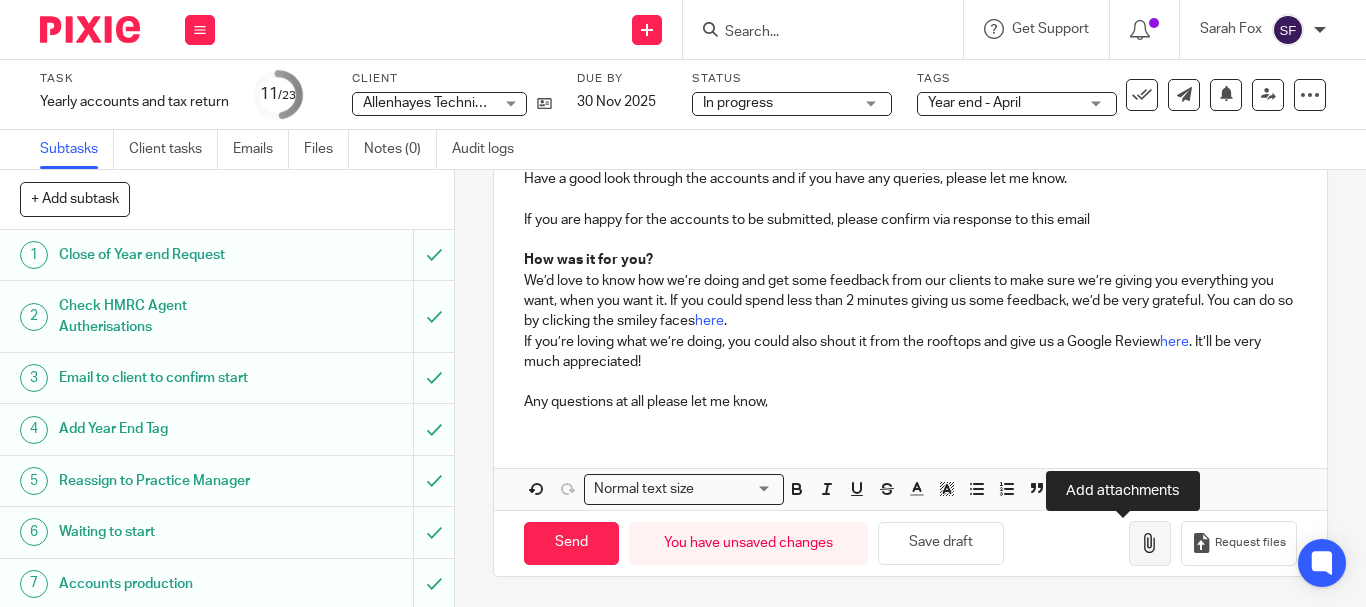 click at bounding box center (1150, 543) 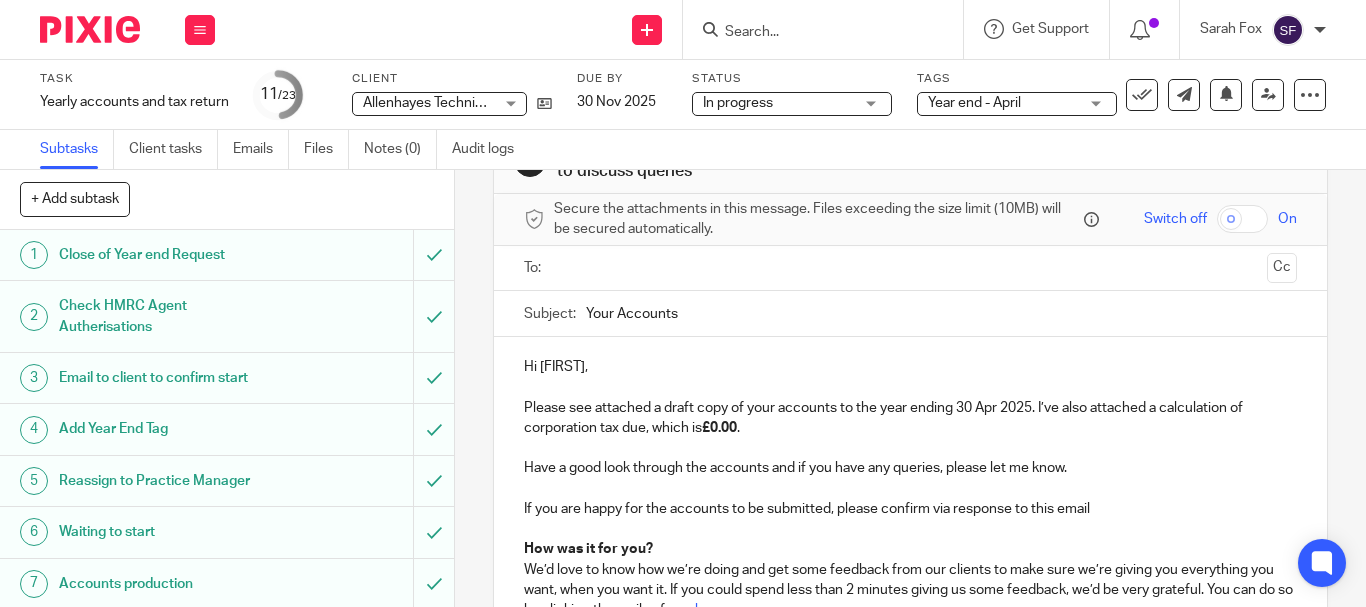 scroll, scrollTop: 60, scrollLeft: 0, axis: vertical 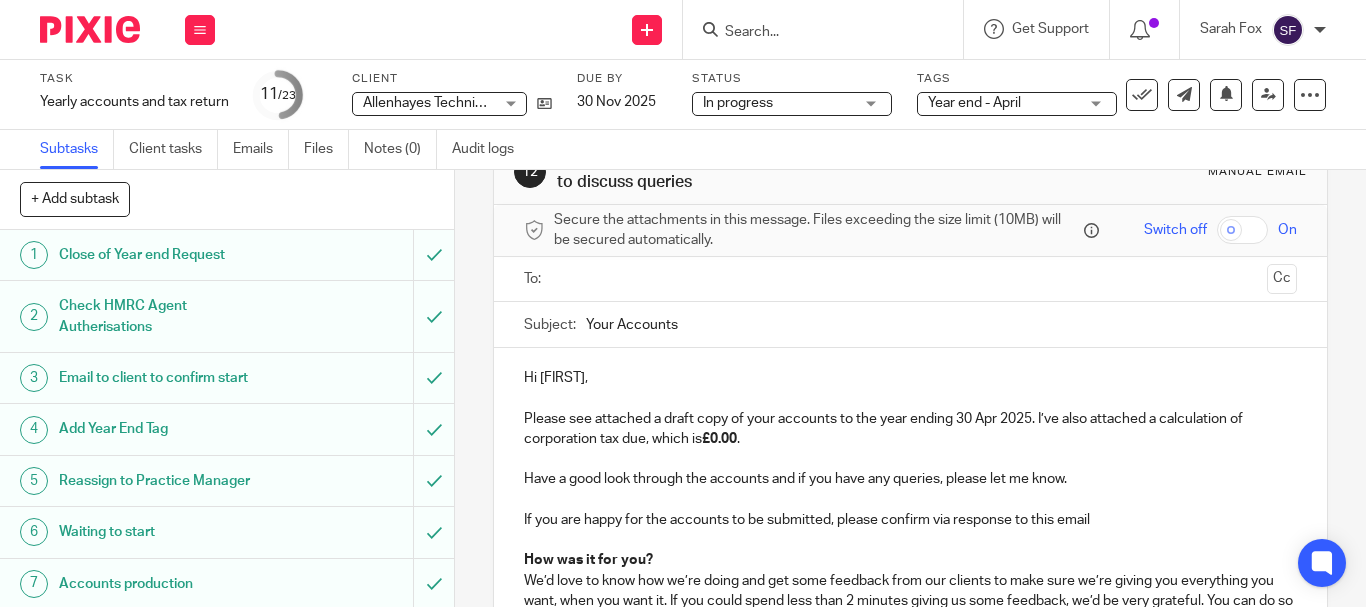 click at bounding box center [909, 279] 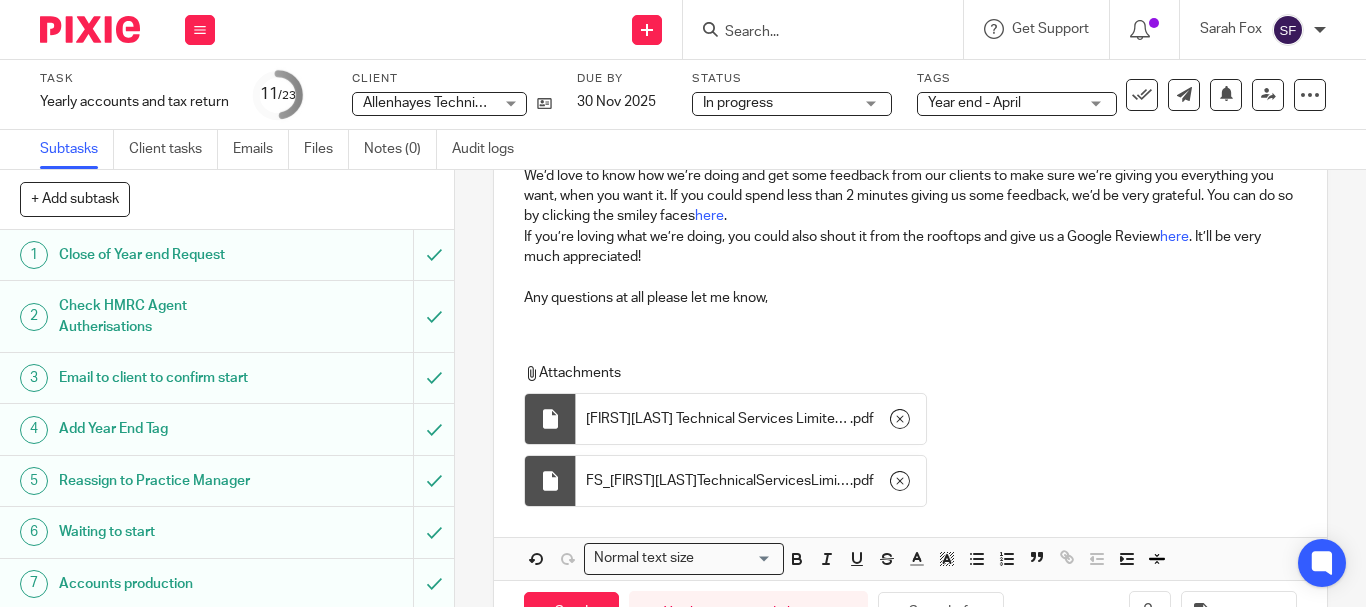 scroll, scrollTop: 540, scrollLeft: 0, axis: vertical 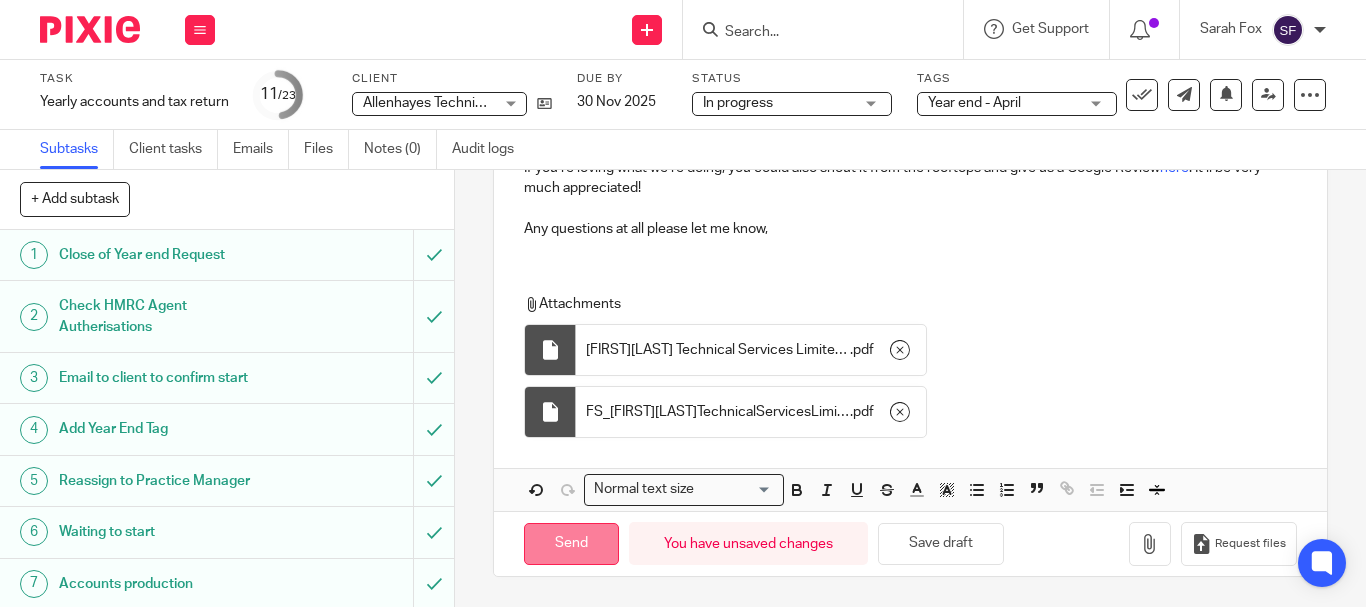 click on "Send" at bounding box center (571, 544) 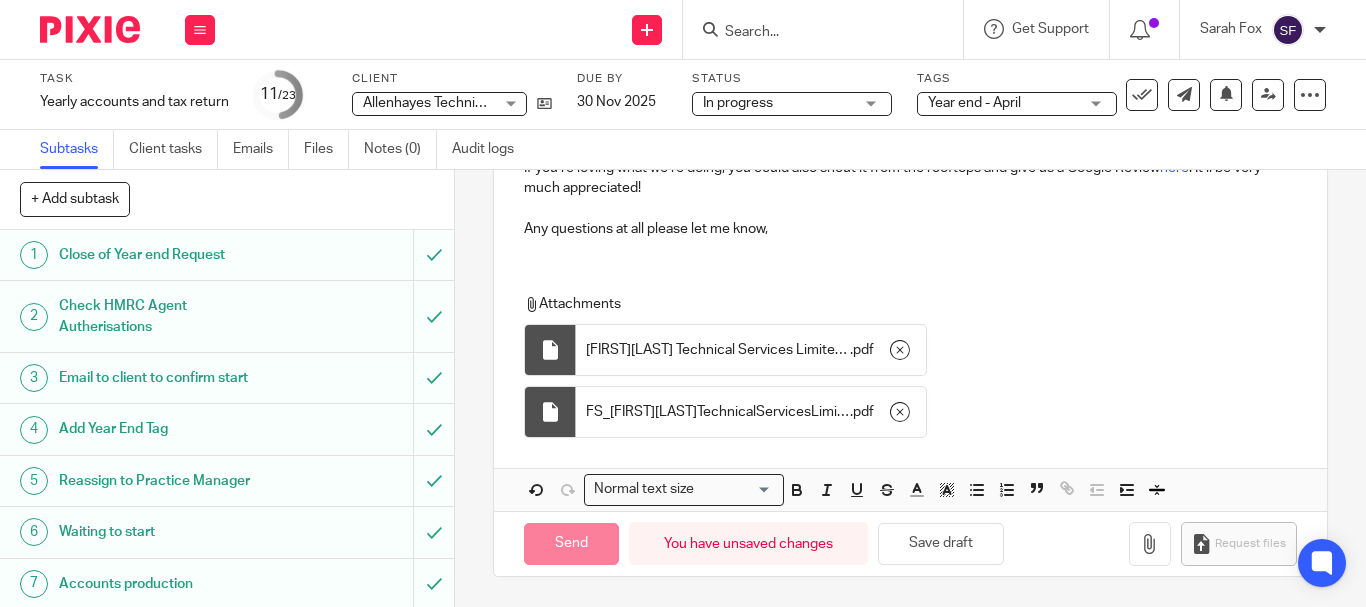 type on "Sent" 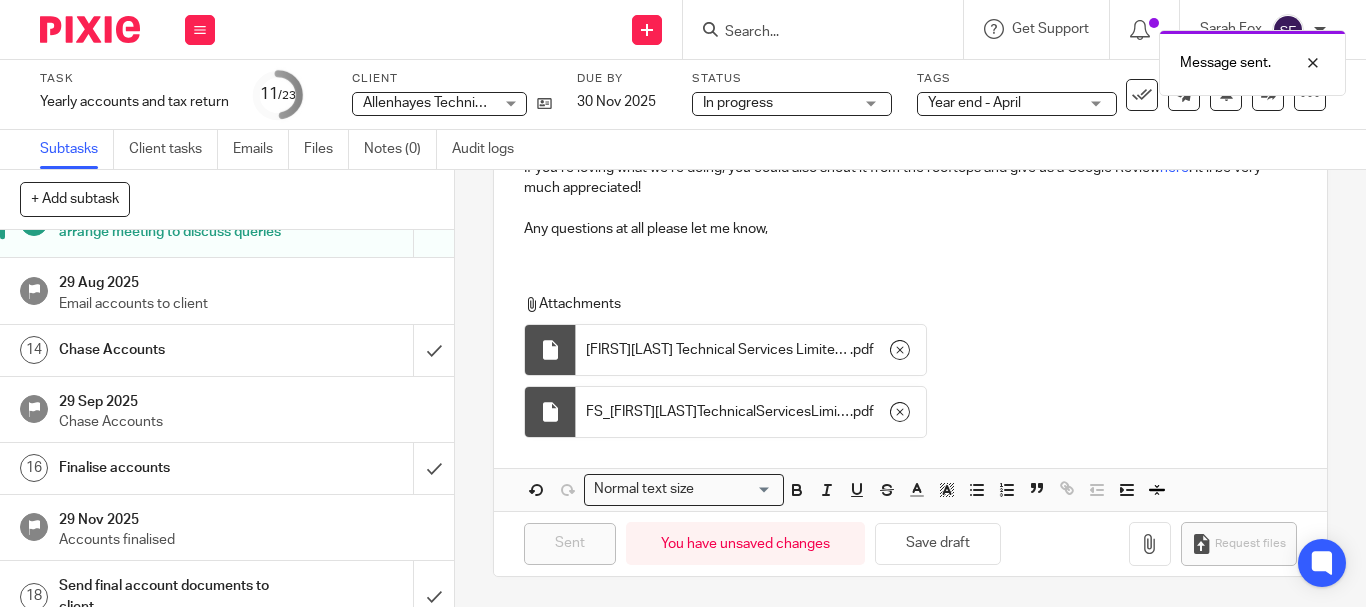 scroll, scrollTop: 1019, scrollLeft: 0, axis: vertical 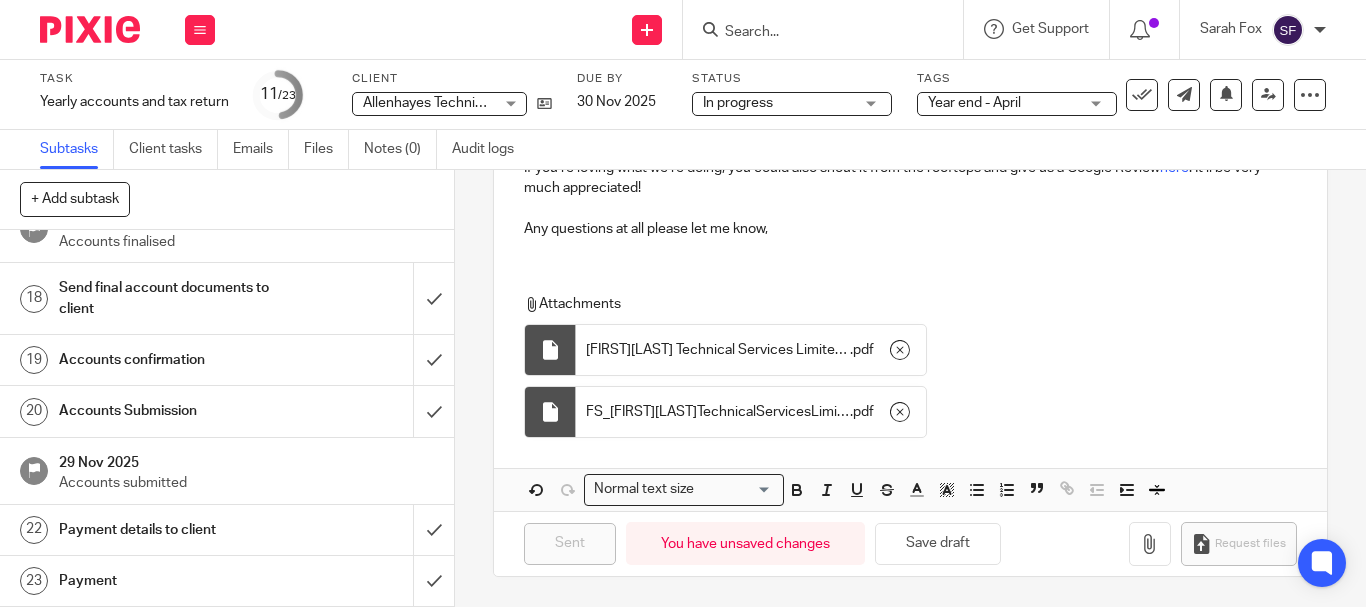 click at bounding box center (813, 33) 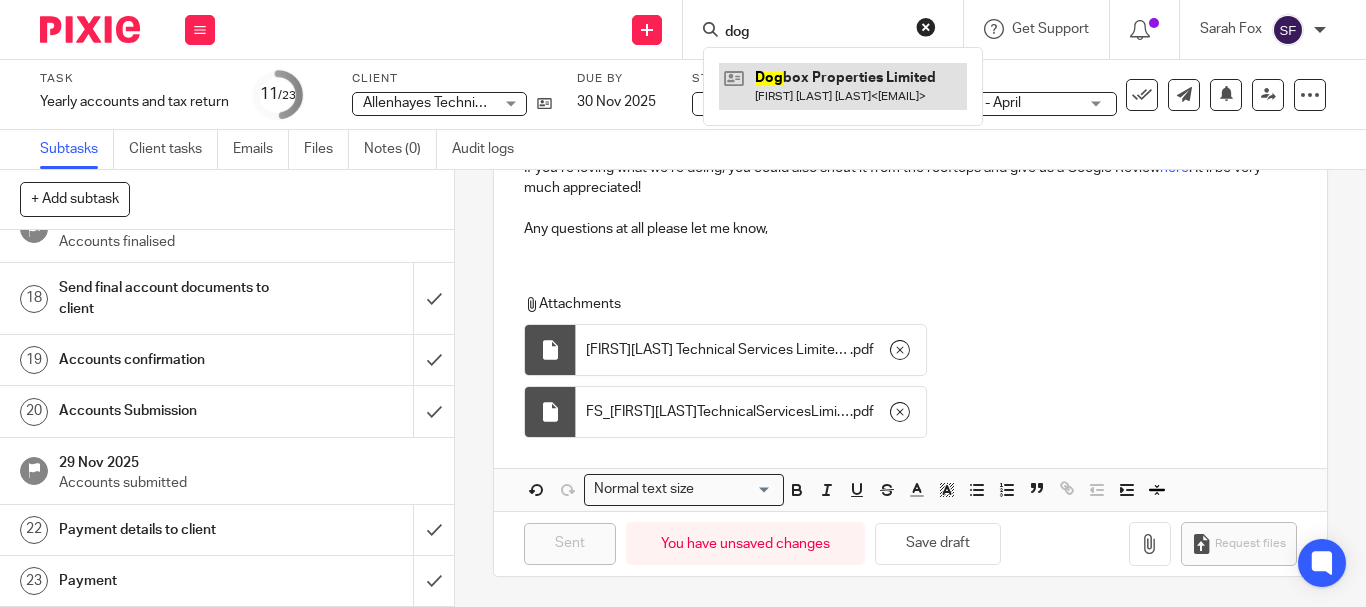 type on "dog" 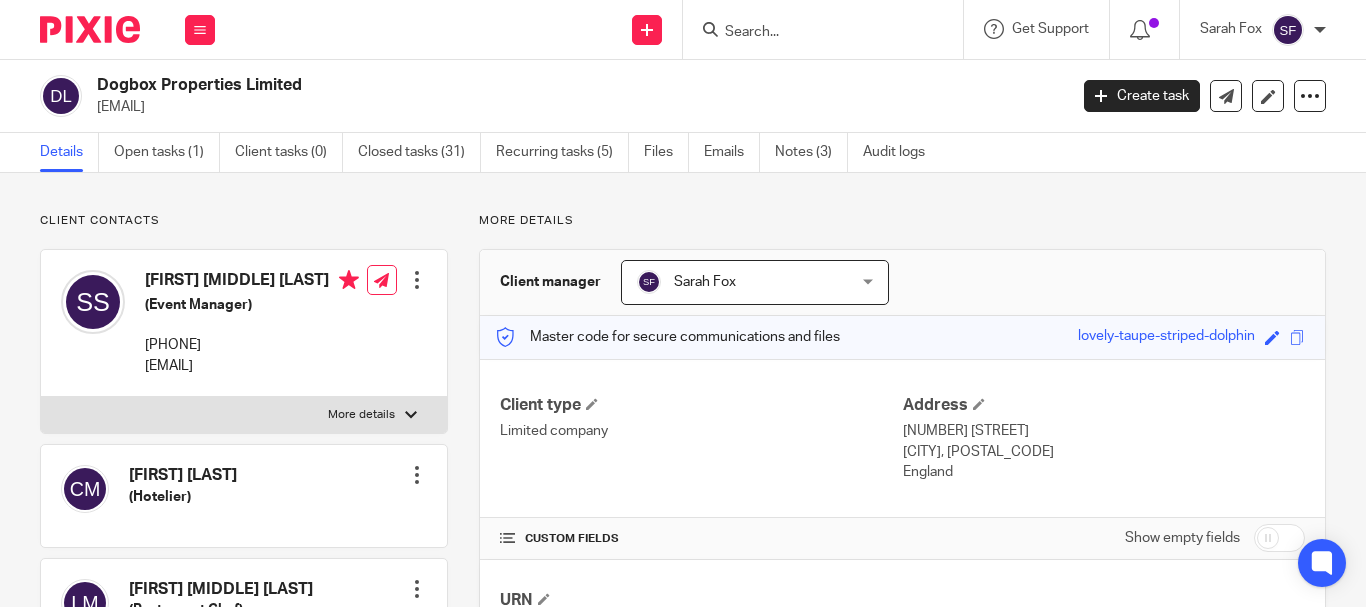 scroll, scrollTop: 0, scrollLeft: 0, axis: both 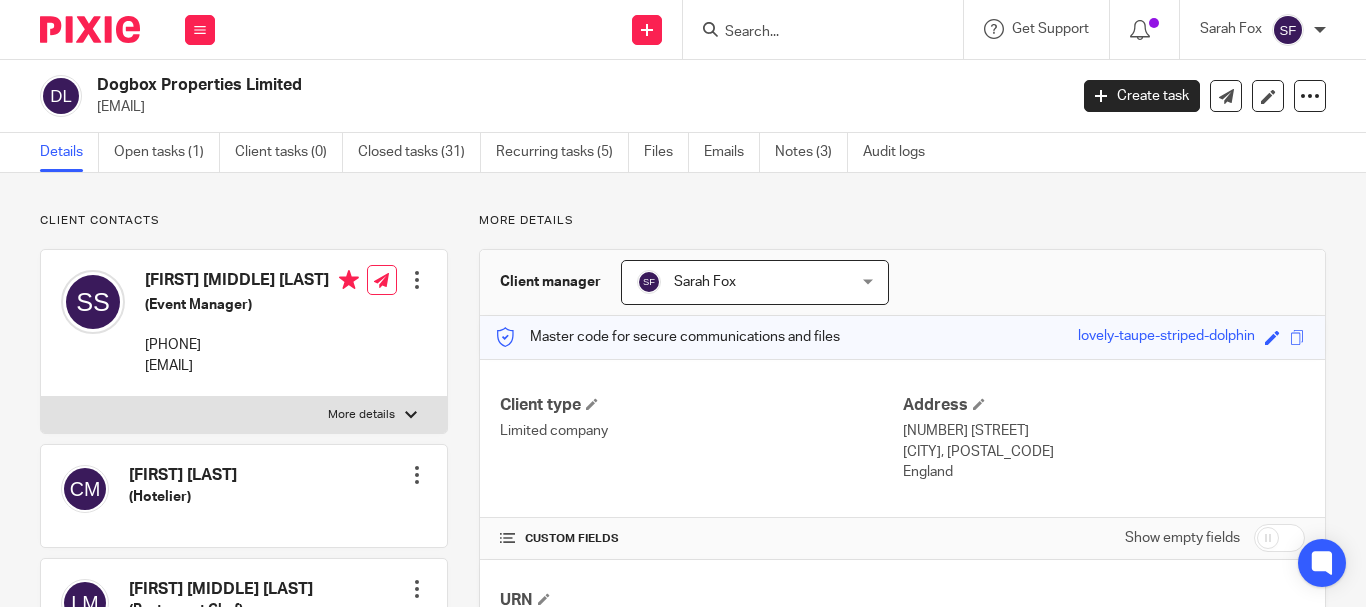 drag, startPoint x: 152, startPoint y: 363, endPoint x: 237, endPoint y: 374, distance: 85.70881 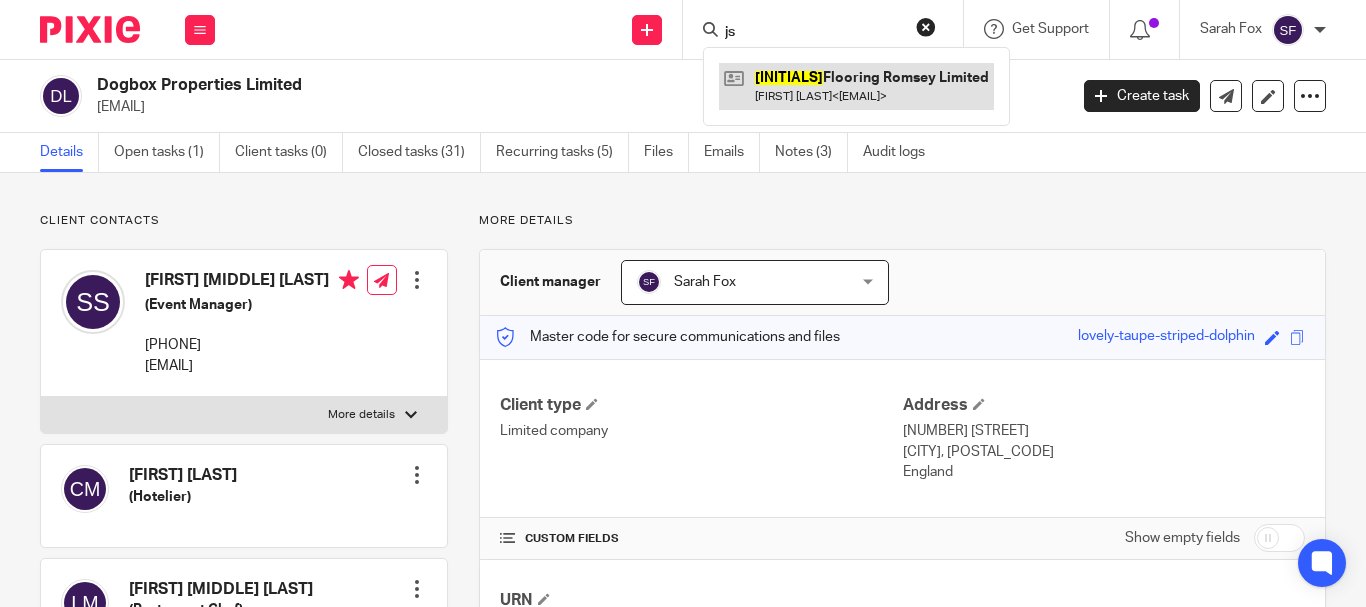 type on "js" 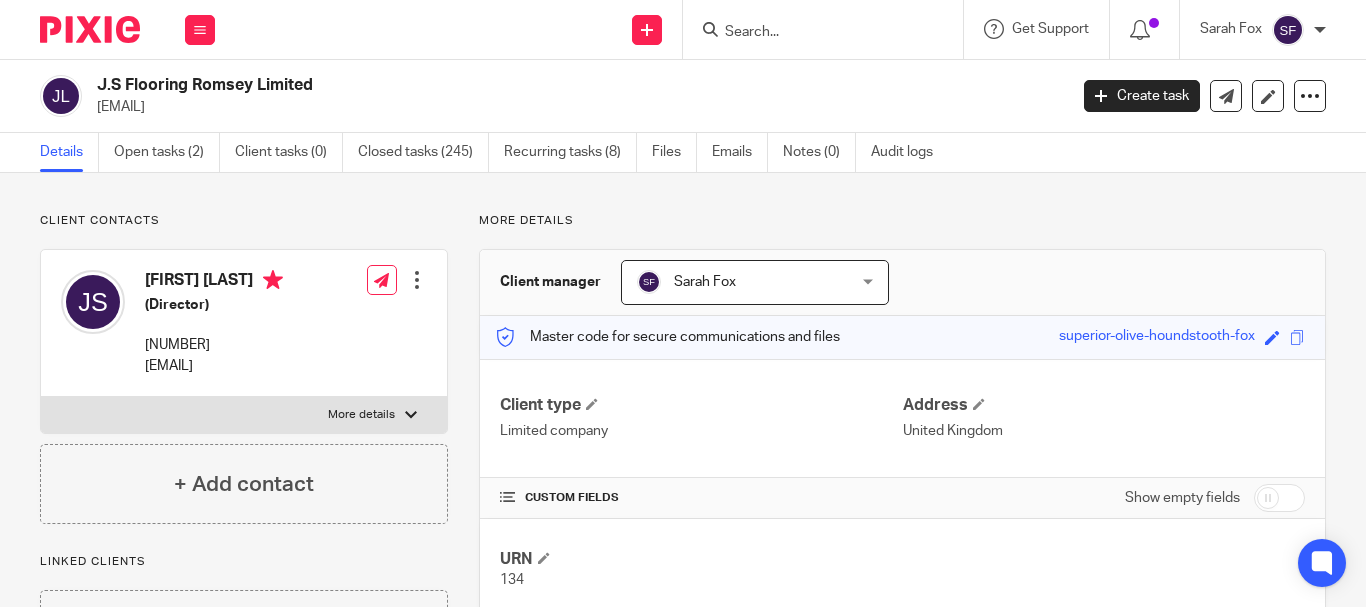 scroll, scrollTop: 0, scrollLeft: 0, axis: both 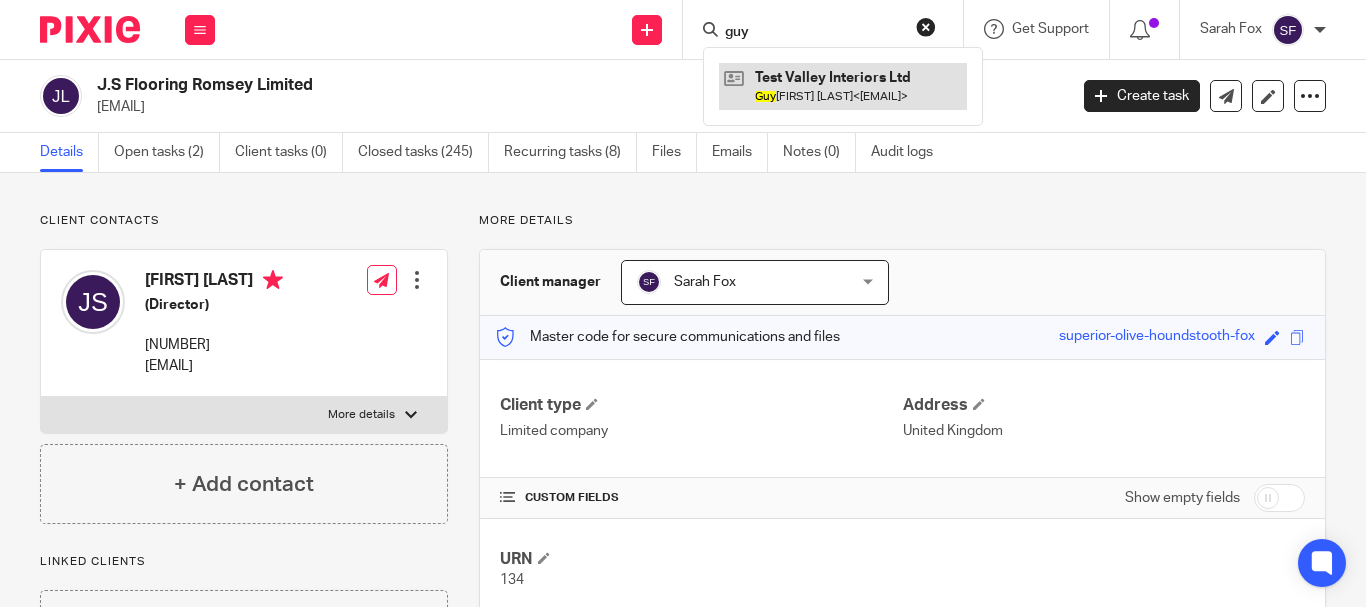 type on "guy" 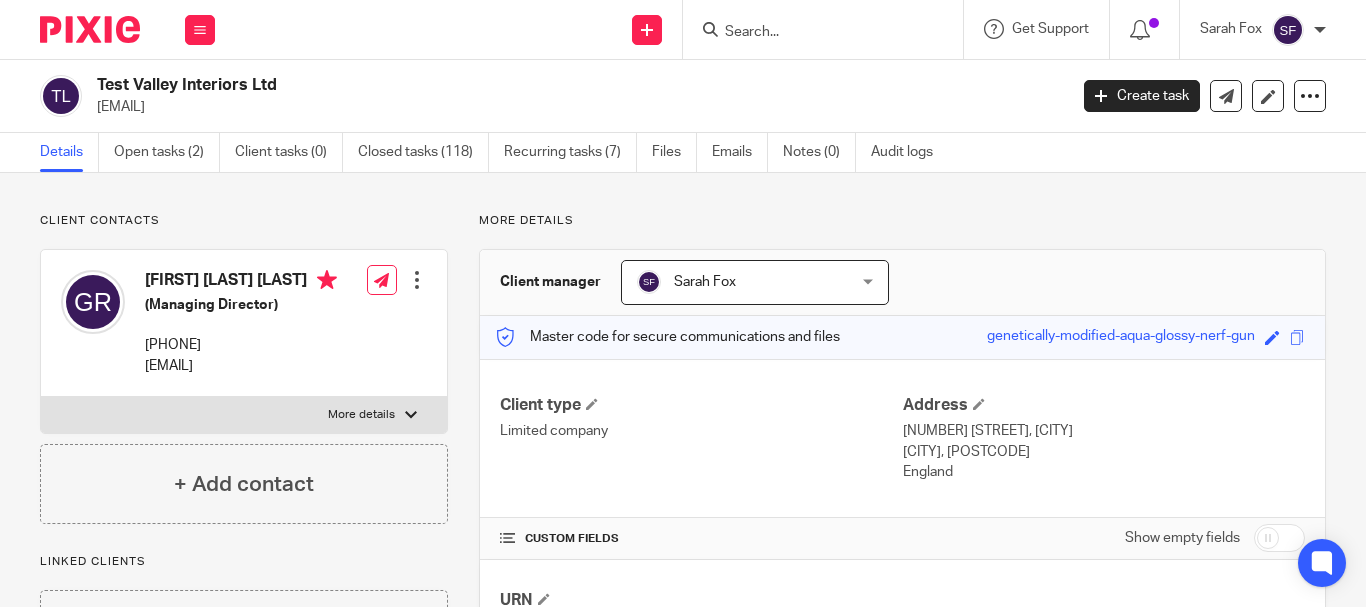 scroll, scrollTop: 0, scrollLeft: 0, axis: both 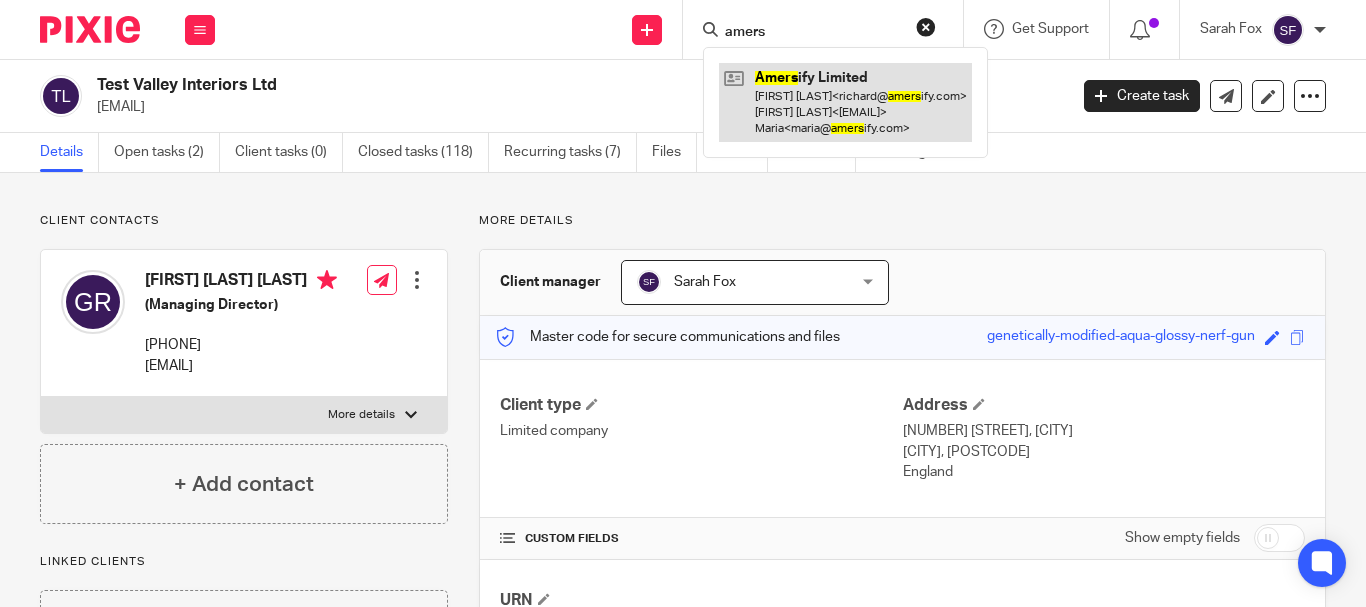 type on "amers" 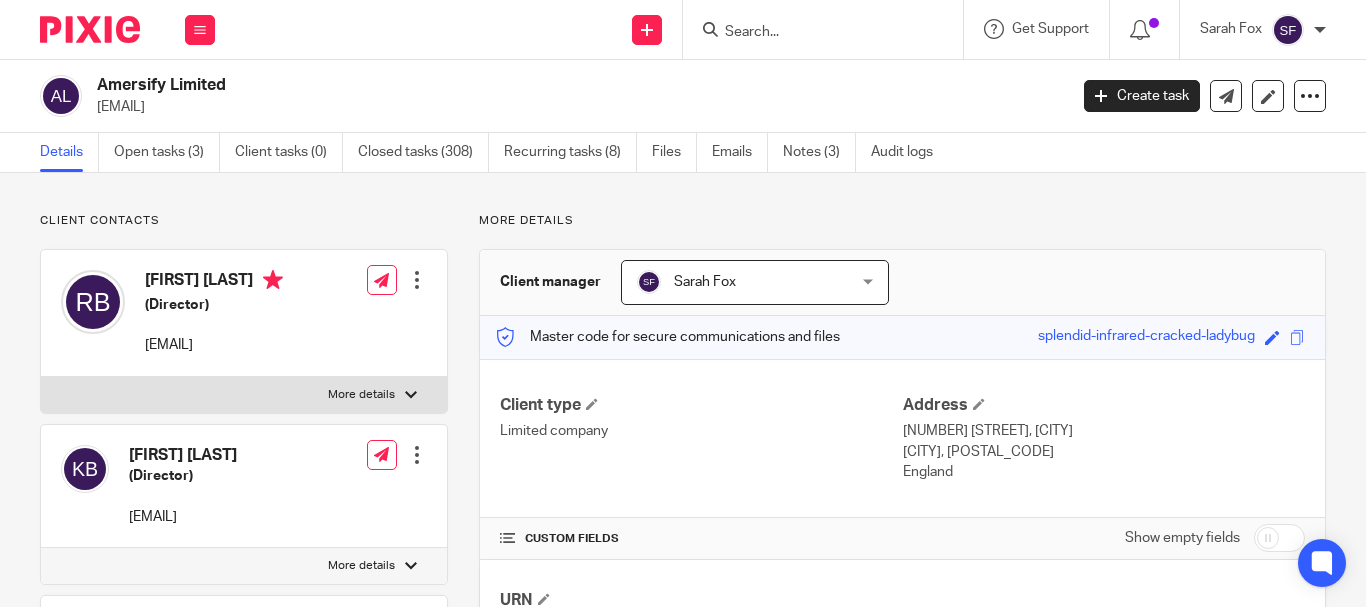 scroll, scrollTop: 0, scrollLeft: 0, axis: both 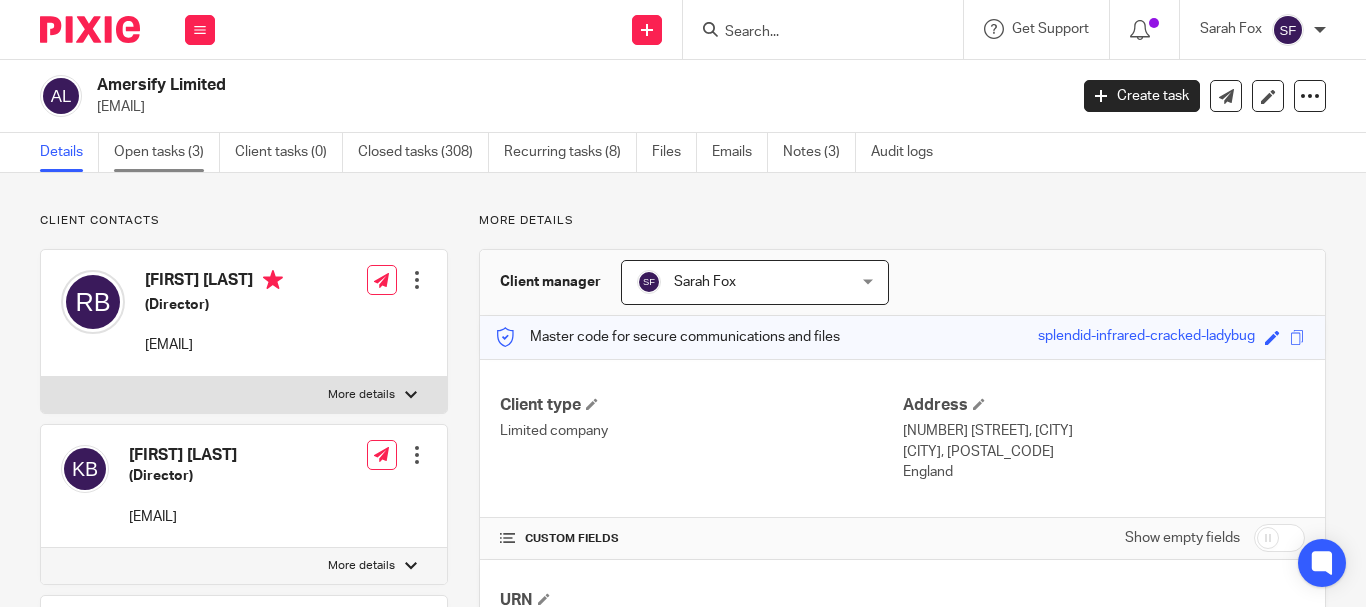 click on "Open tasks (3)" at bounding box center [167, 152] 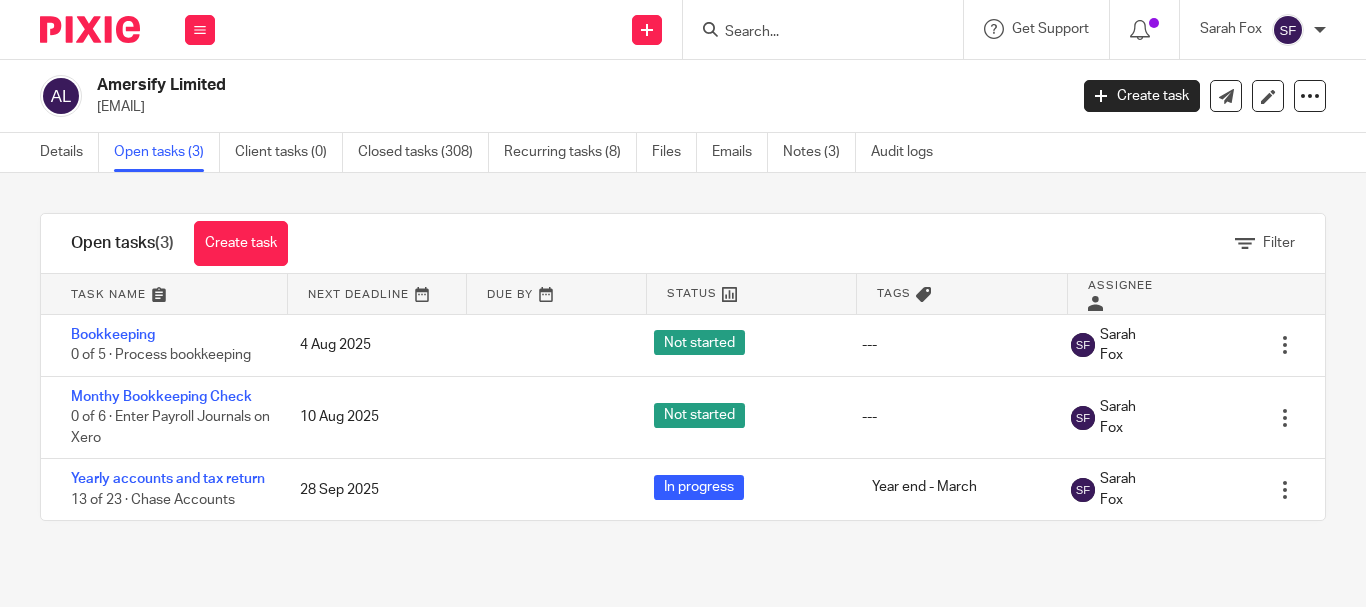 scroll, scrollTop: 0, scrollLeft: 0, axis: both 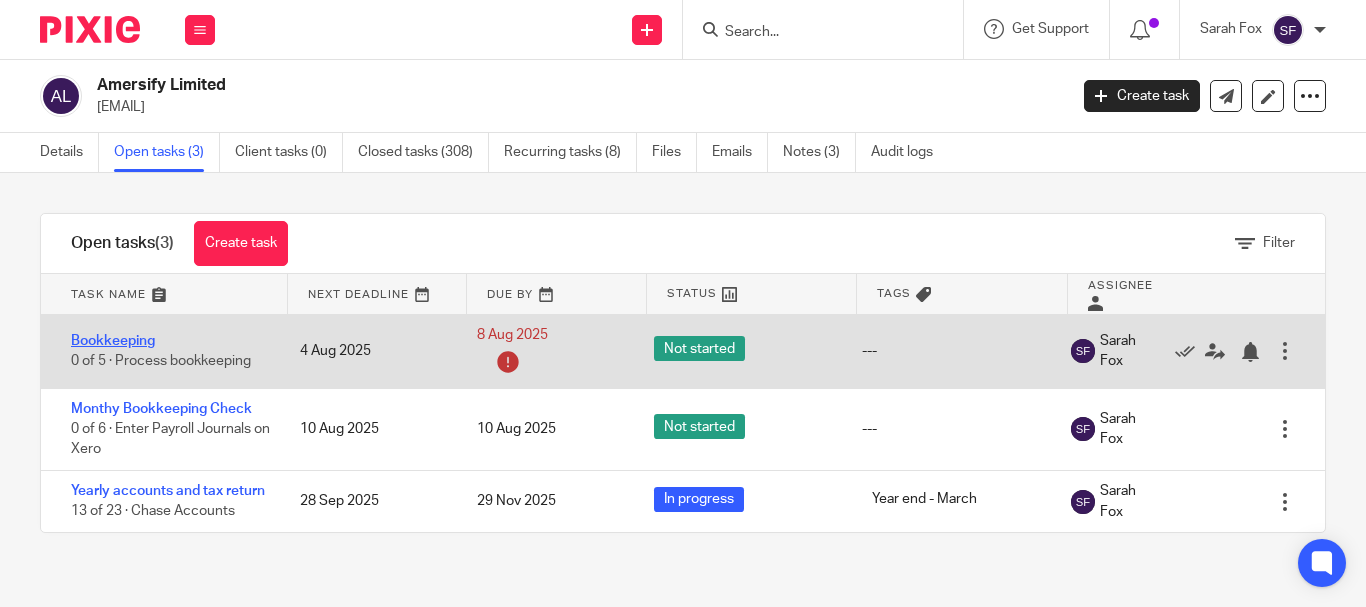 click on "Bookkeeping" at bounding box center (113, 341) 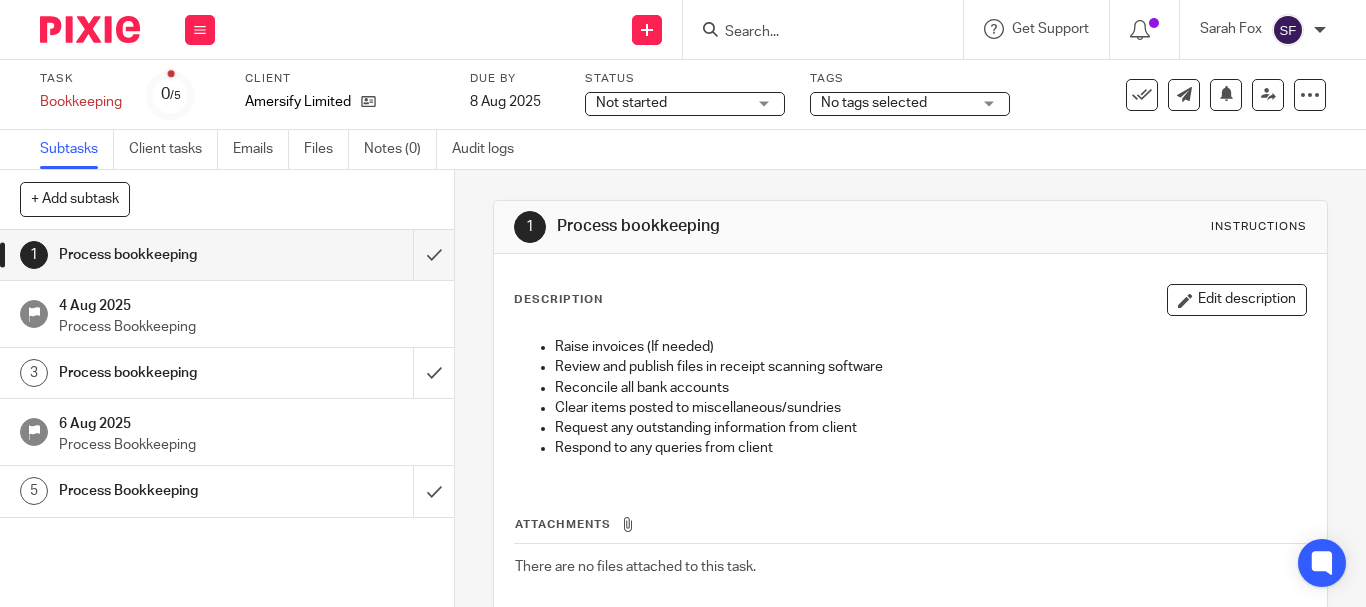 scroll, scrollTop: 0, scrollLeft: 0, axis: both 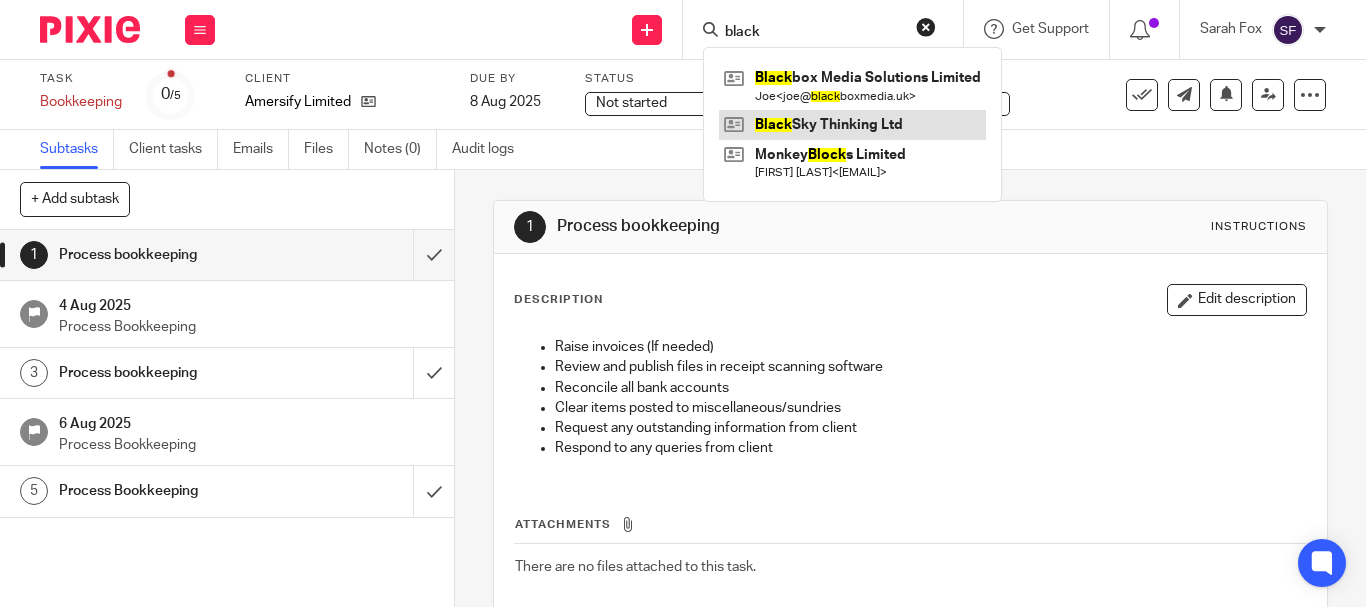 type on "black" 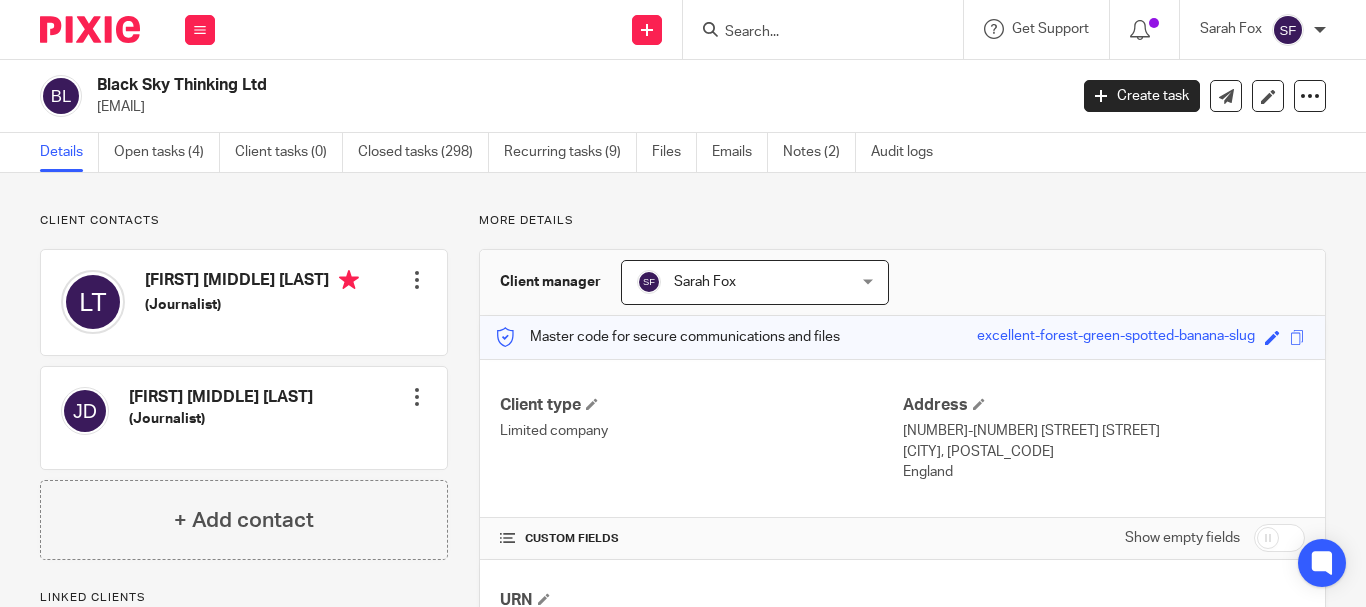scroll, scrollTop: 0, scrollLeft: 0, axis: both 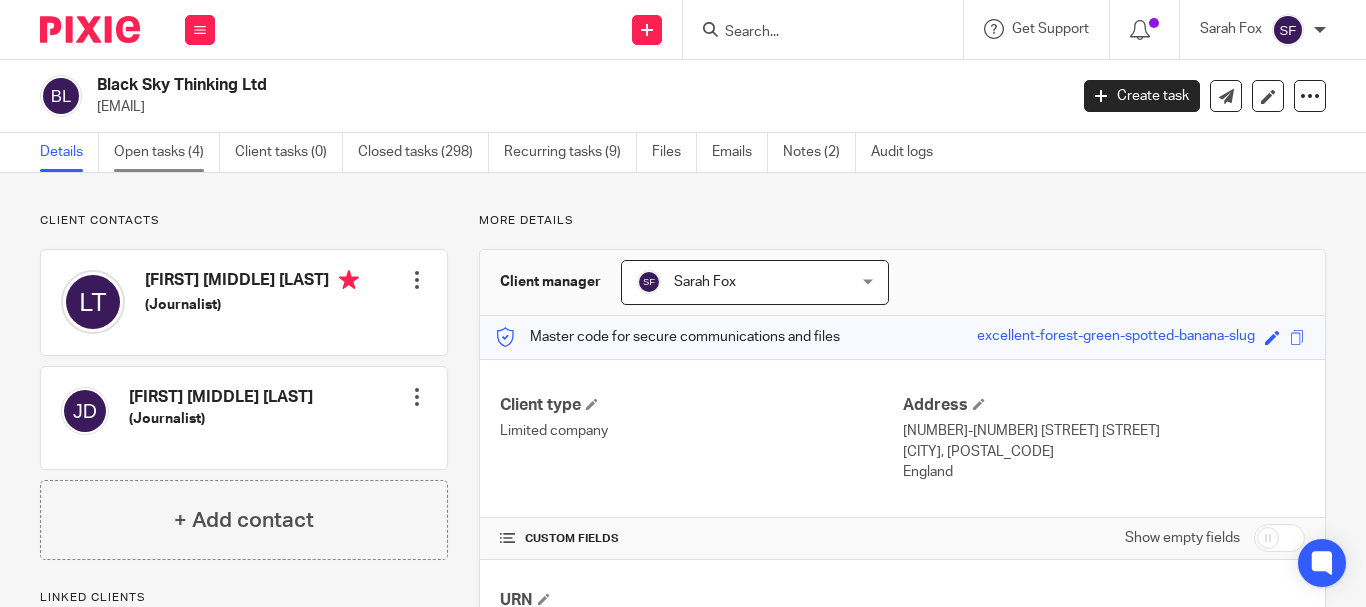 click on "Open tasks (4)" at bounding box center (167, 152) 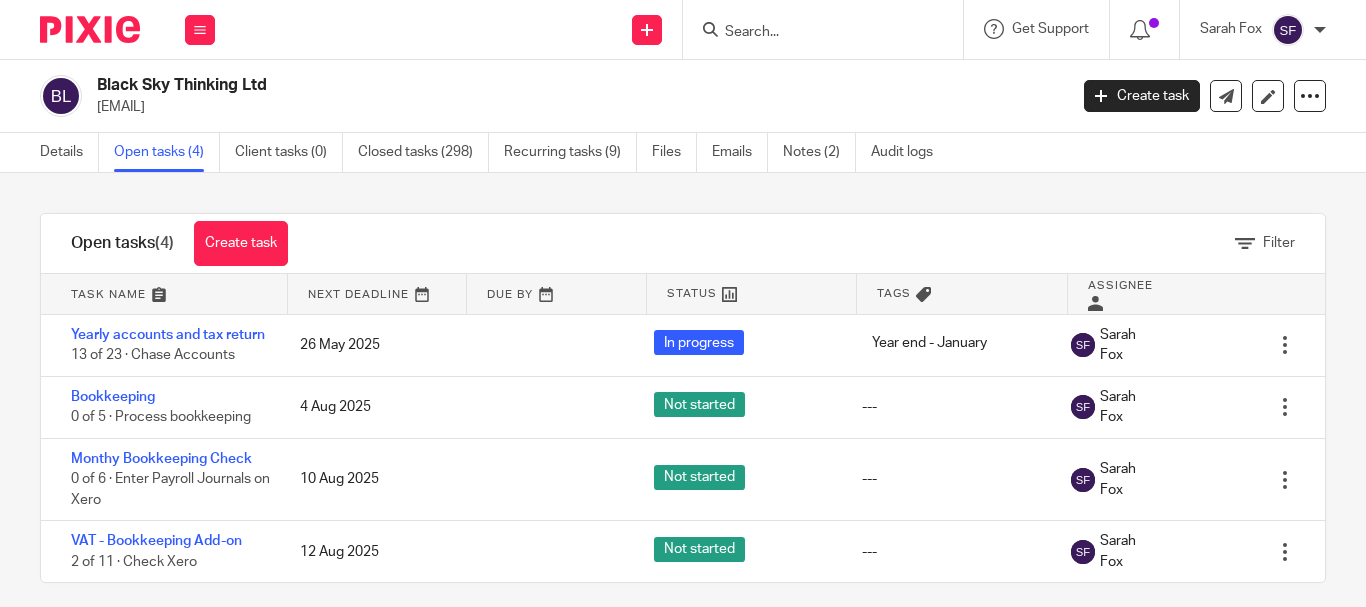 scroll, scrollTop: 0, scrollLeft: 0, axis: both 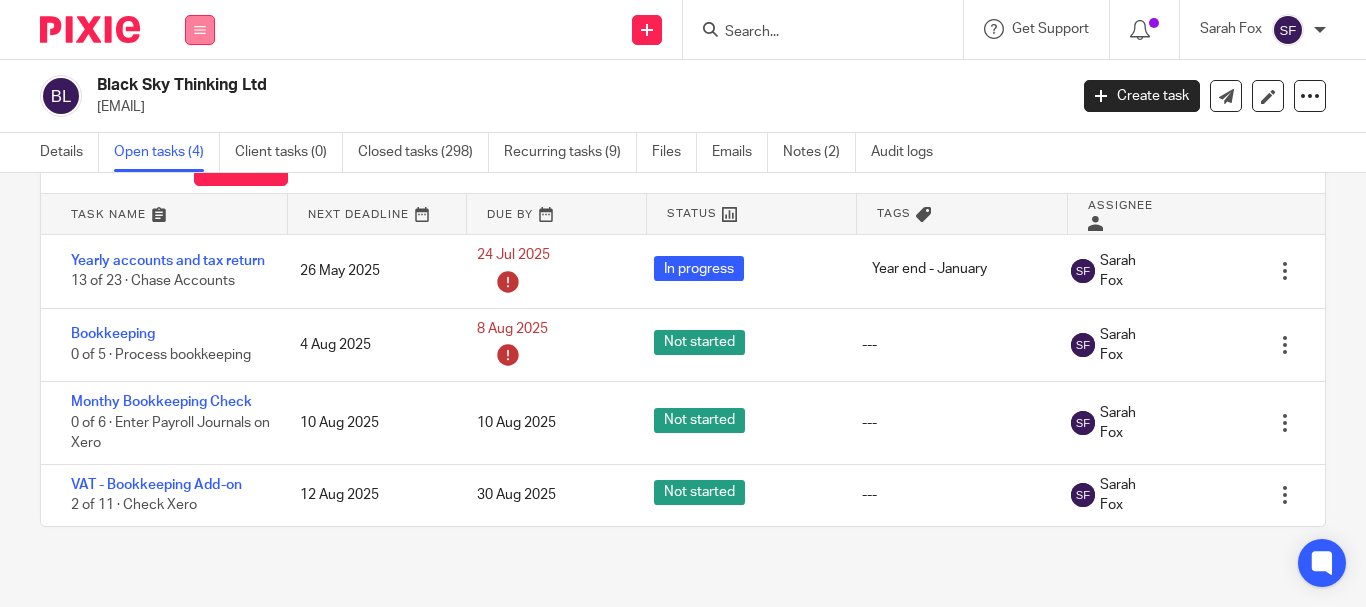 click at bounding box center [200, 30] 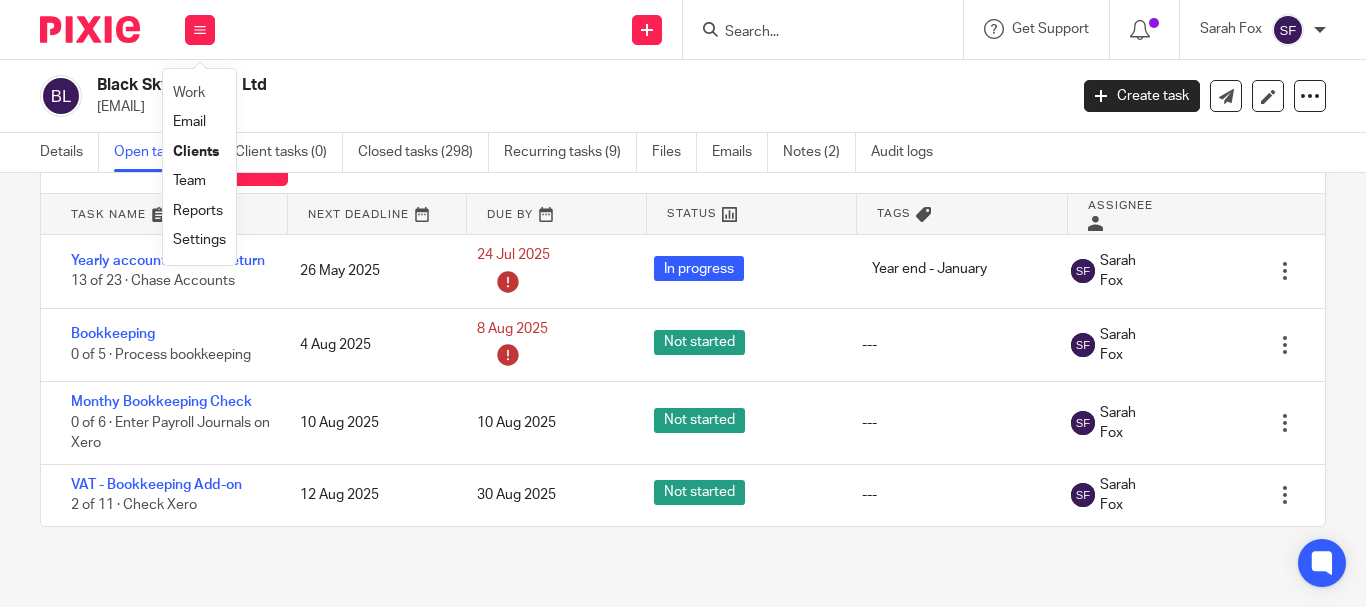 click on "Work" at bounding box center (199, 93) 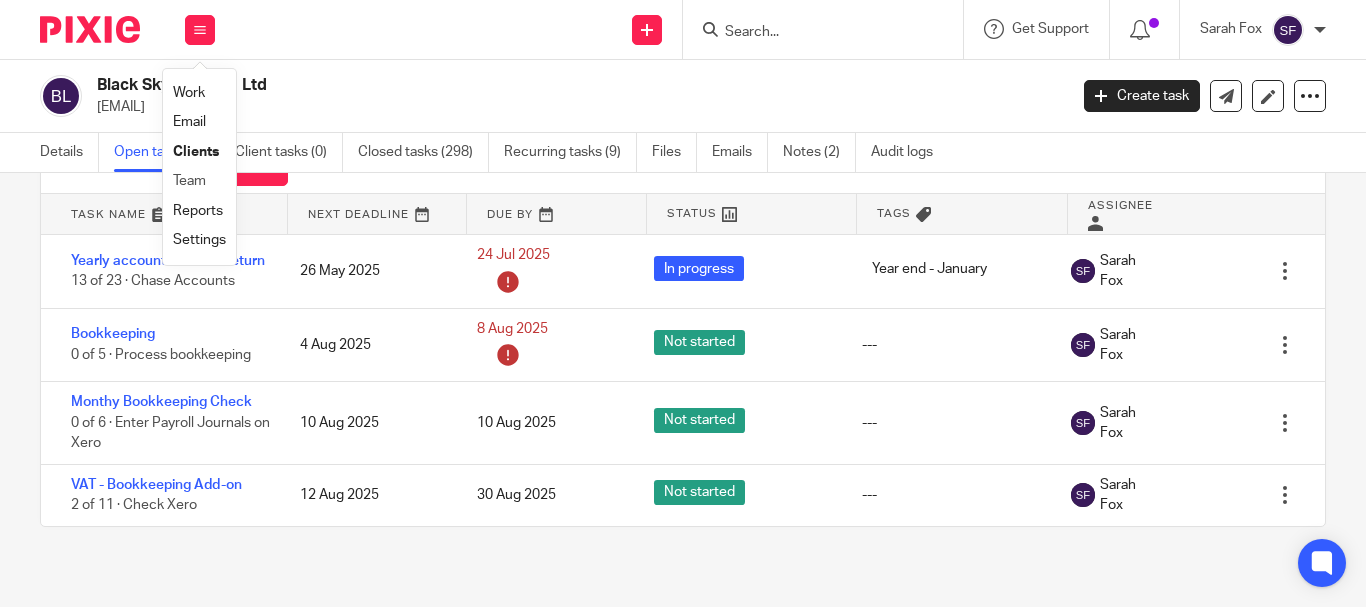 click on "Team" at bounding box center [199, 181] 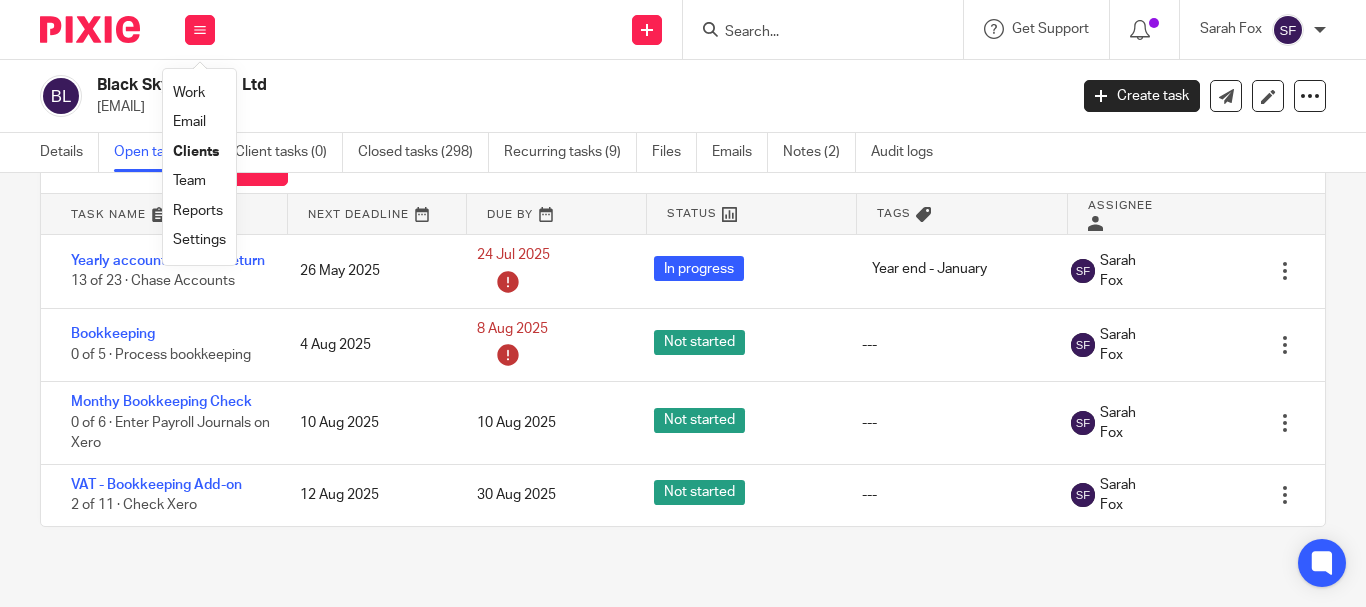 click on "Team" at bounding box center (189, 181) 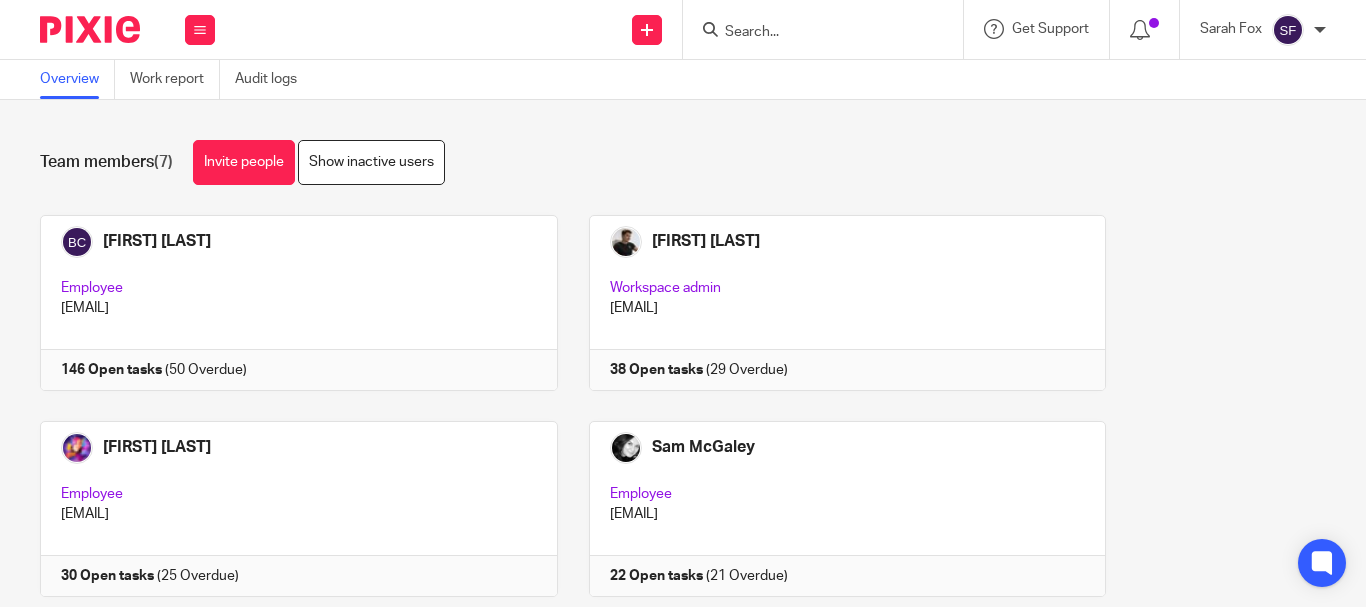 scroll, scrollTop: 0, scrollLeft: 0, axis: both 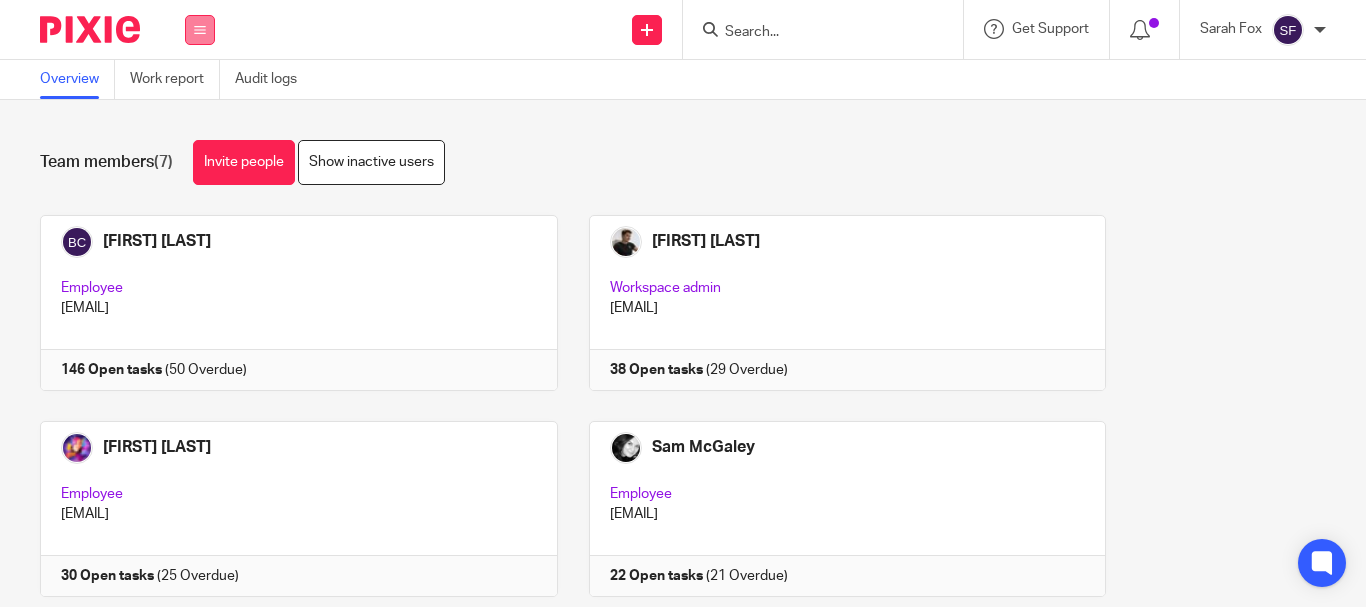 click at bounding box center (200, 30) 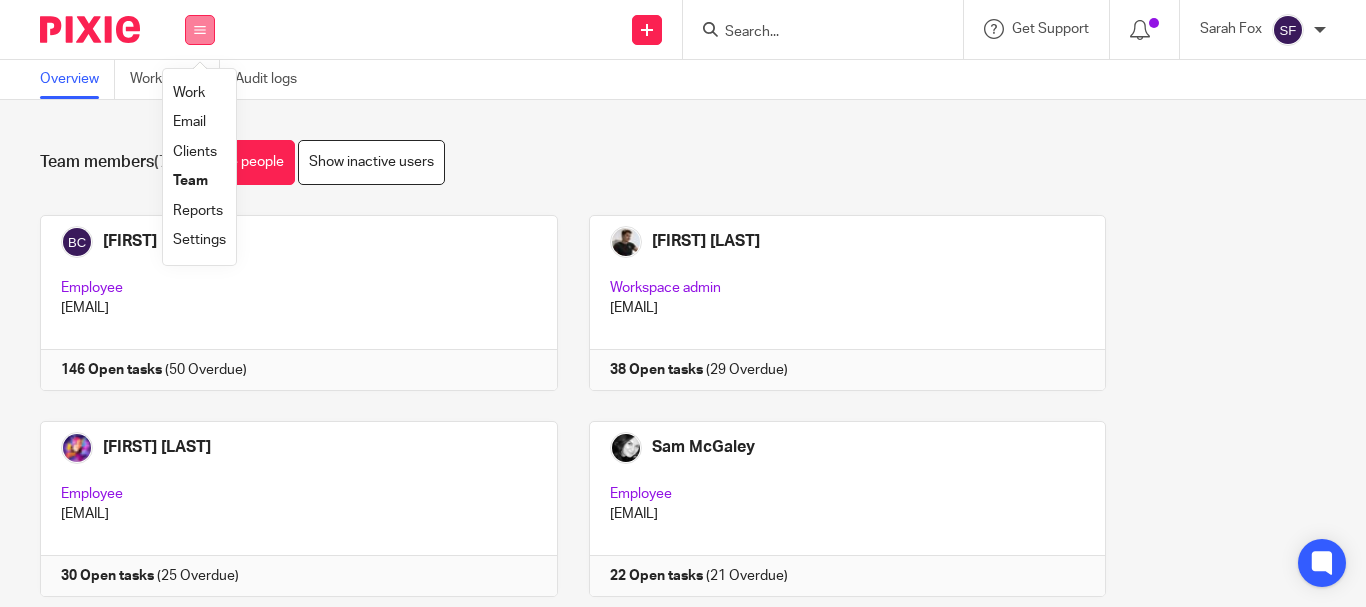 click at bounding box center (200, 30) 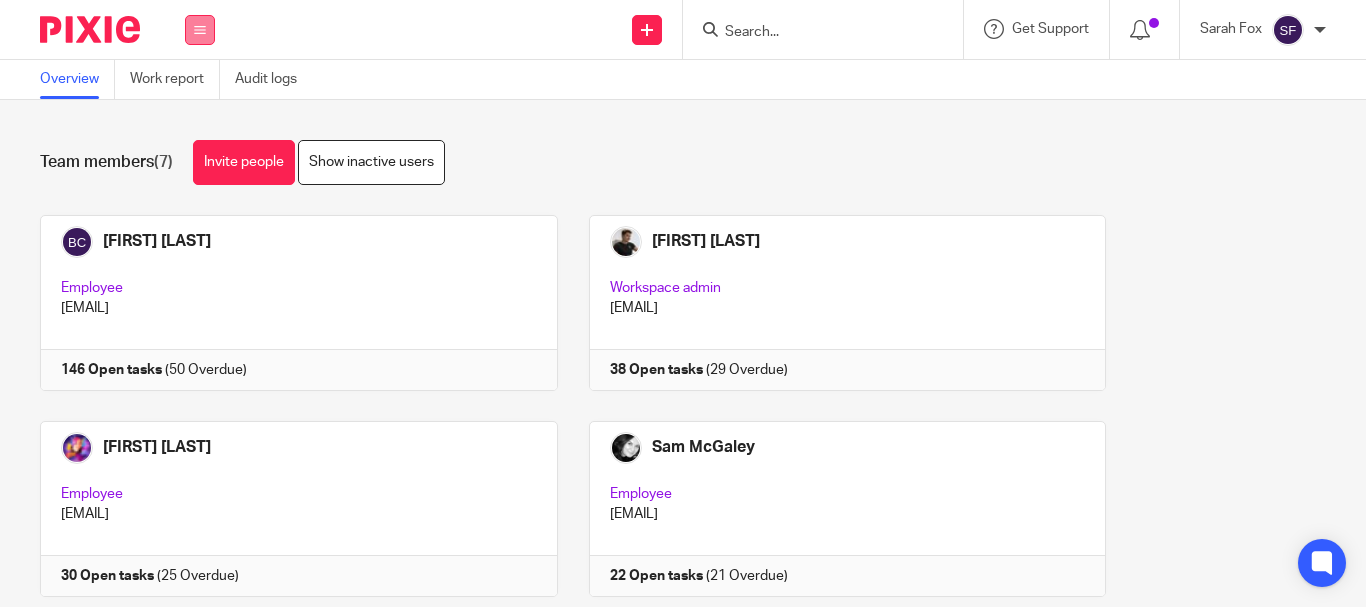 click at bounding box center [200, 30] 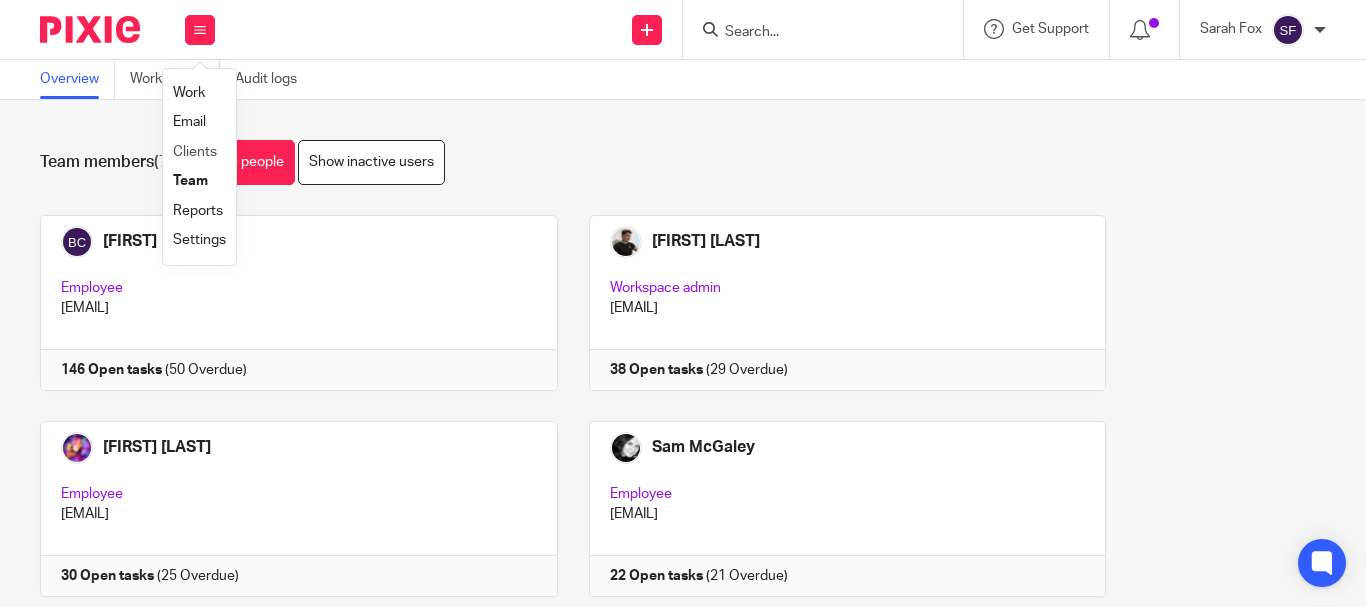 click on "Clients" at bounding box center (195, 152) 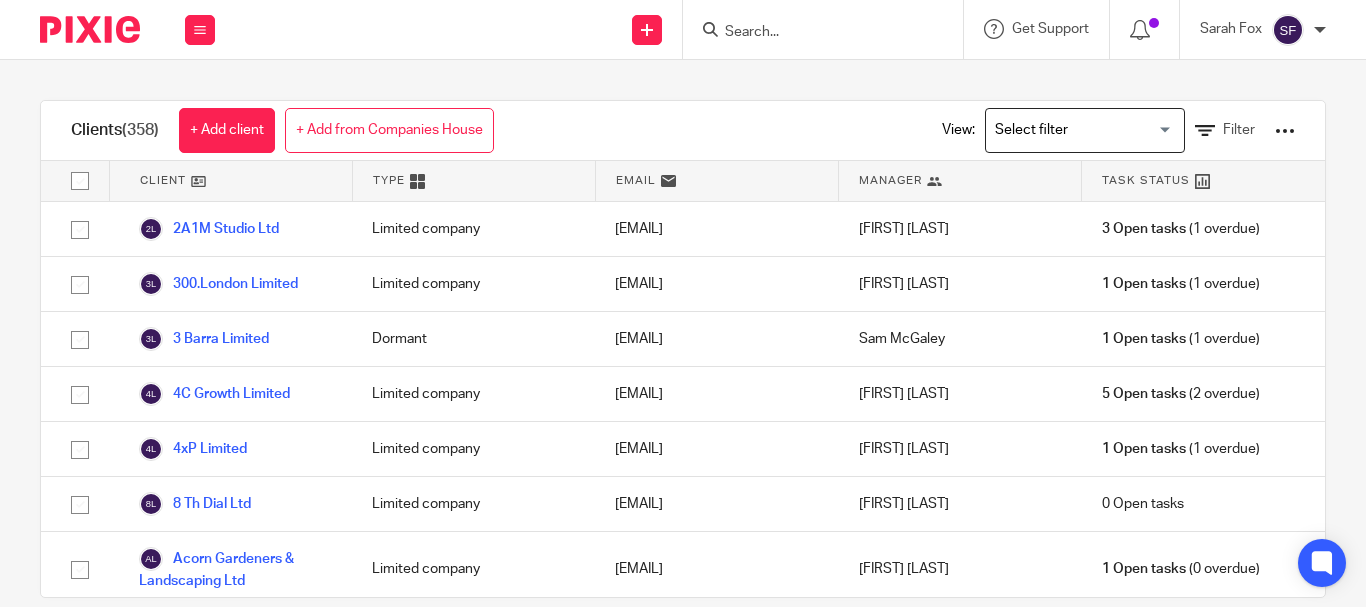 scroll, scrollTop: 0, scrollLeft: 0, axis: both 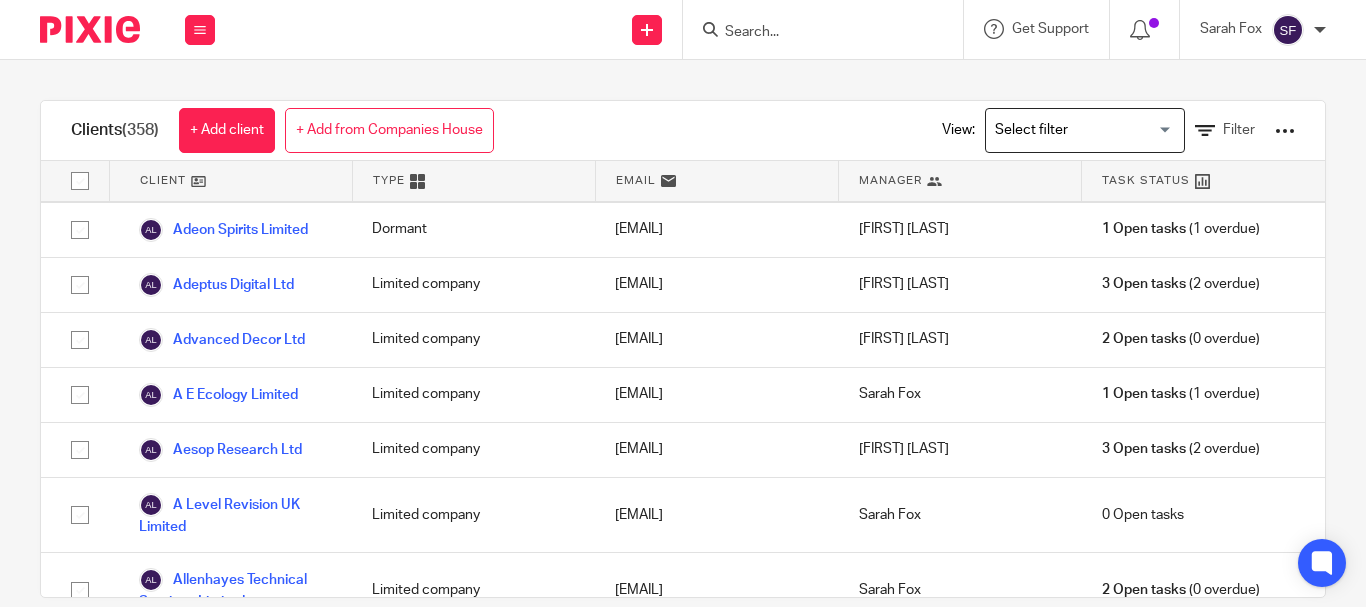 click on "Clients
(358)
+ Add client
+ Add from Companies House
View:
Loading...          Filter              Client       Type     Email     Manager       Task Status
2A1M Studio Ltd
Limited company
[EMAIL]
Becky Cole
3 Open tasks
(1 overdue)
300.London Limited
Limited company
[EMAIL]
Sean Toomer
1 Open tasks
(1 overdue)
3 Barra Limited
Dormant
[EMAIL]
Sam McGaley
1 Open tasks" at bounding box center (683, 333) 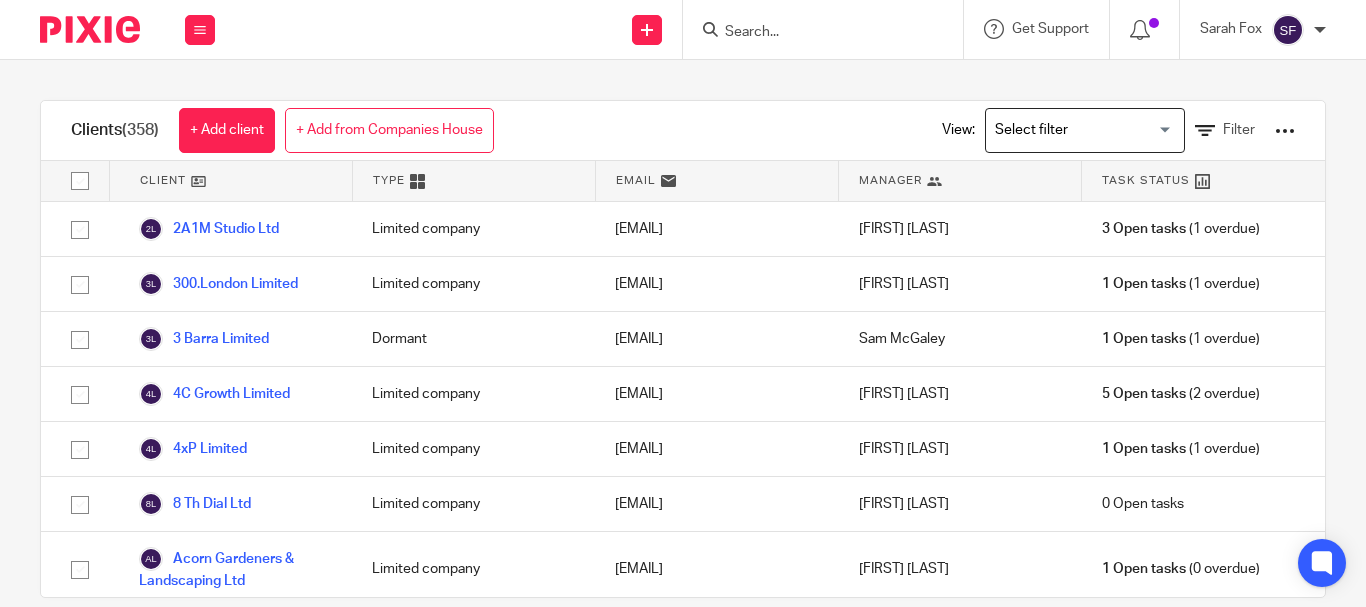 scroll, scrollTop: 1051, scrollLeft: 0, axis: vertical 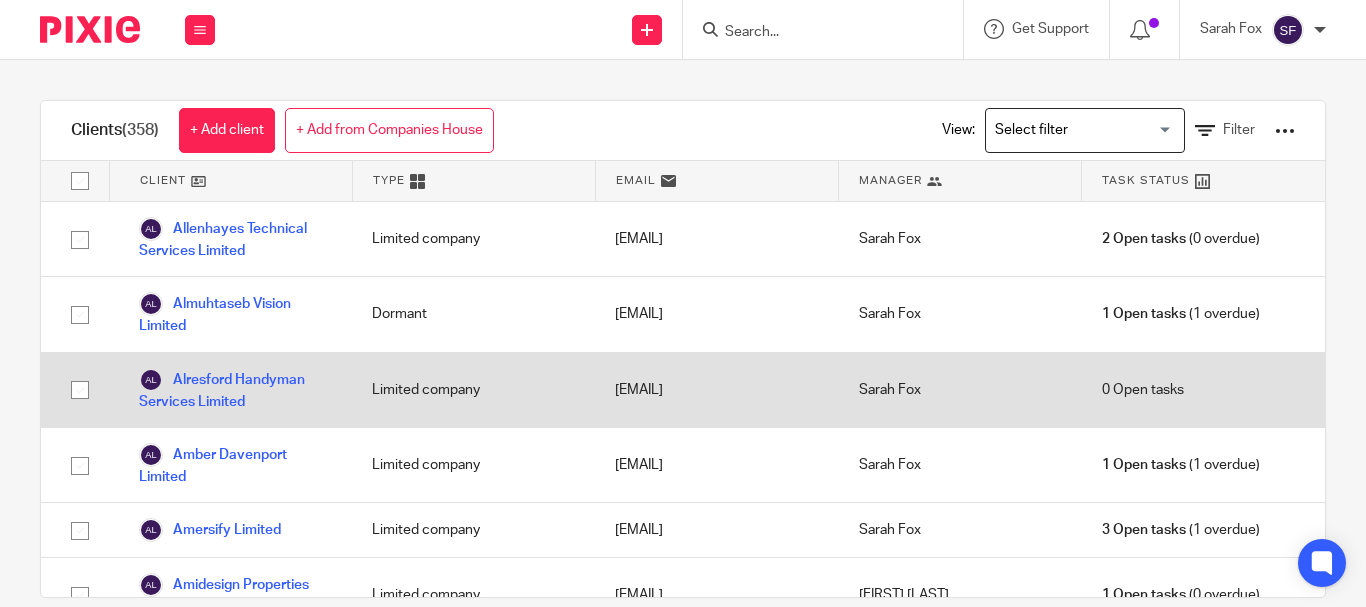 click at bounding box center (80, 390) 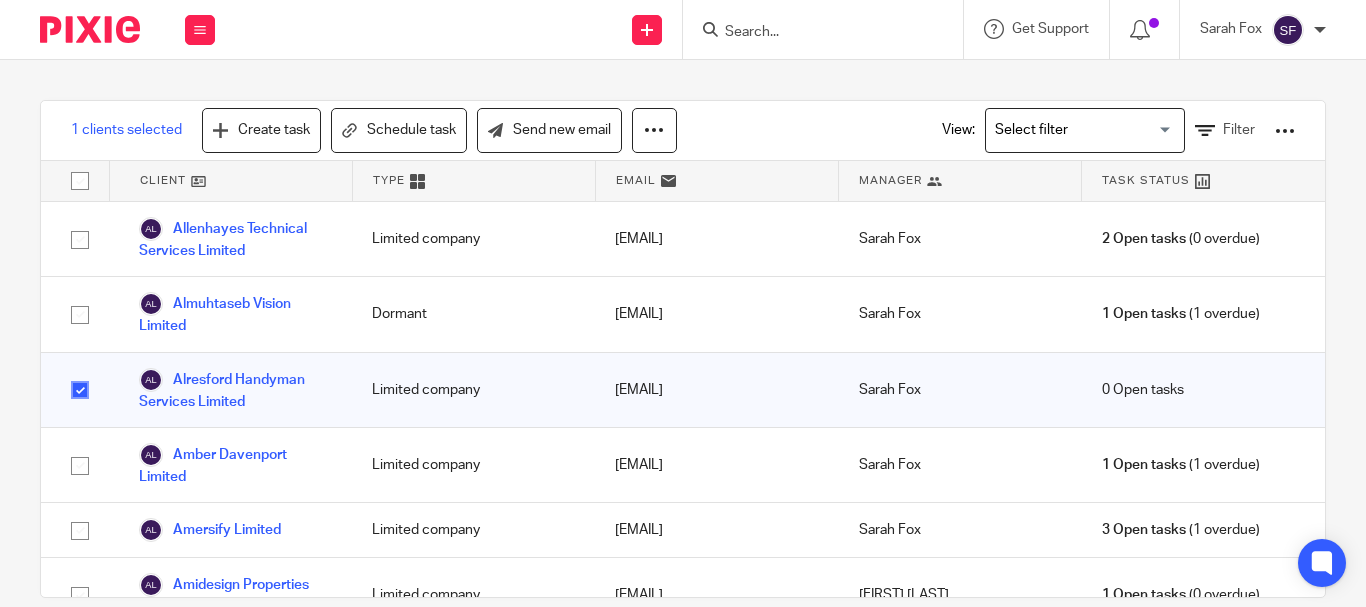 scroll, scrollTop: 31, scrollLeft: 0, axis: vertical 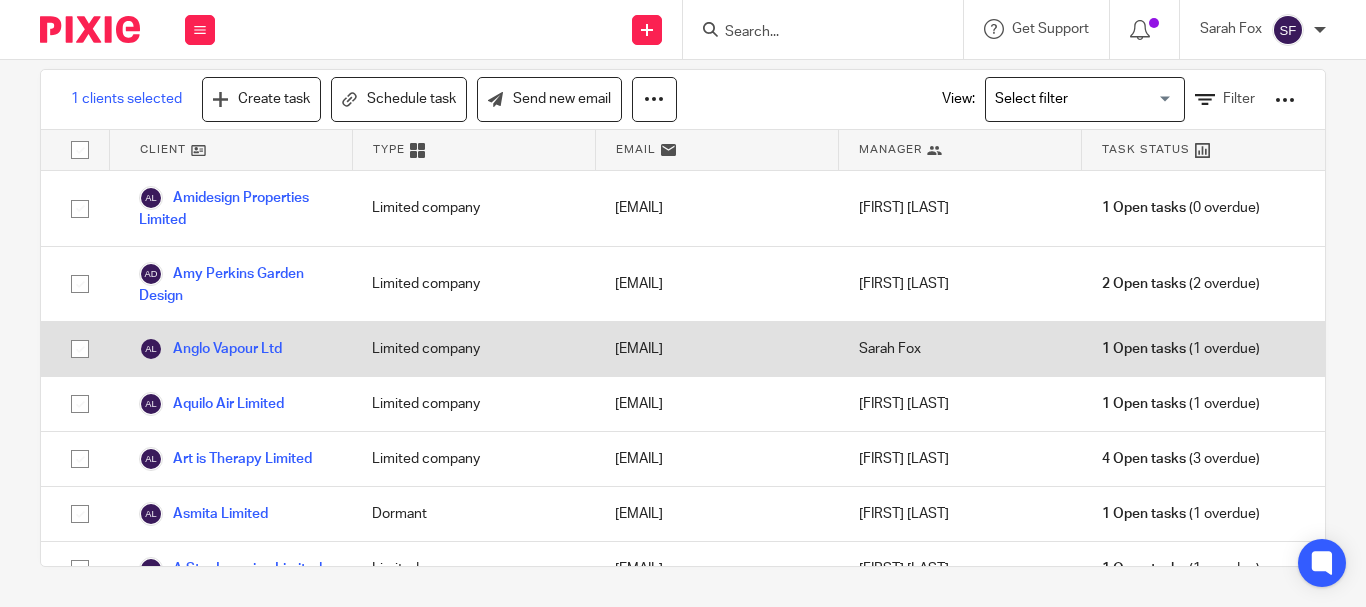 click at bounding box center (80, 349) 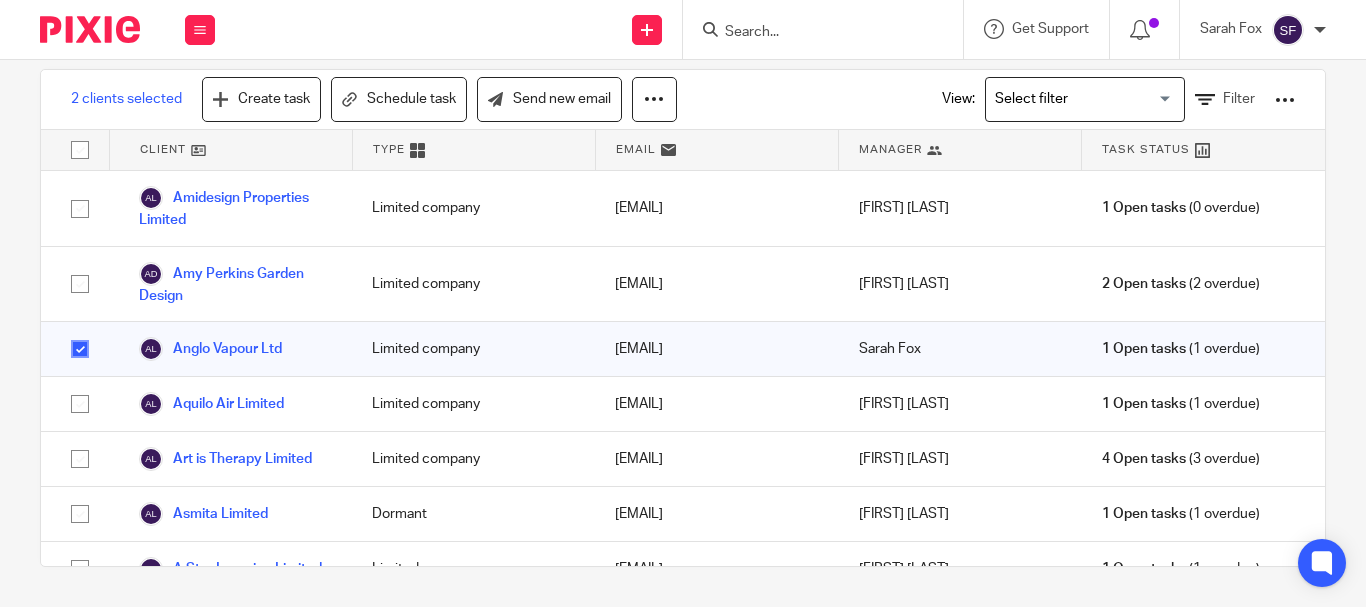 scroll, scrollTop: 3797, scrollLeft: 0, axis: vertical 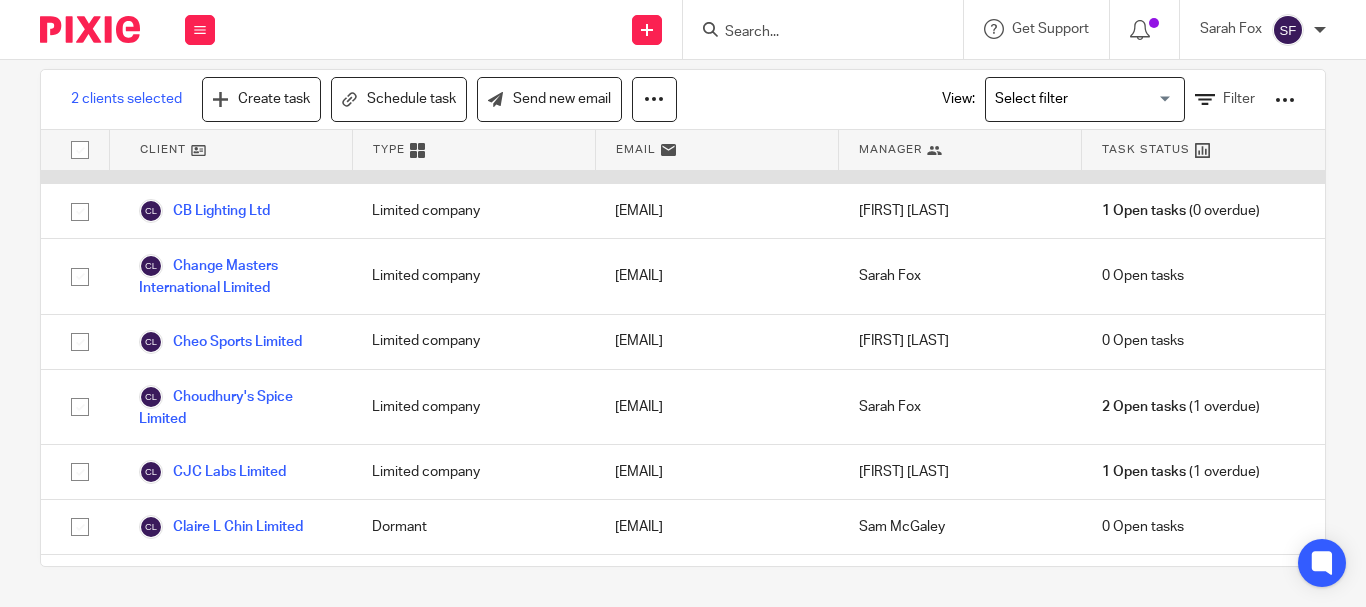 click at bounding box center [80, 147] 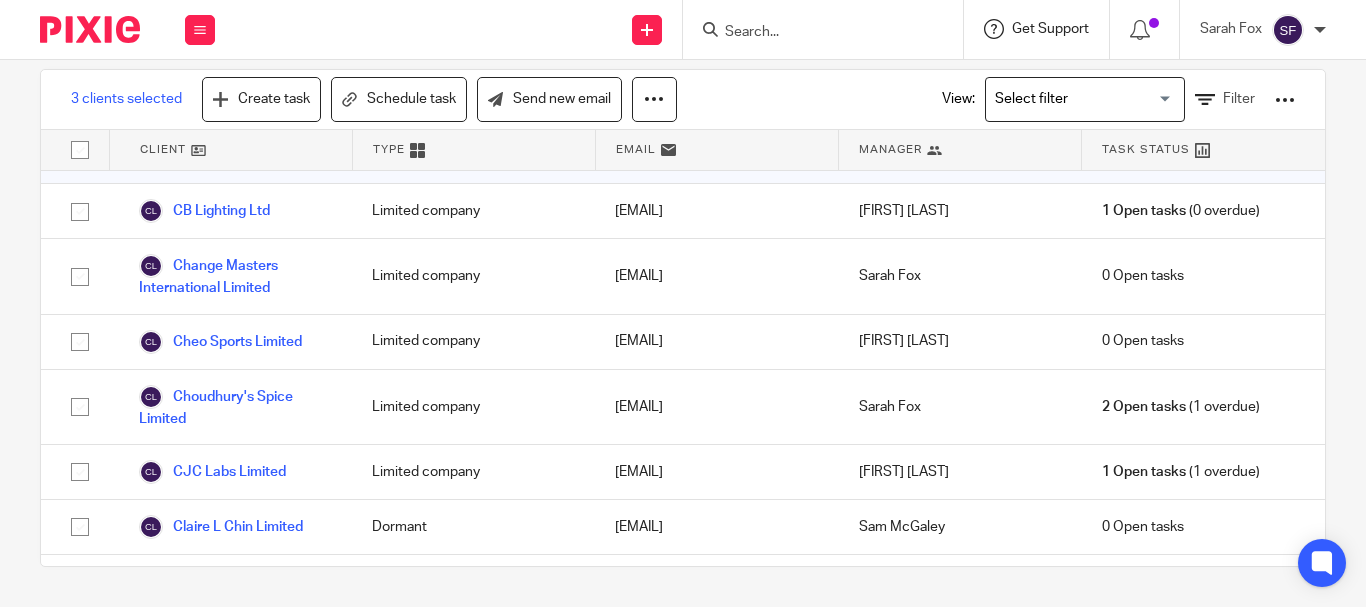 scroll, scrollTop: 4711, scrollLeft: 0, axis: vertical 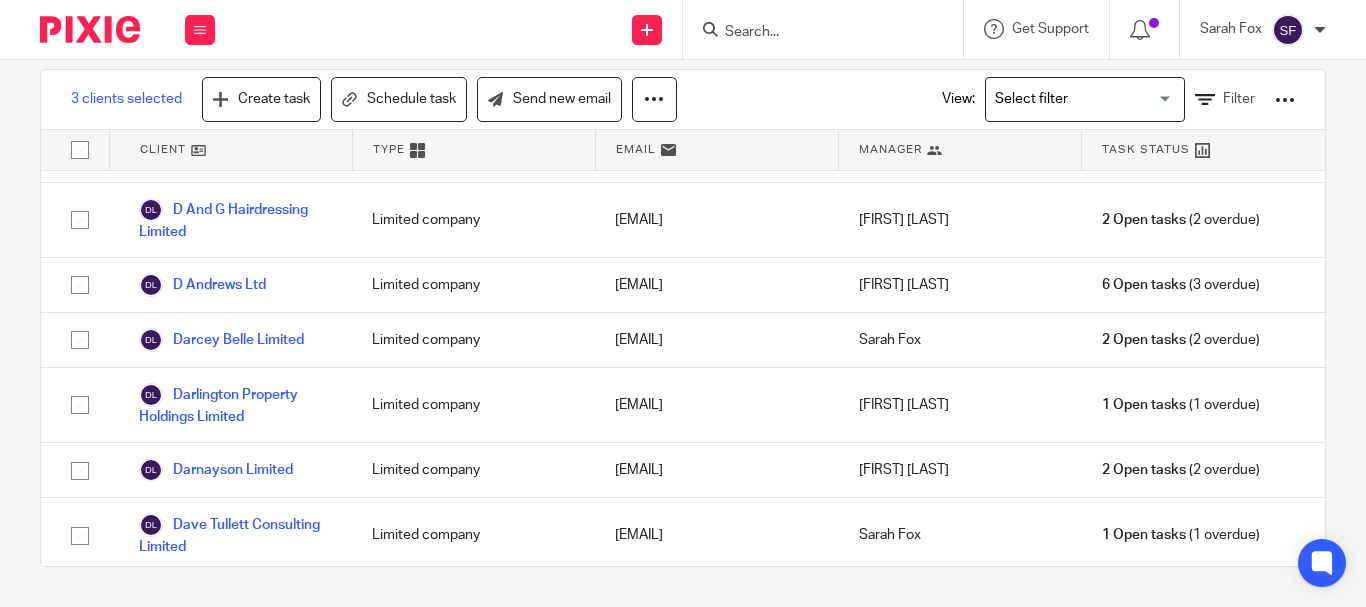 click at bounding box center (80, 80) 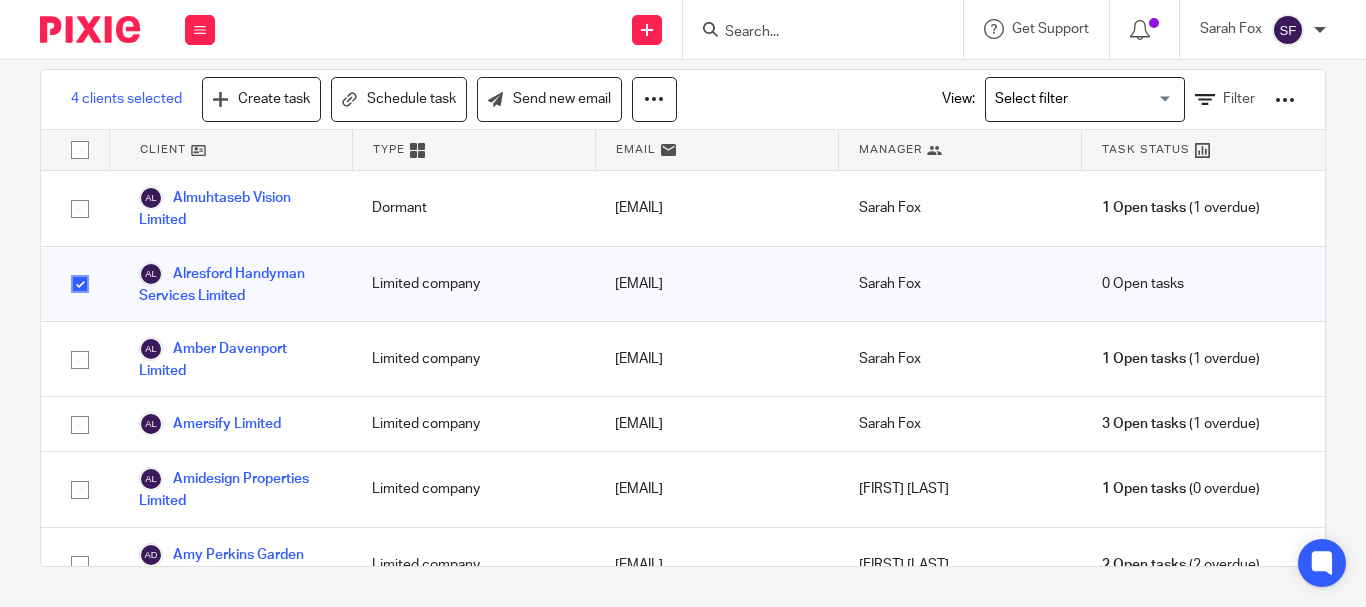 scroll, scrollTop: 5157, scrollLeft: 0, axis: vertical 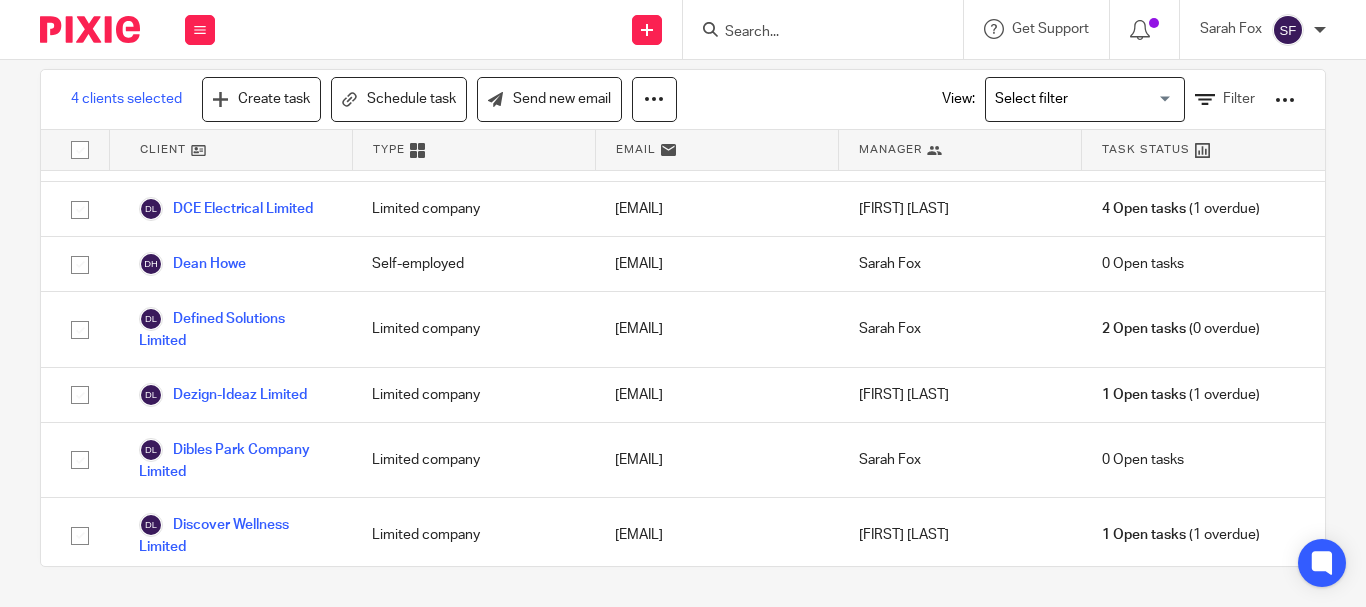 click at bounding box center [80, 90] 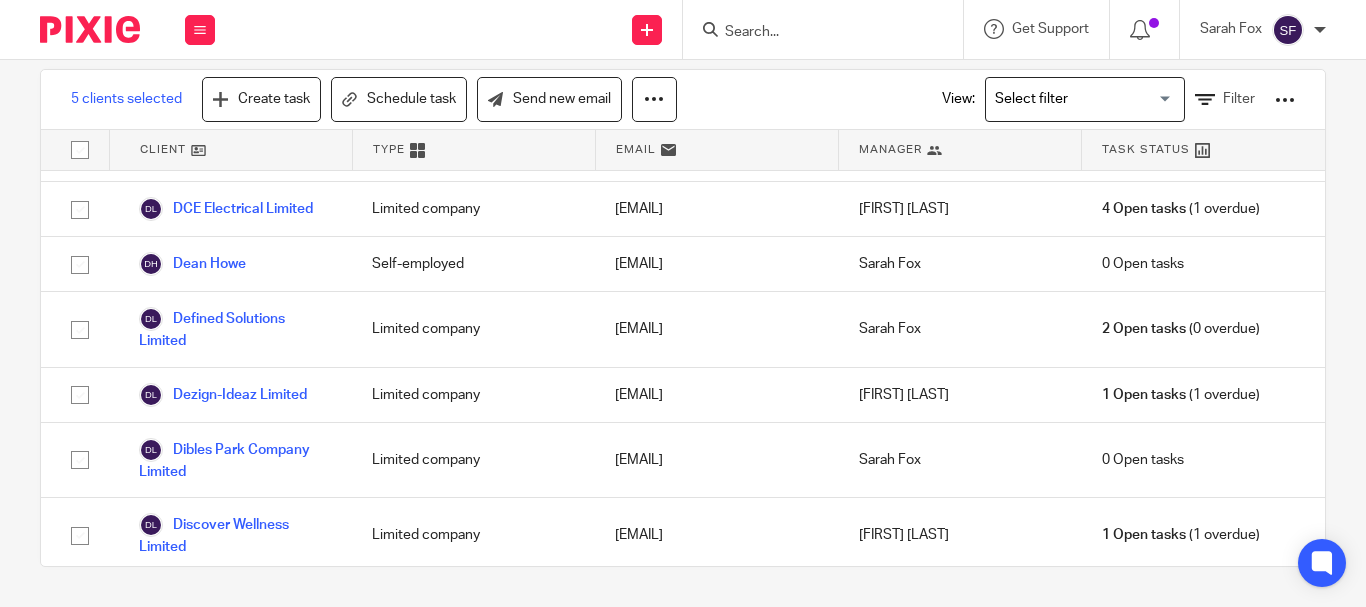 scroll, scrollTop: 6457, scrollLeft: 0, axis: vertical 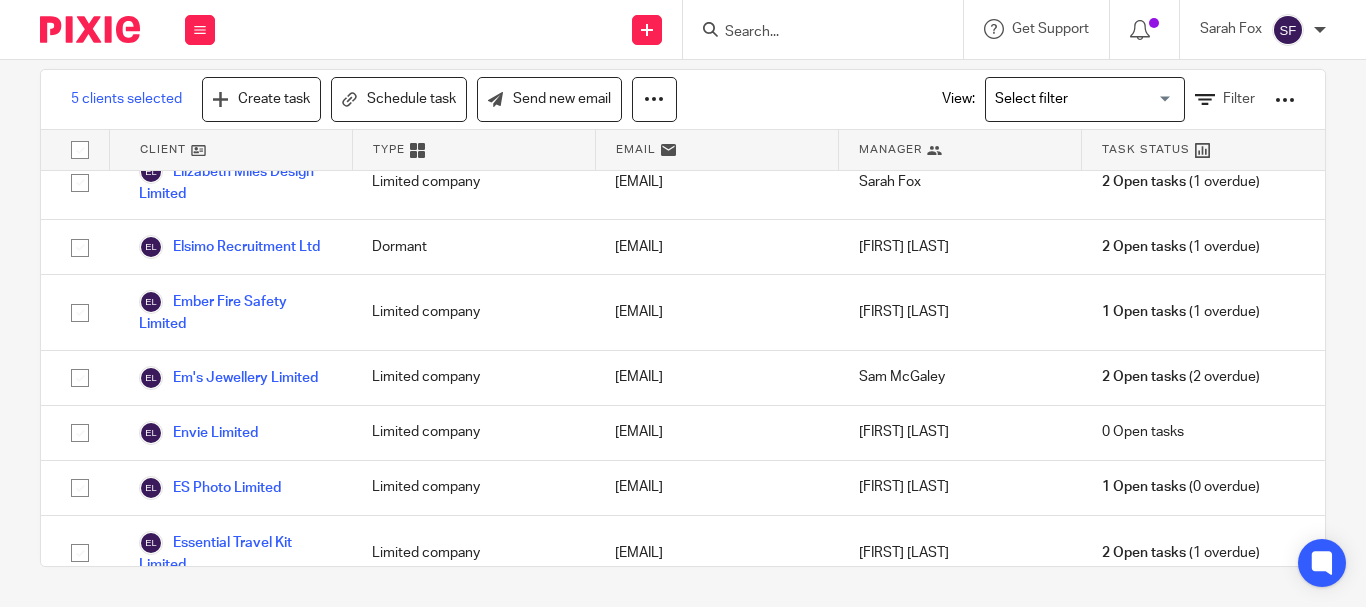 click at bounding box center [80, 32] 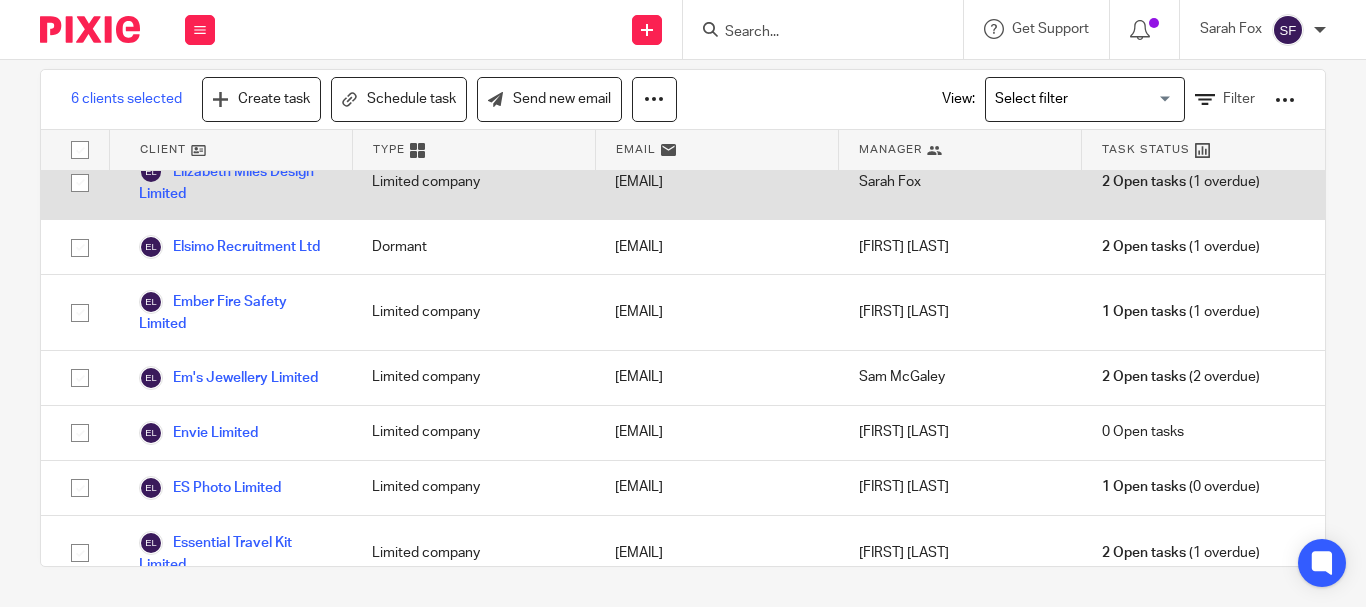click at bounding box center [80, 183] 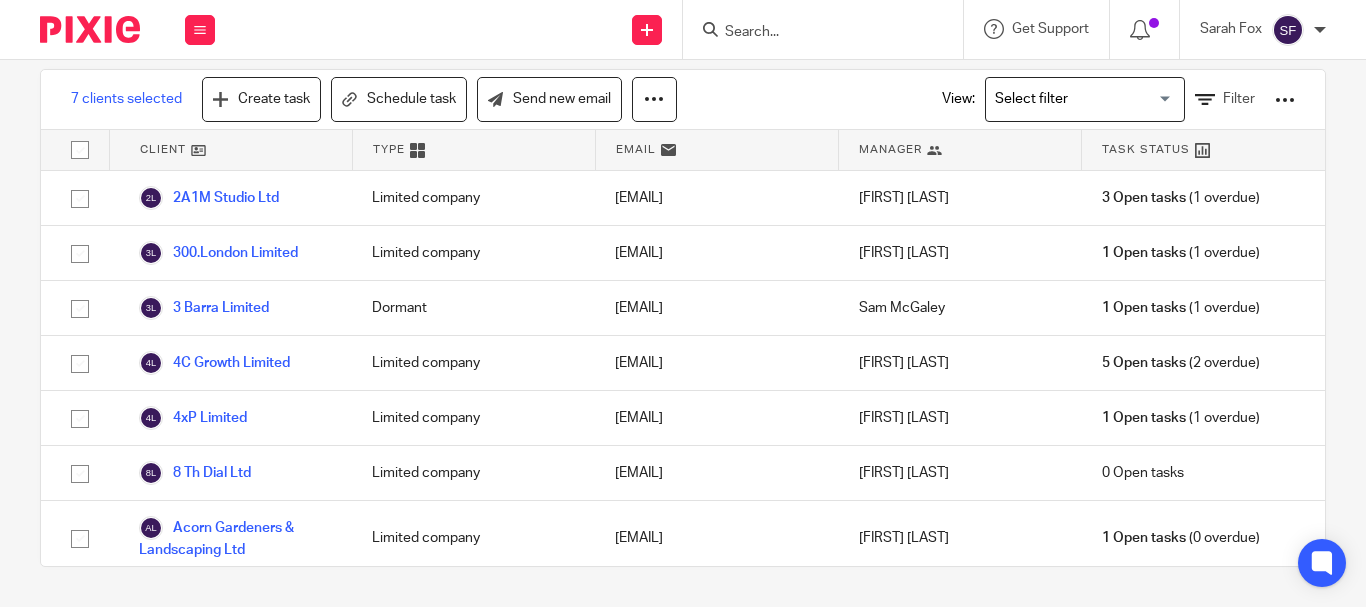 scroll, scrollTop: 8307, scrollLeft: 0, axis: vertical 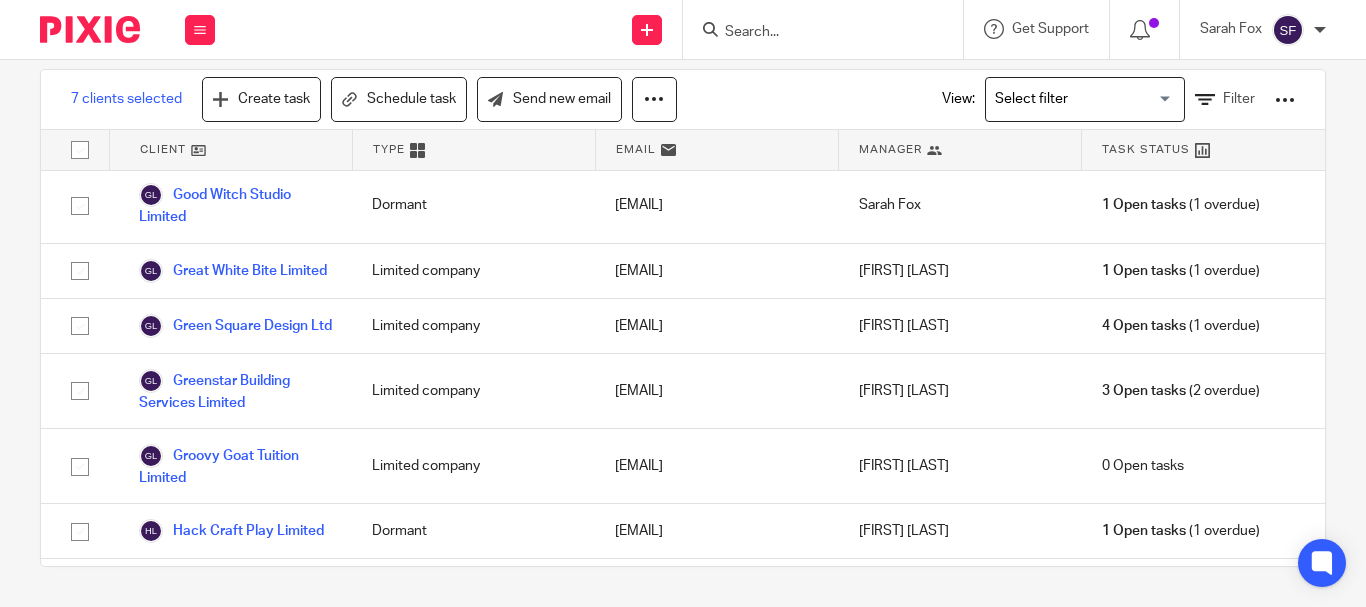 click at bounding box center (80, -130) 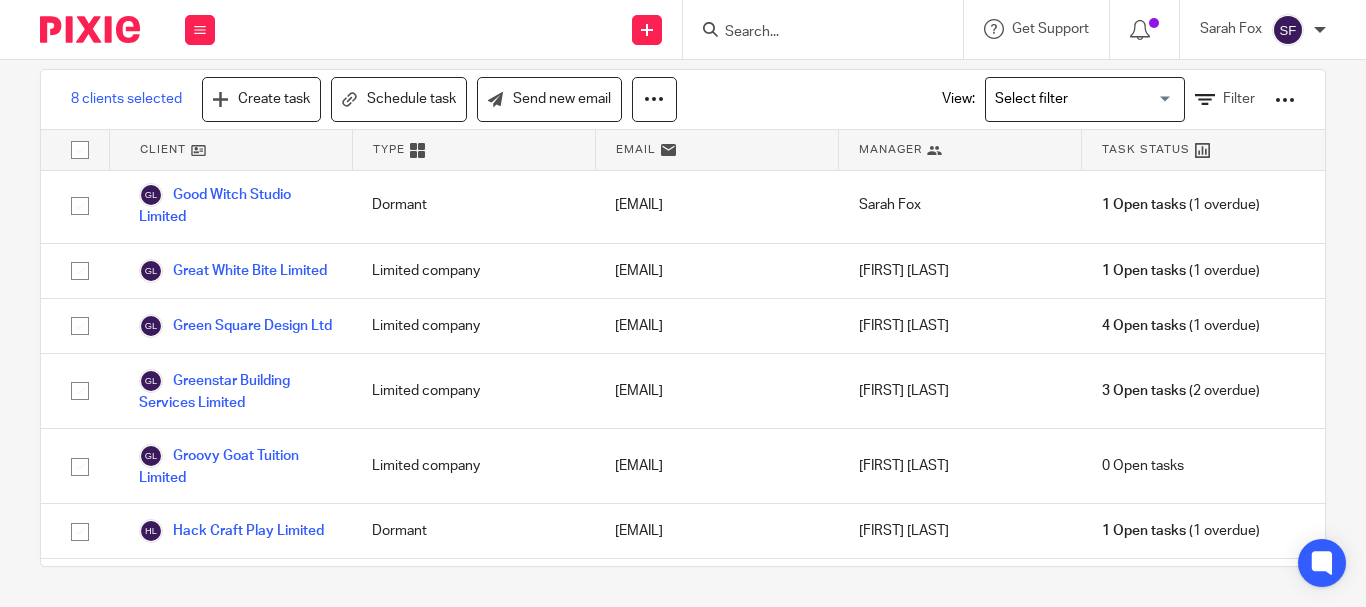 scroll, scrollTop: 9132, scrollLeft: 0, axis: vertical 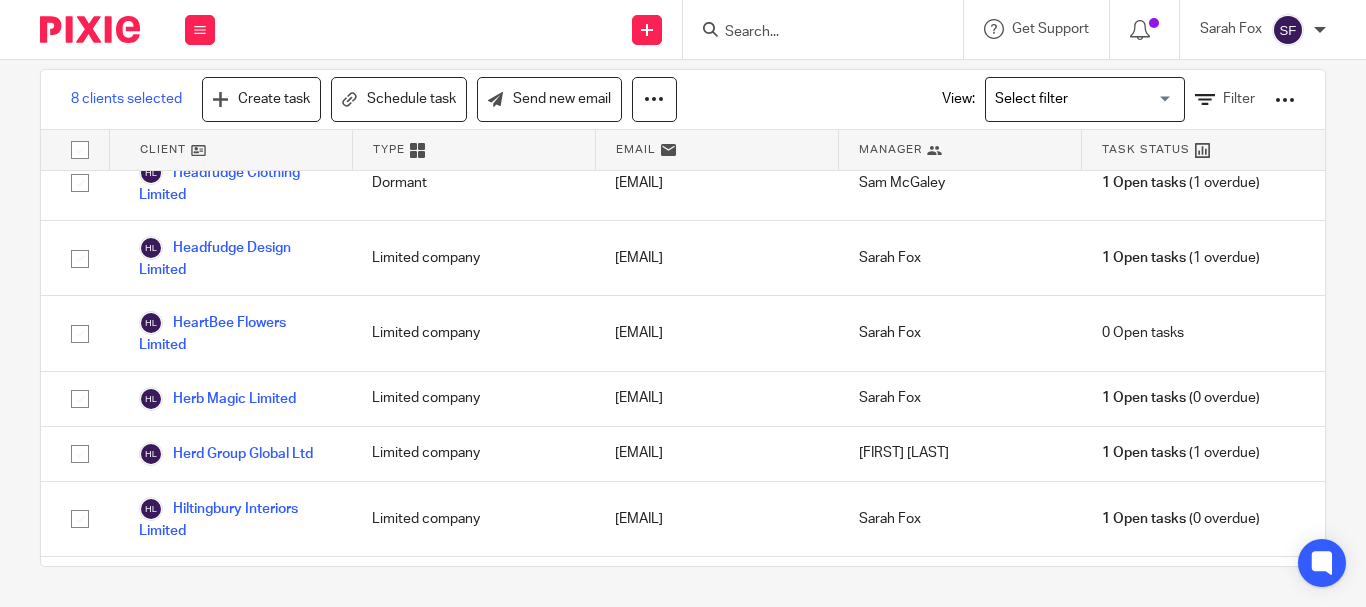 click at bounding box center [80, -228] 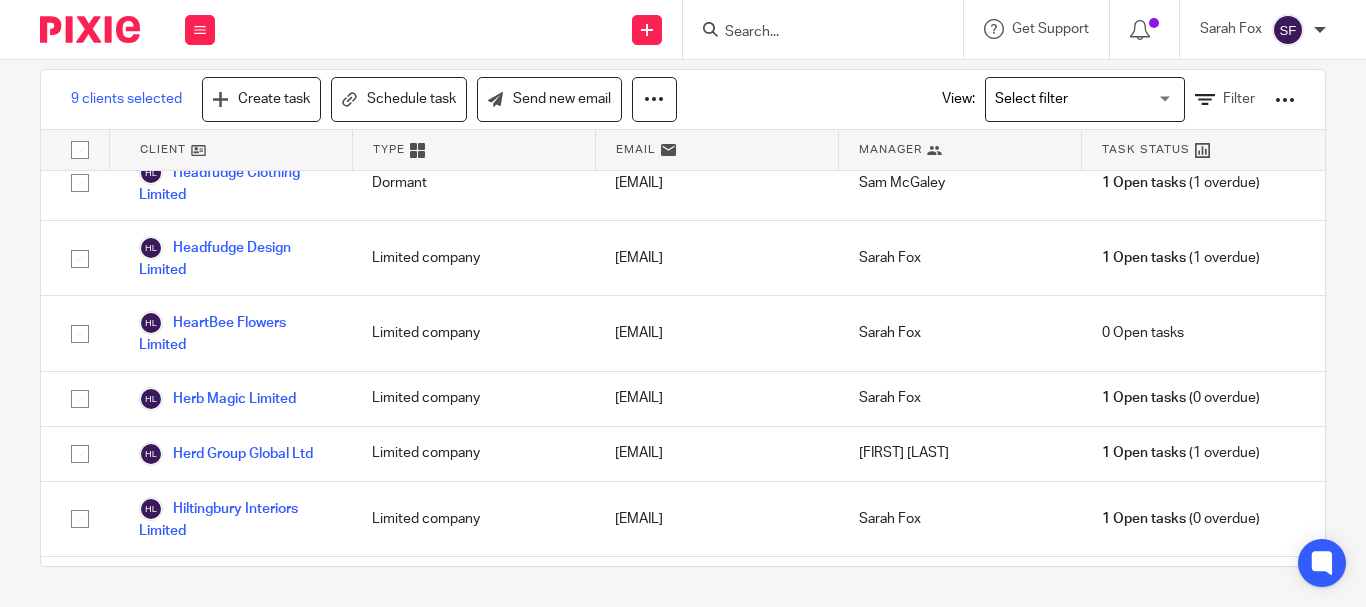scroll, scrollTop: 9564, scrollLeft: 0, axis: vertical 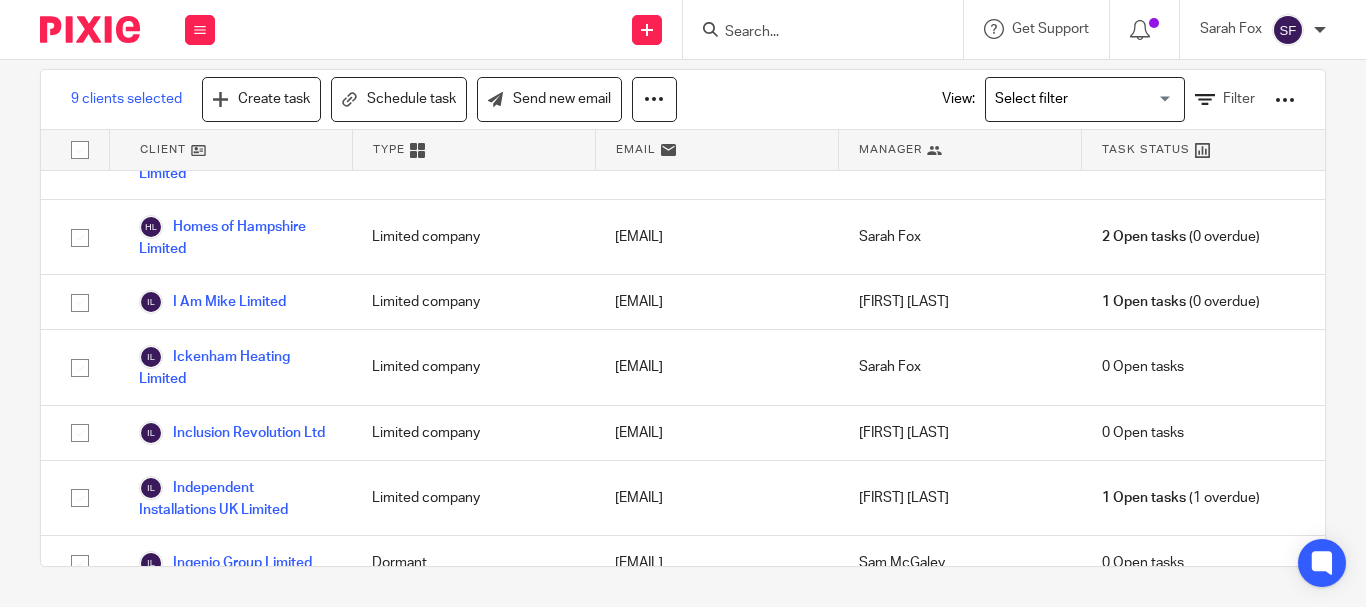 click at bounding box center [80, -249] 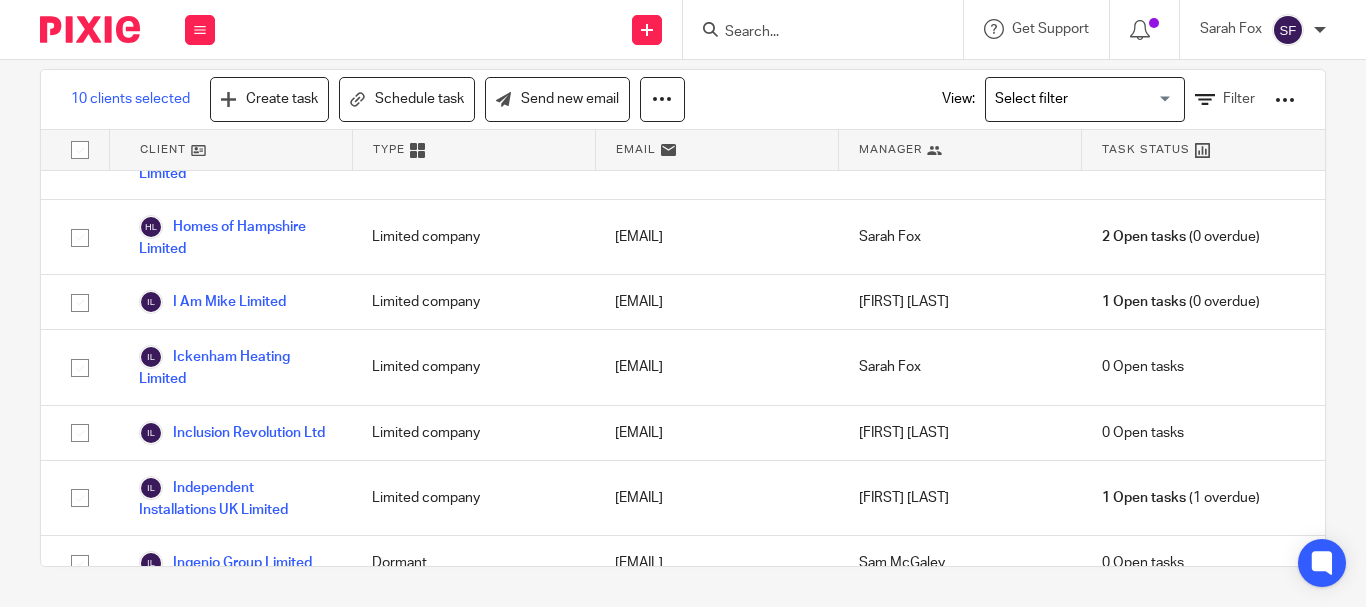 click at bounding box center (80, -249) 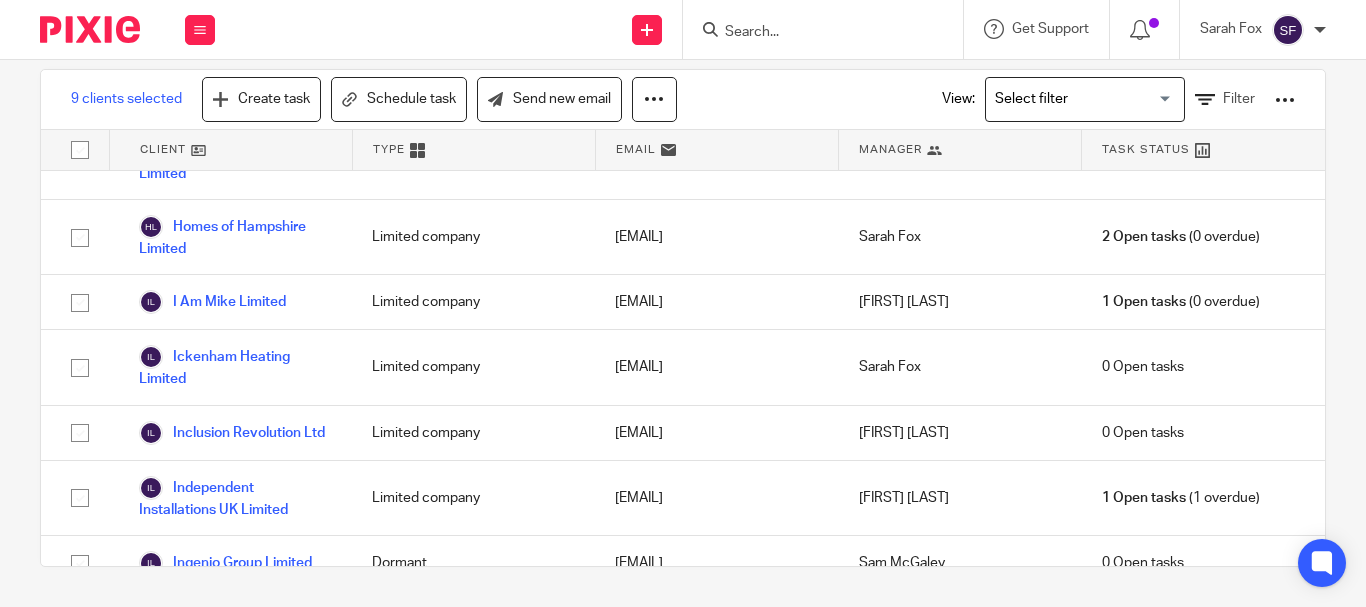 click at bounding box center (80, -173) 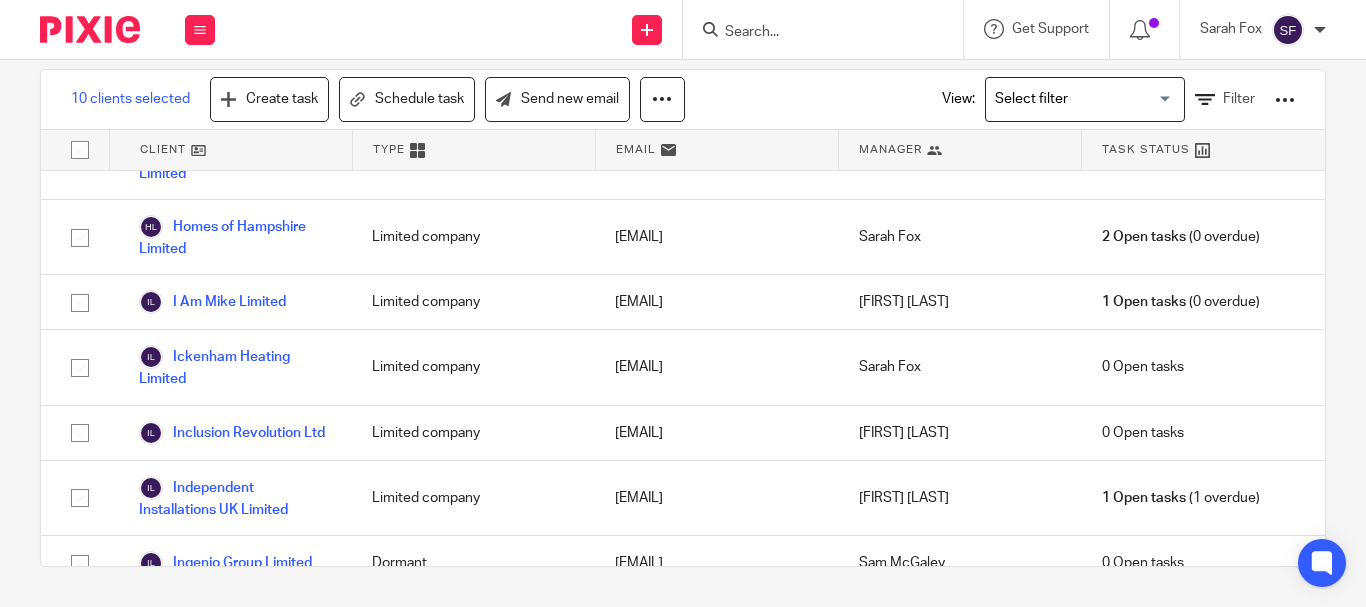 scroll, scrollTop: 9899, scrollLeft: 0, axis: vertical 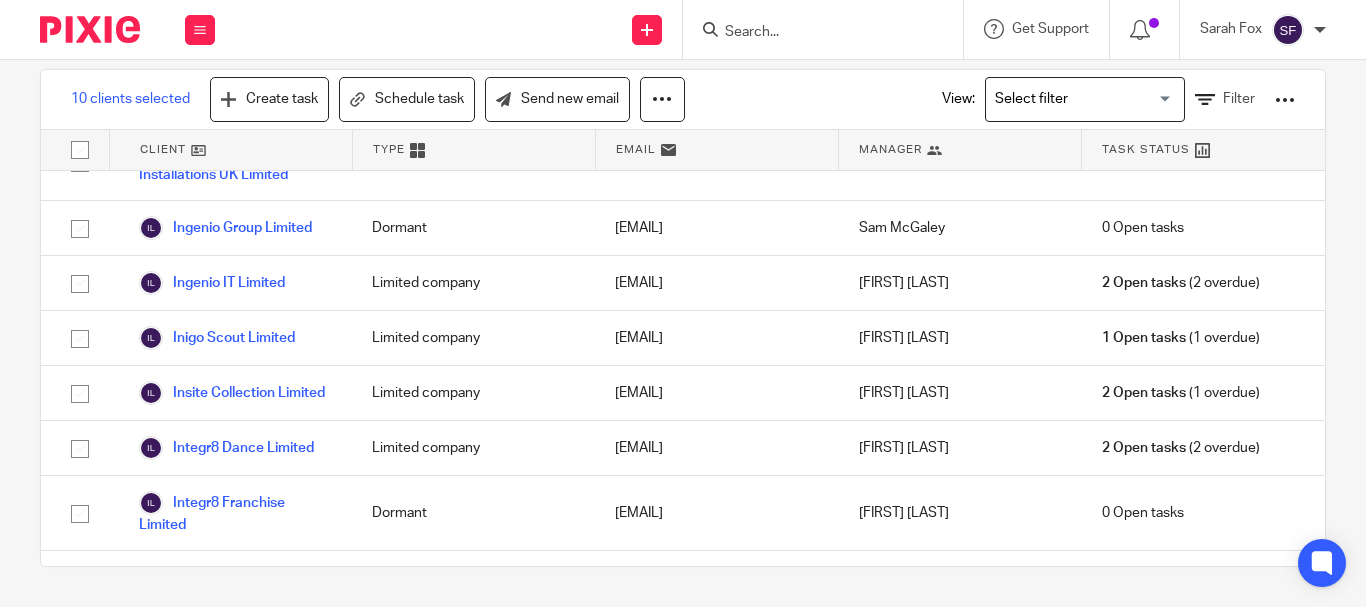 click at bounding box center [80, -248] 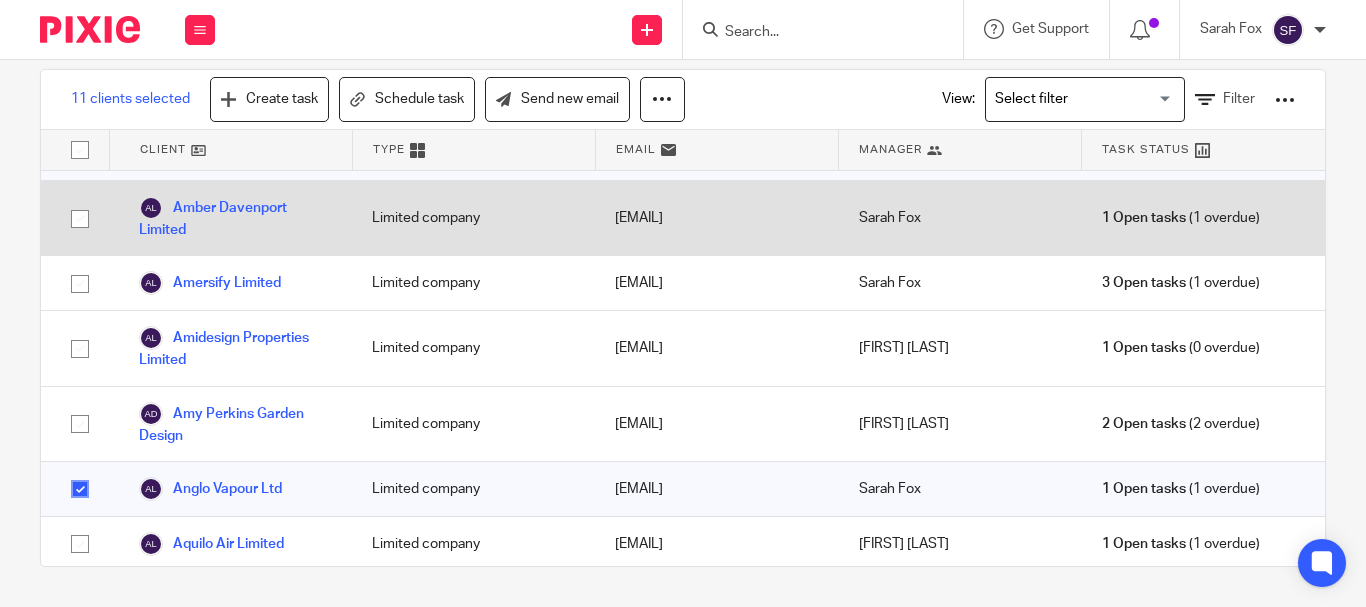 scroll, scrollTop: 10180, scrollLeft: 0, axis: vertical 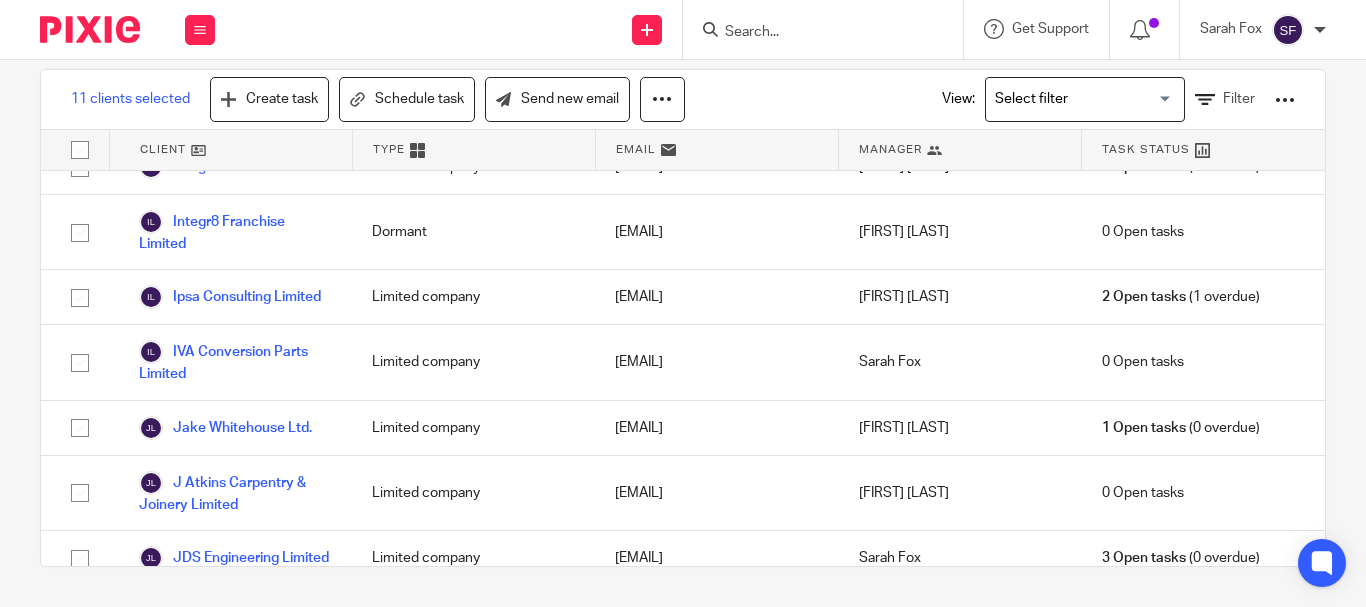 click at bounding box center (80, -248) 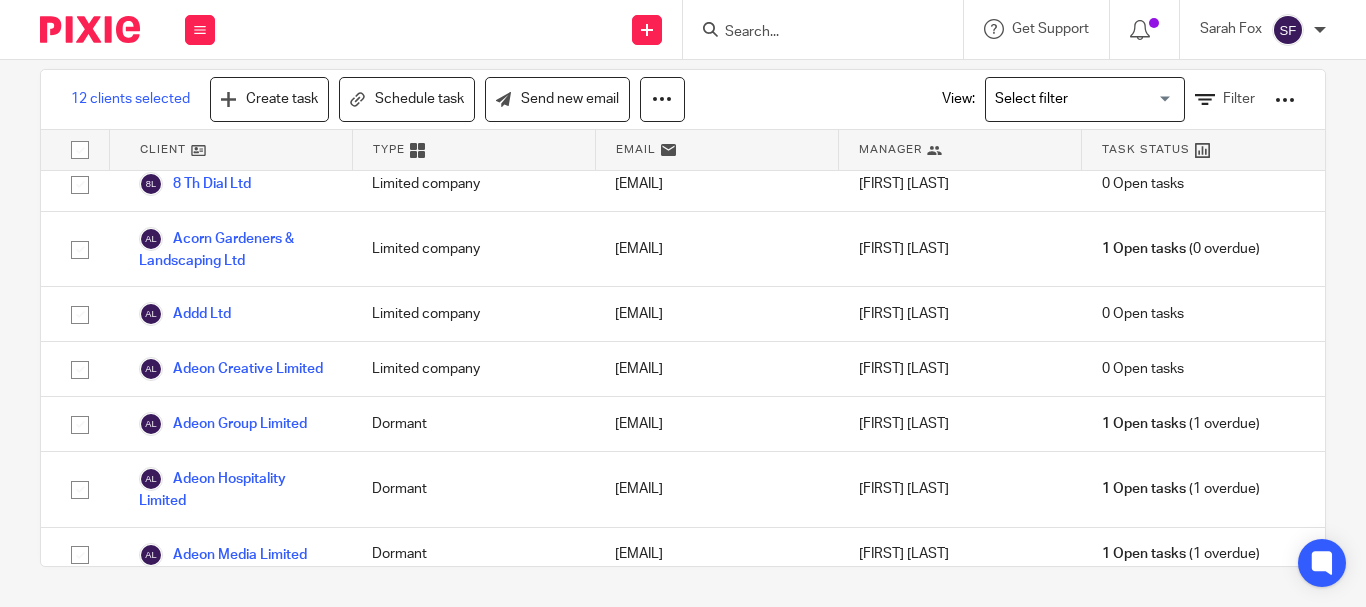 scroll, scrollTop: 10852, scrollLeft: 0, axis: vertical 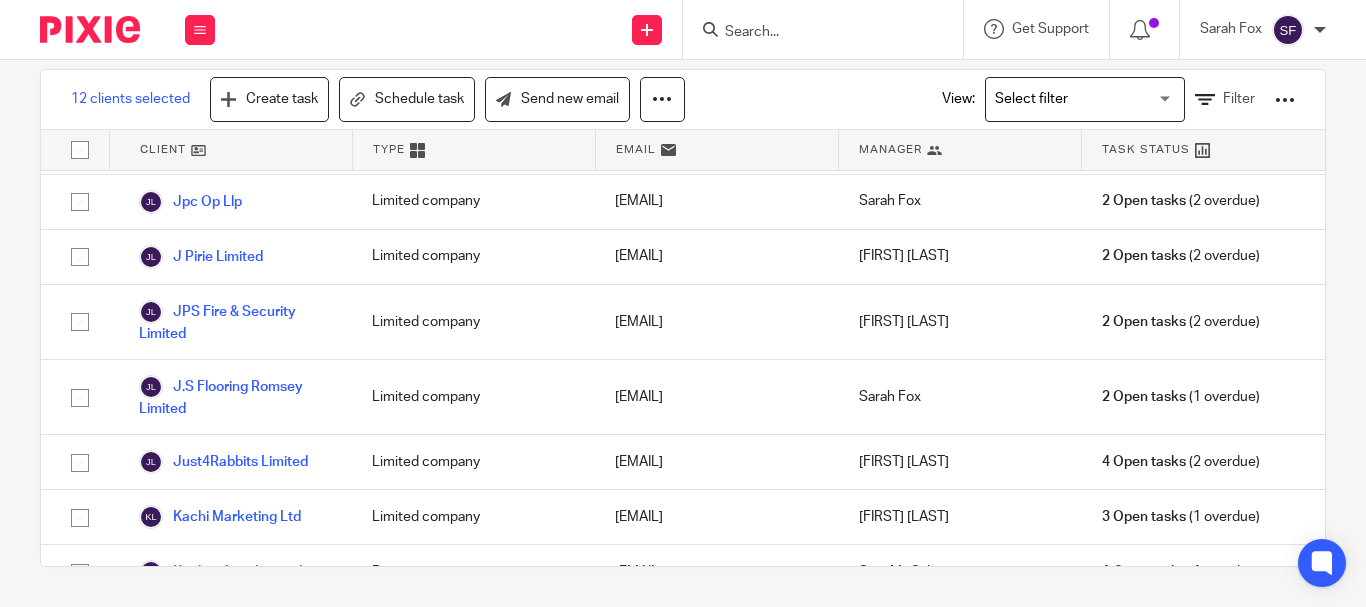 click at bounding box center (80, -309) 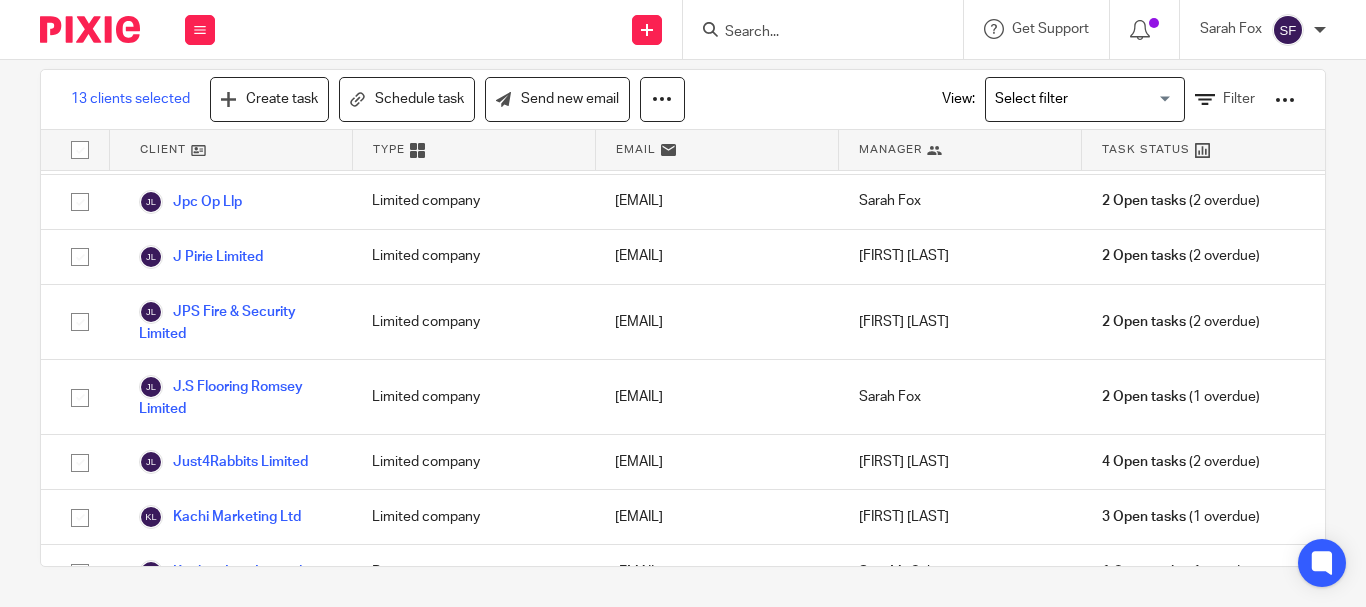 scroll, scrollTop: 11058, scrollLeft: 0, axis: vertical 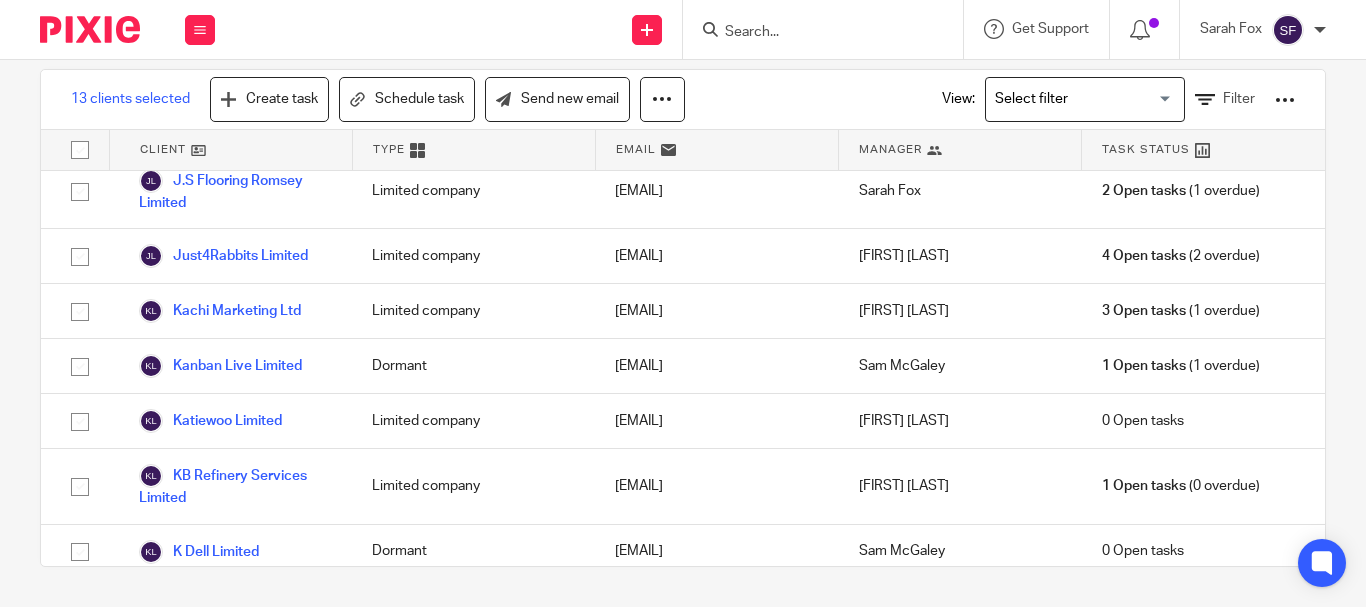 click at bounding box center (80, -319) 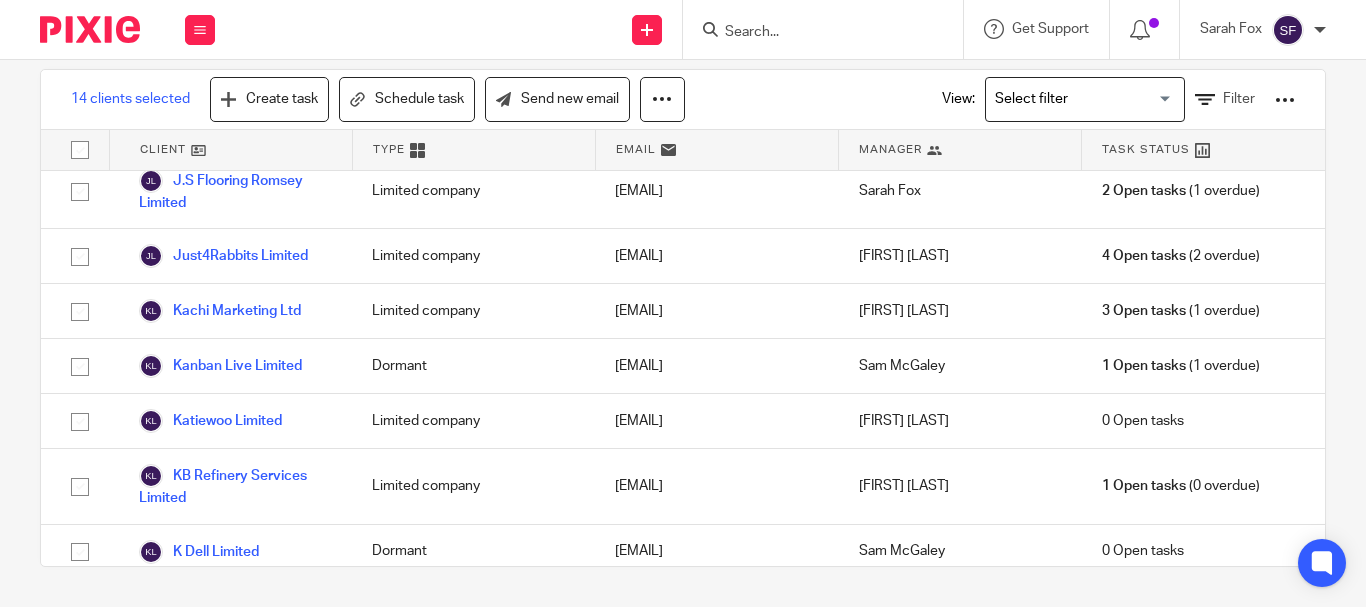 scroll, scrollTop: 11579, scrollLeft: 0, axis: vertical 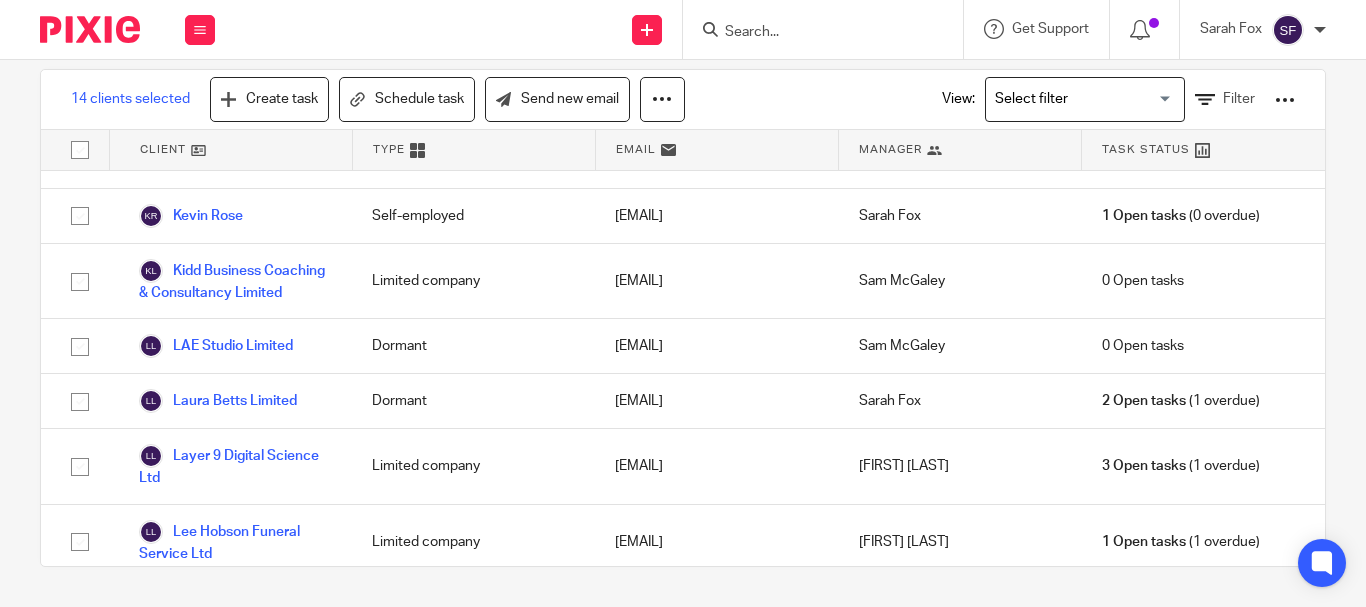 click at bounding box center [80, -329] 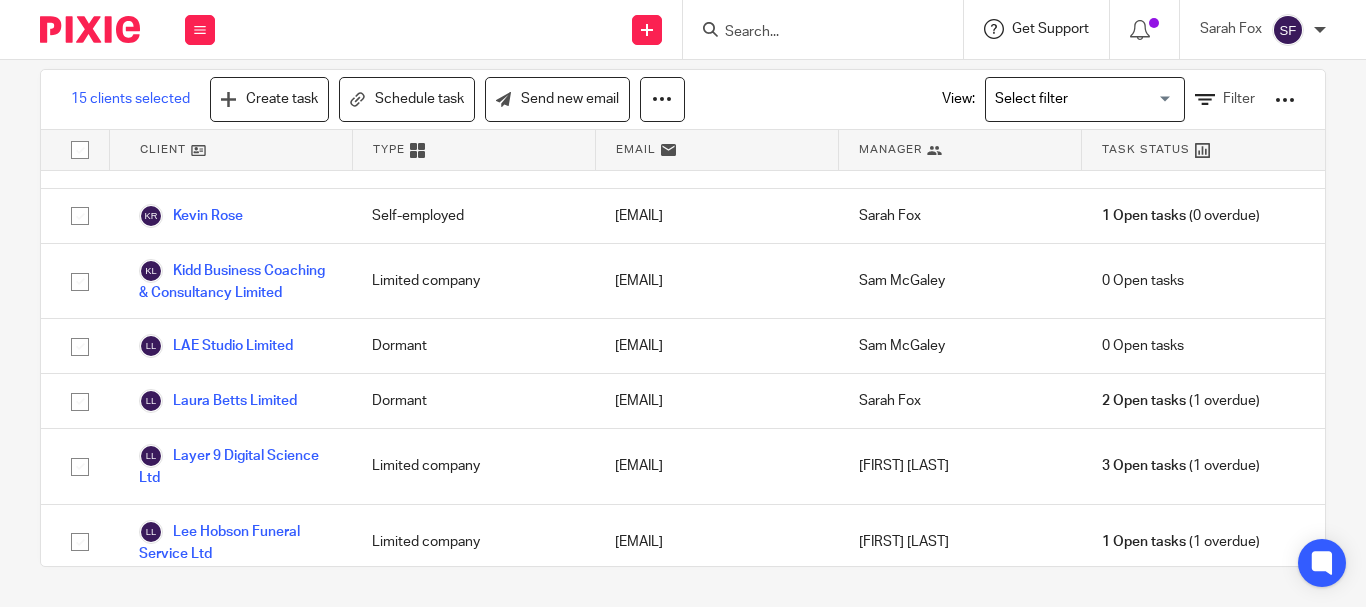 scroll, scrollTop: 12038, scrollLeft: 0, axis: vertical 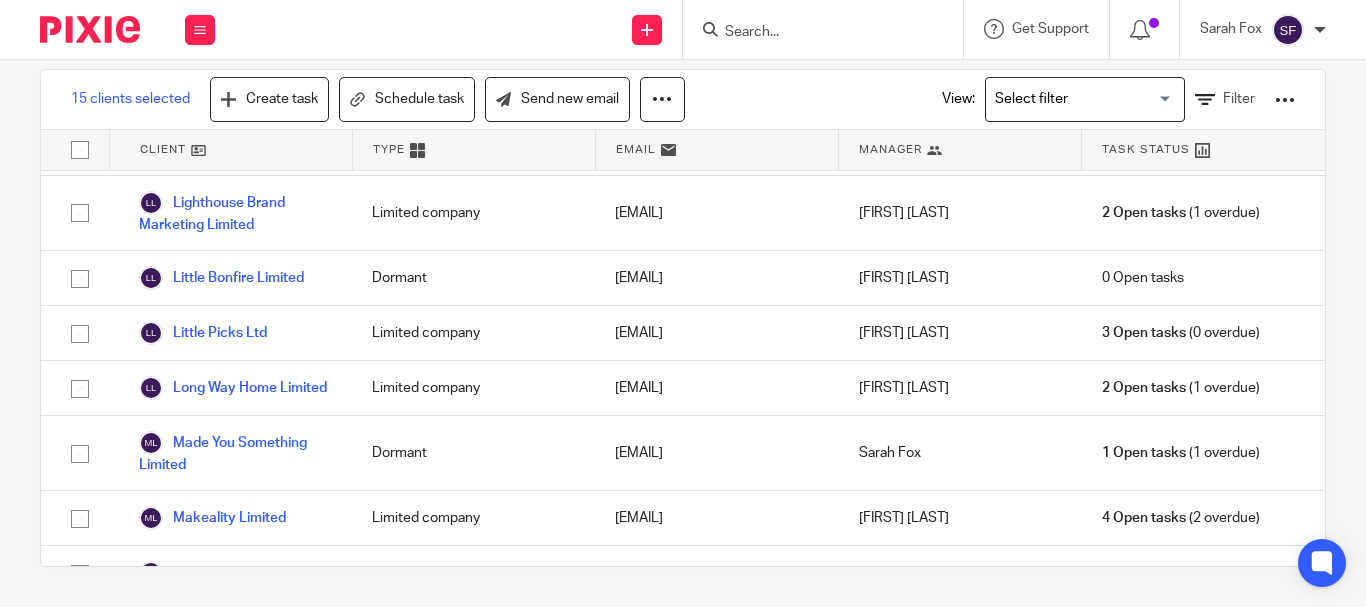 click at bounding box center [80, -373] 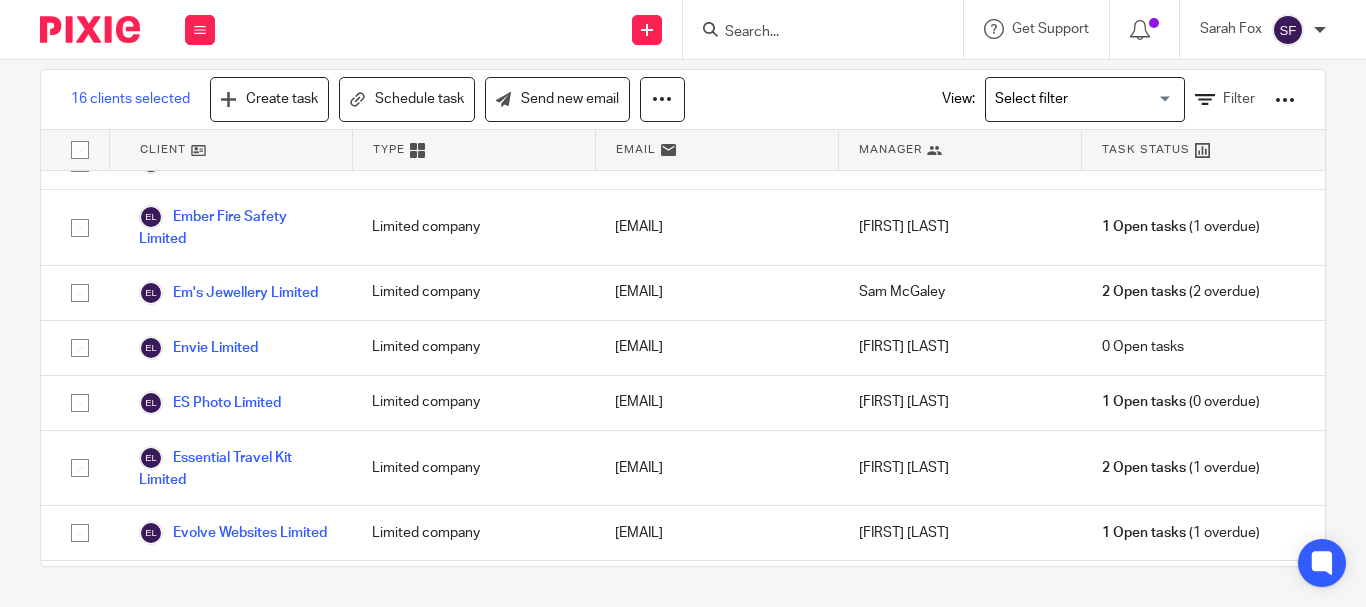 scroll, scrollTop: 12189, scrollLeft: 0, axis: vertical 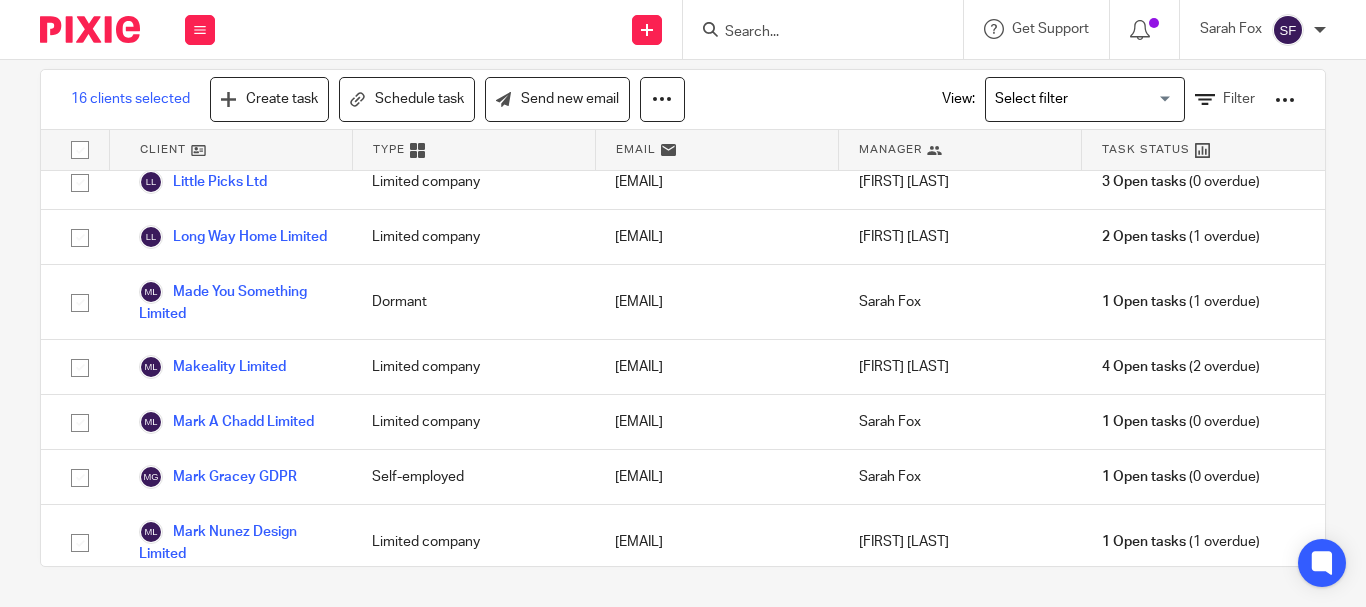 click at bounding box center (80, -394) 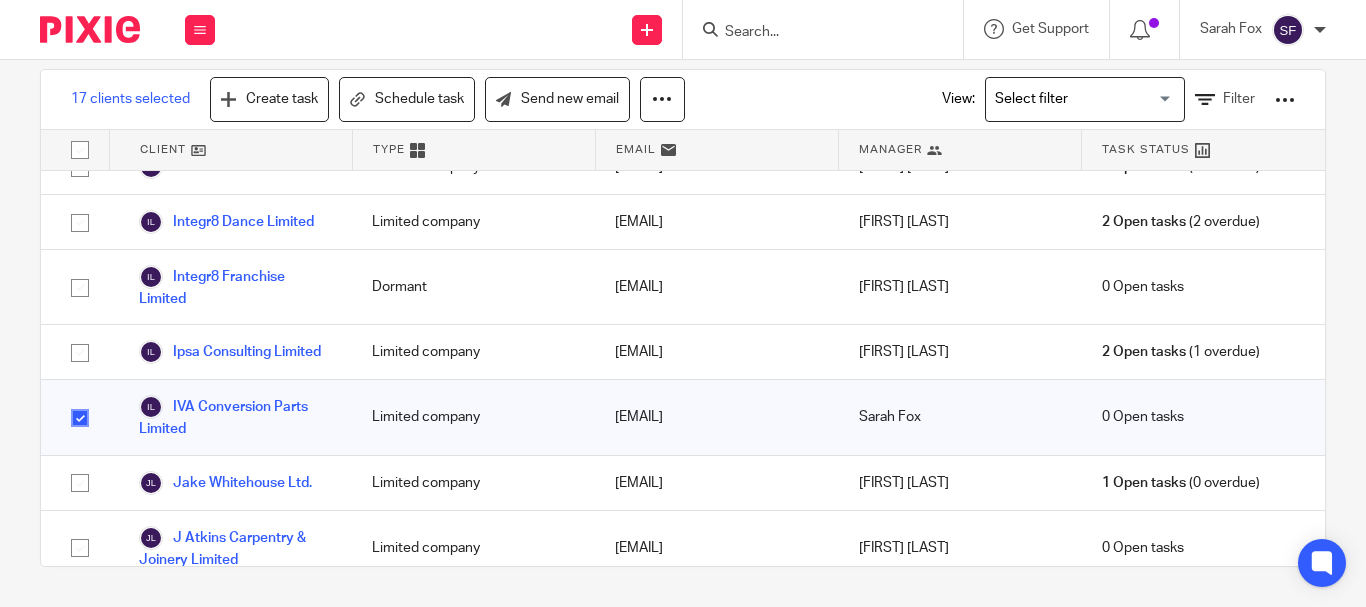 scroll, scrollTop: 13361, scrollLeft: 0, axis: vertical 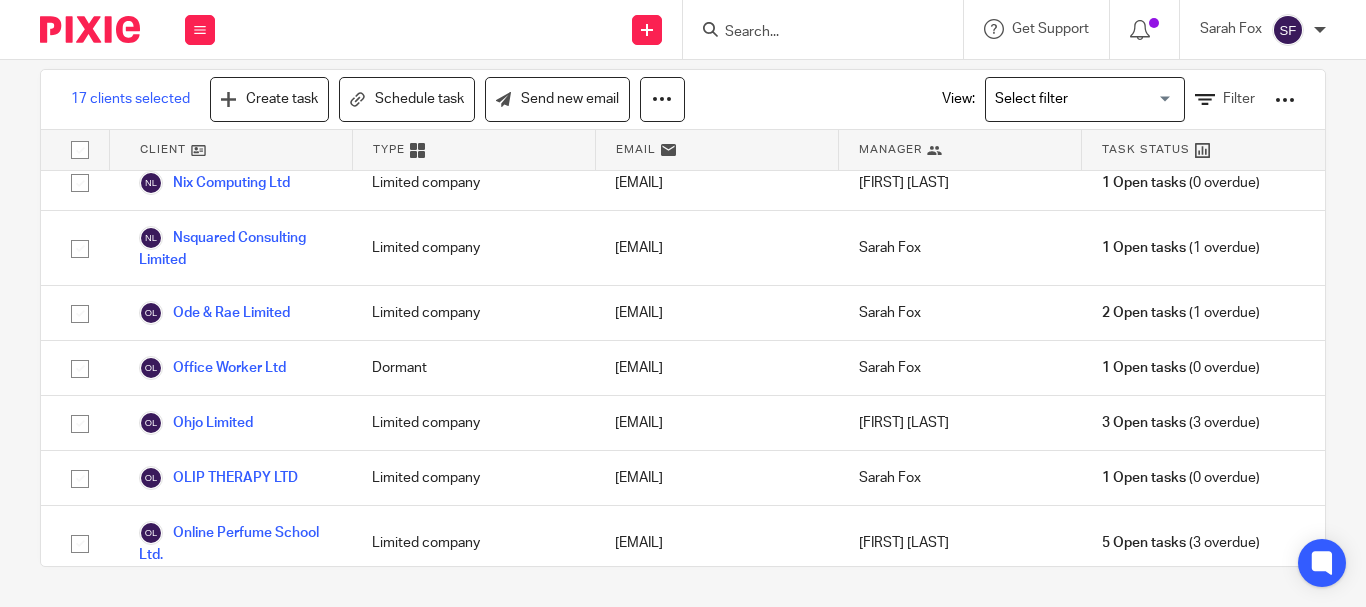 click at bounding box center (80, -444) 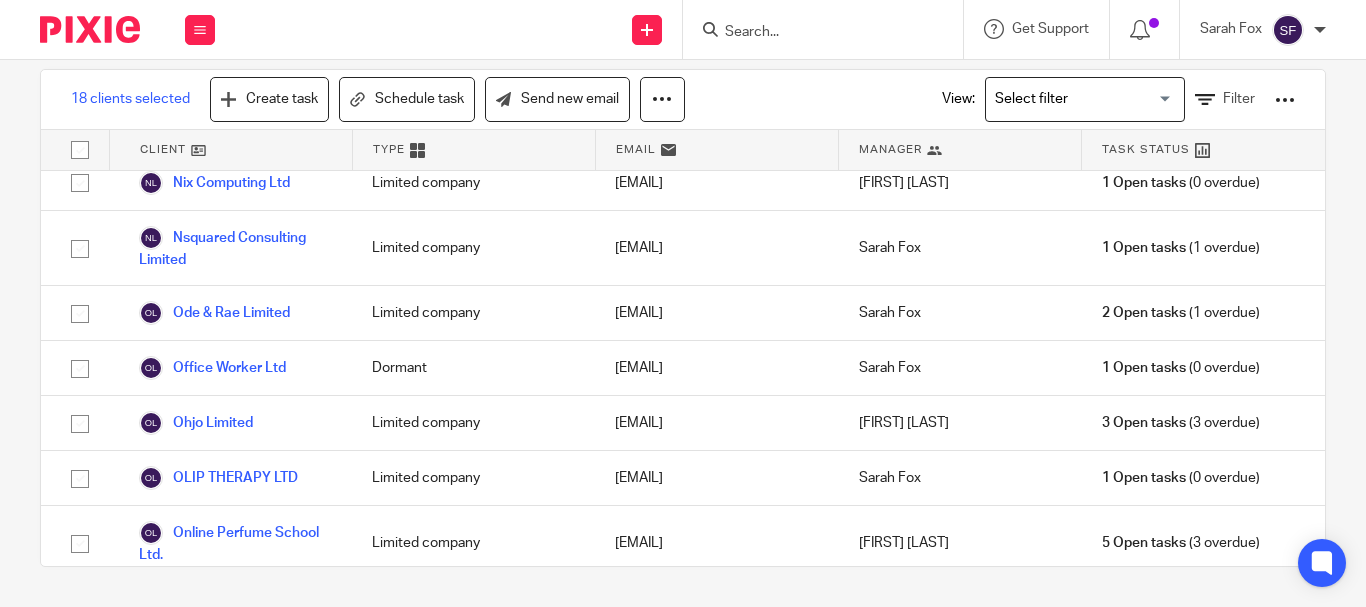 scroll, scrollTop: 13587, scrollLeft: 0, axis: vertical 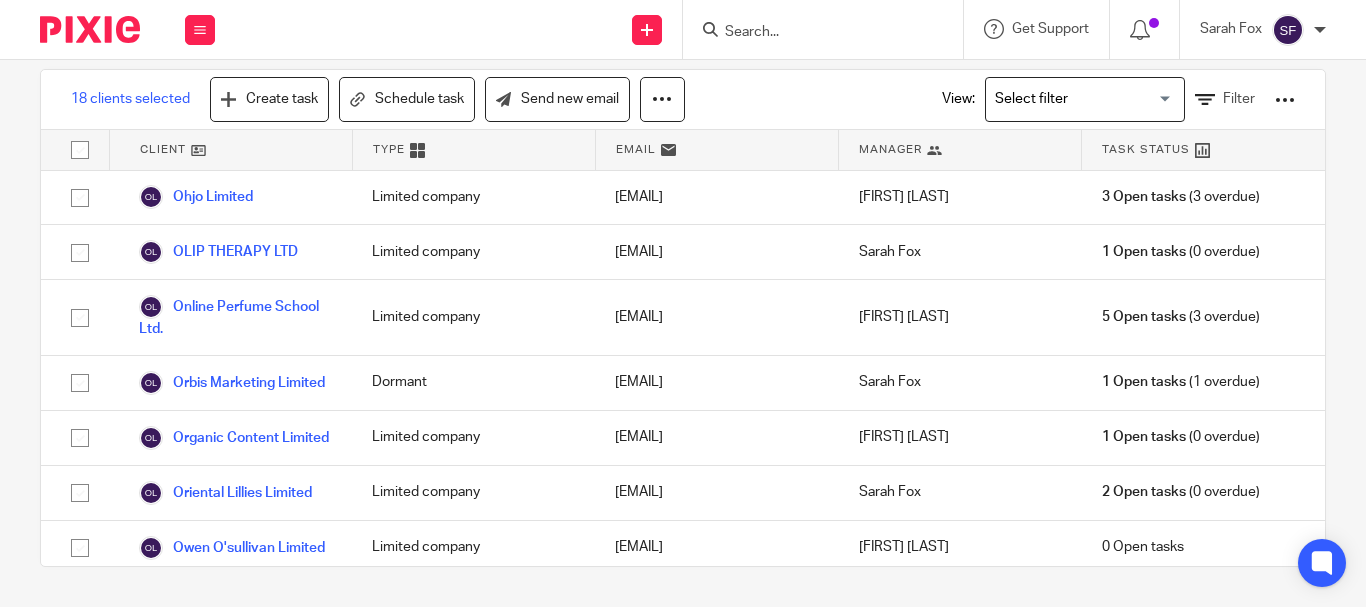 click at bounding box center (80, -444) 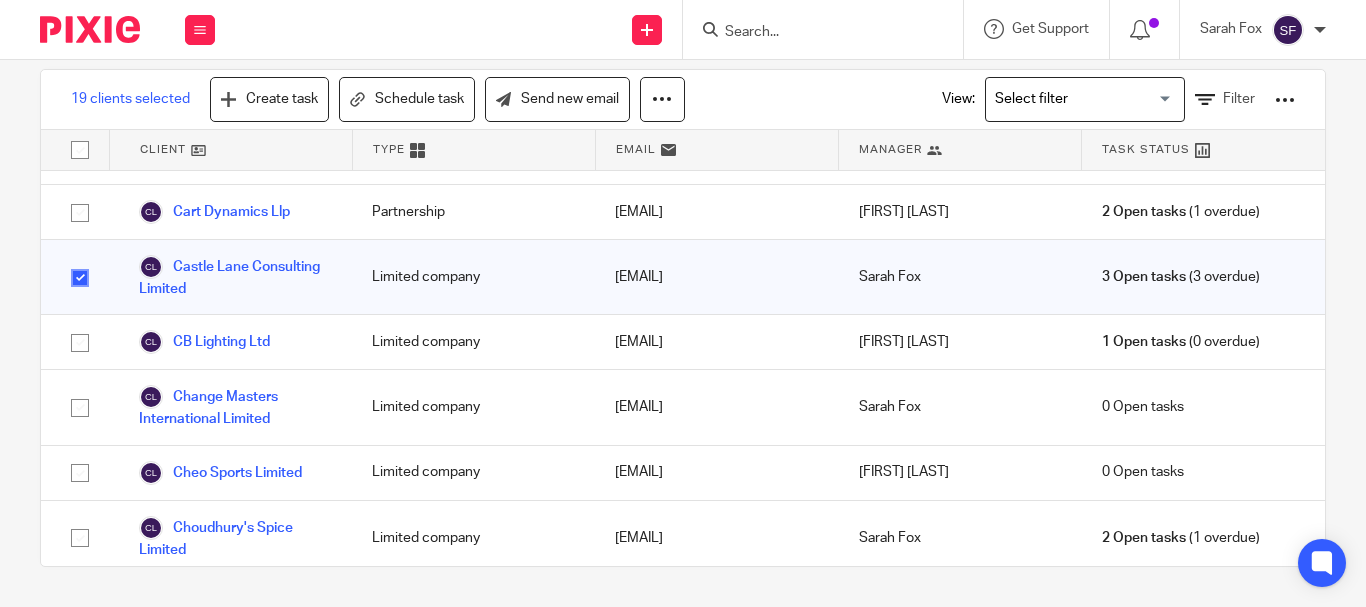 scroll, scrollTop: 13663, scrollLeft: 0, axis: vertical 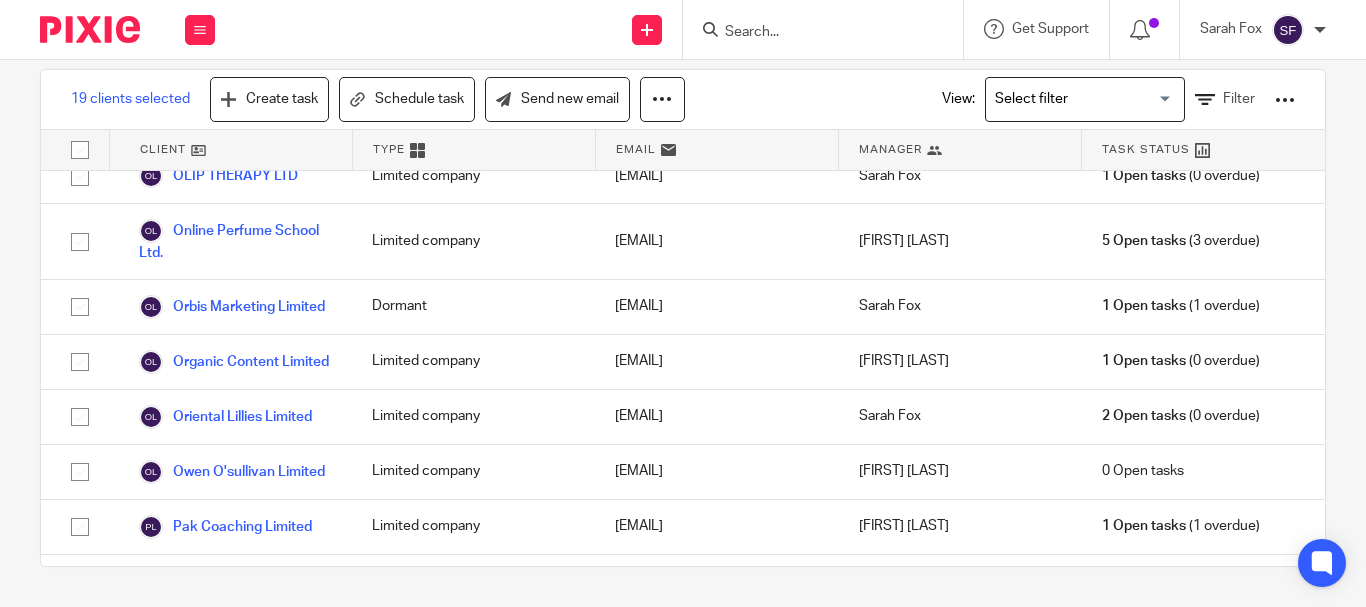 click at bounding box center (80, -454) 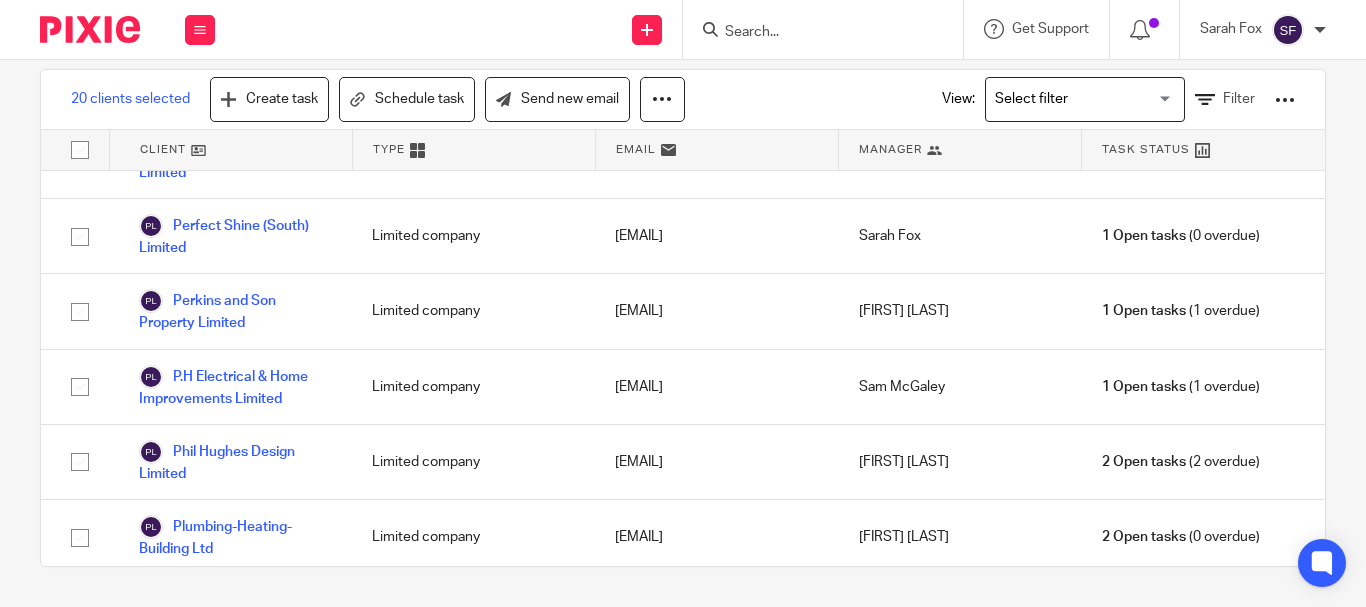 scroll, scrollTop: 15168, scrollLeft: 0, axis: vertical 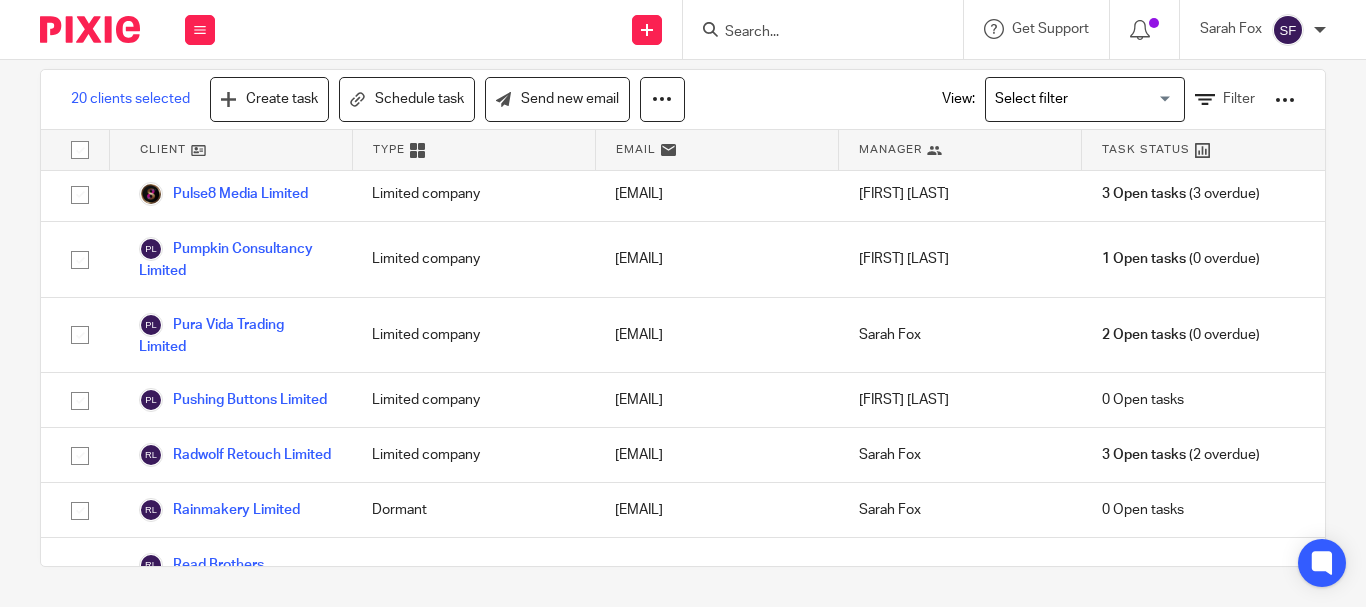 click at bounding box center [80, -562] 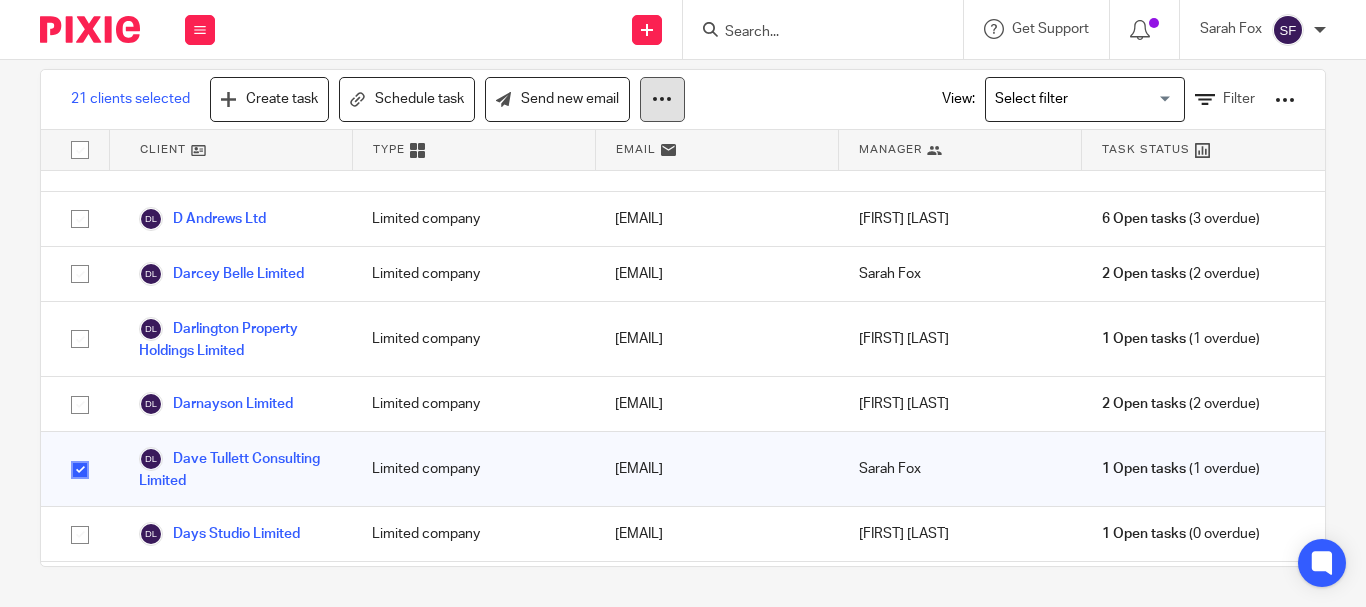 scroll, scrollTop: 17117, scrollLeft: 0, axis: vertical 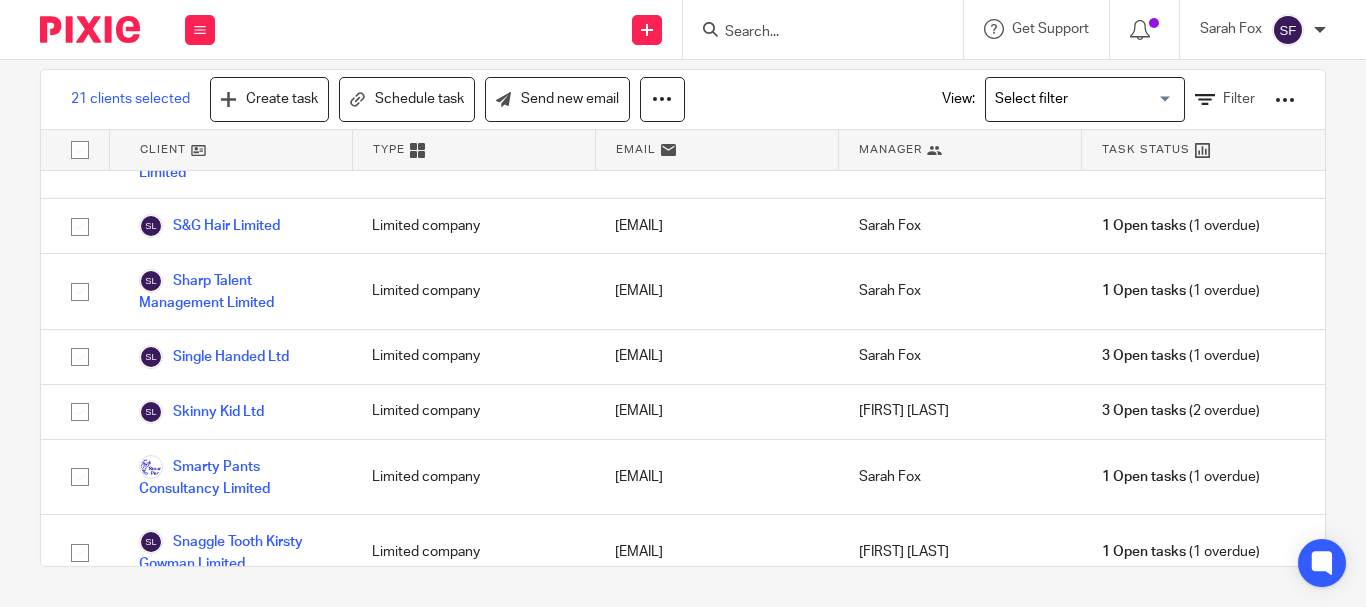 click at bounding box center (80, -661) 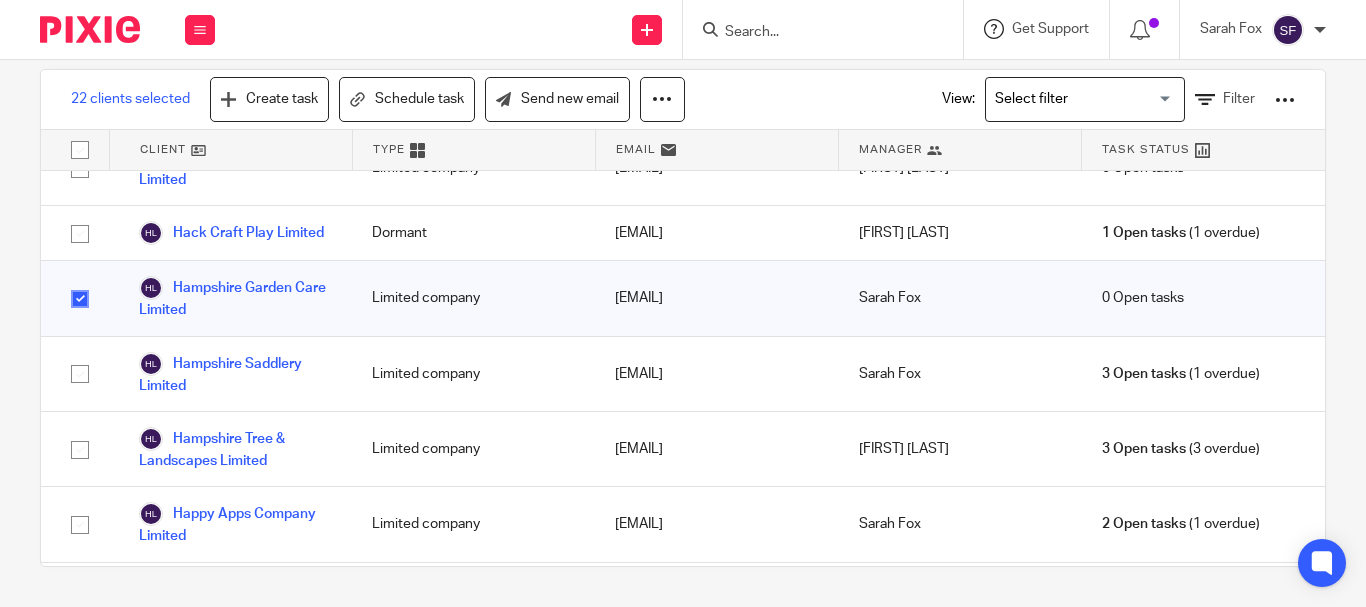 scroll, scrollTop: 16237, scrollLeft: 0, axis: vertical 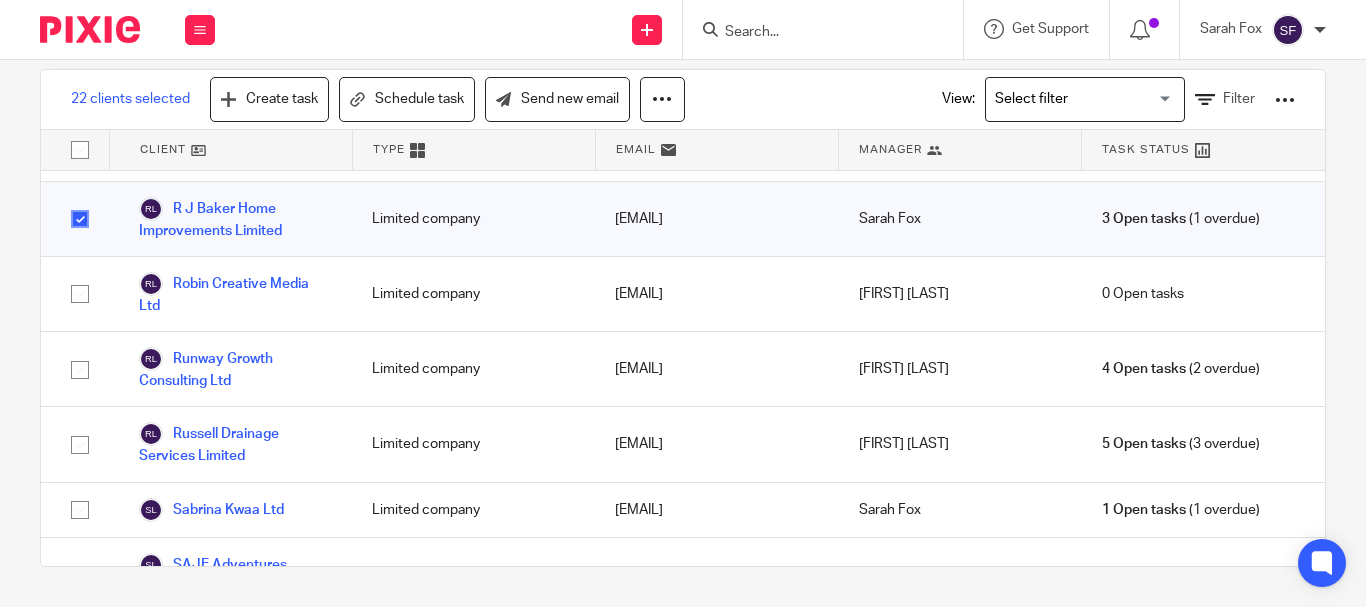 click at bounding box center [80, -613] 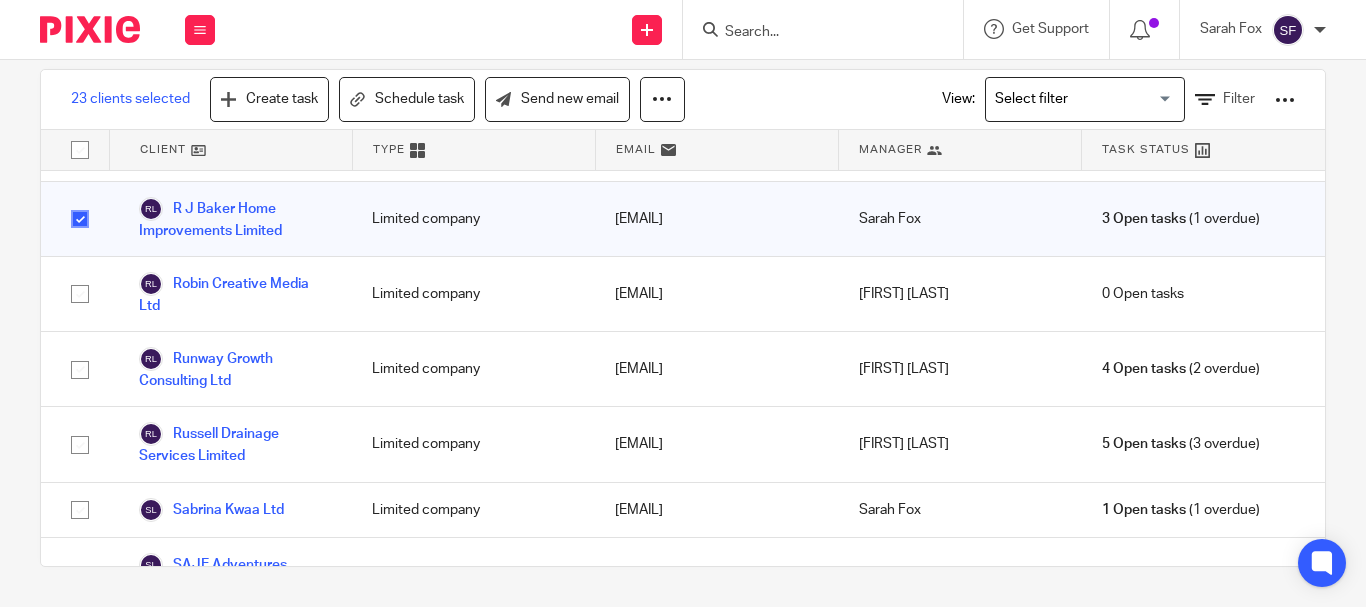 scroll, scrollTop: 17473, scrollLeft: 0, axis: vertical 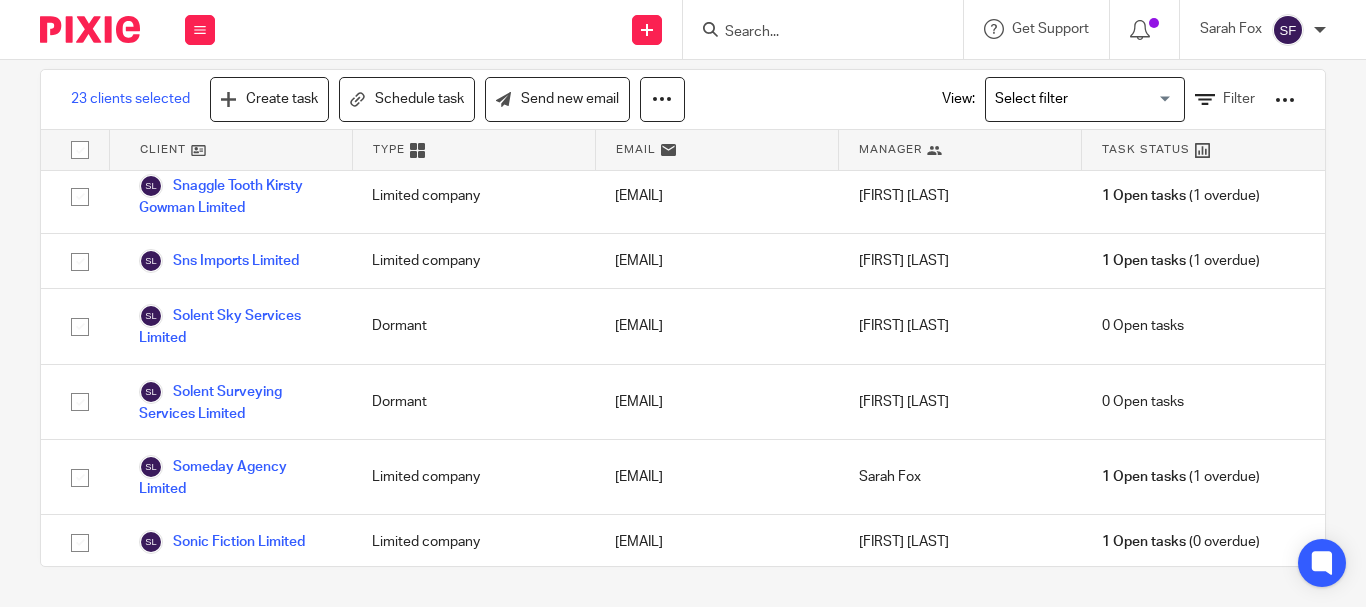 click at bounding box center [80, -661] 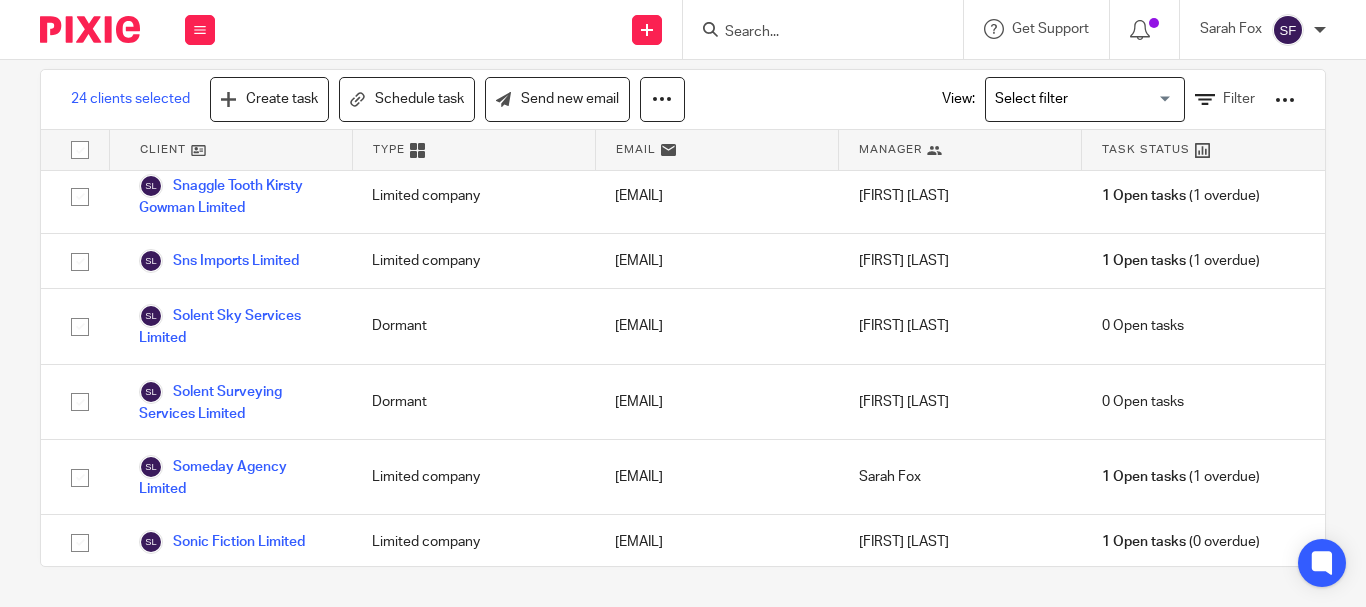 scroll, scrollTop: 18312, scrollLeft: 0, axis: vertical 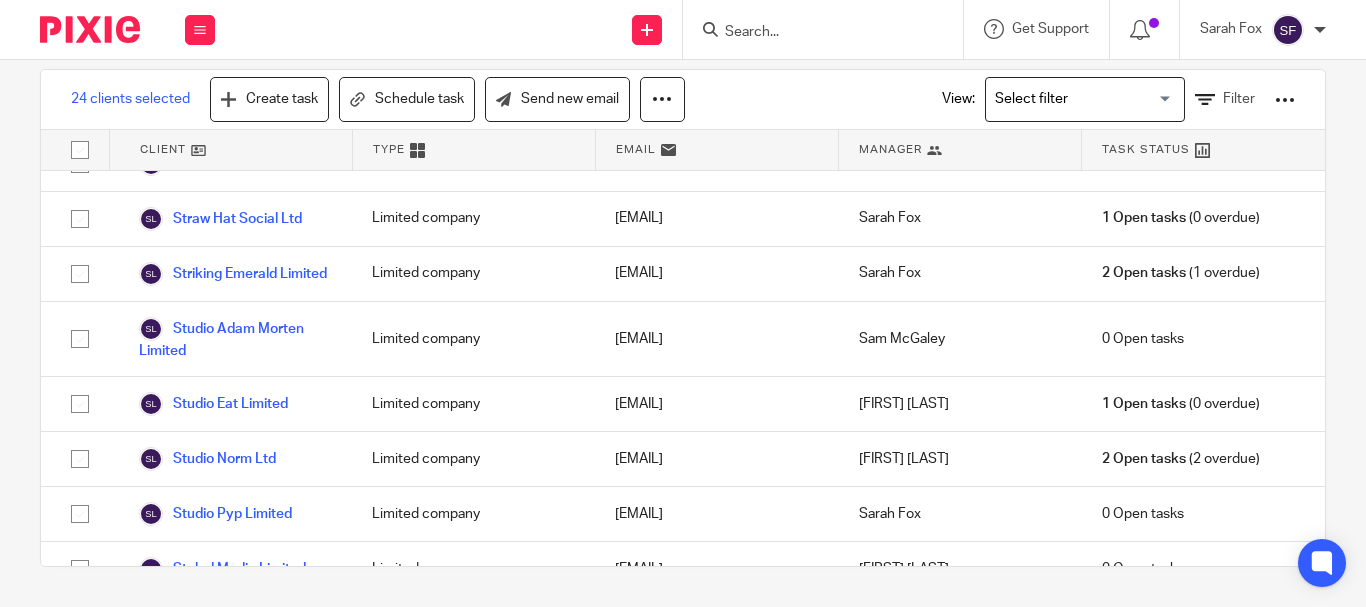 click at bounding box center [80, -718] 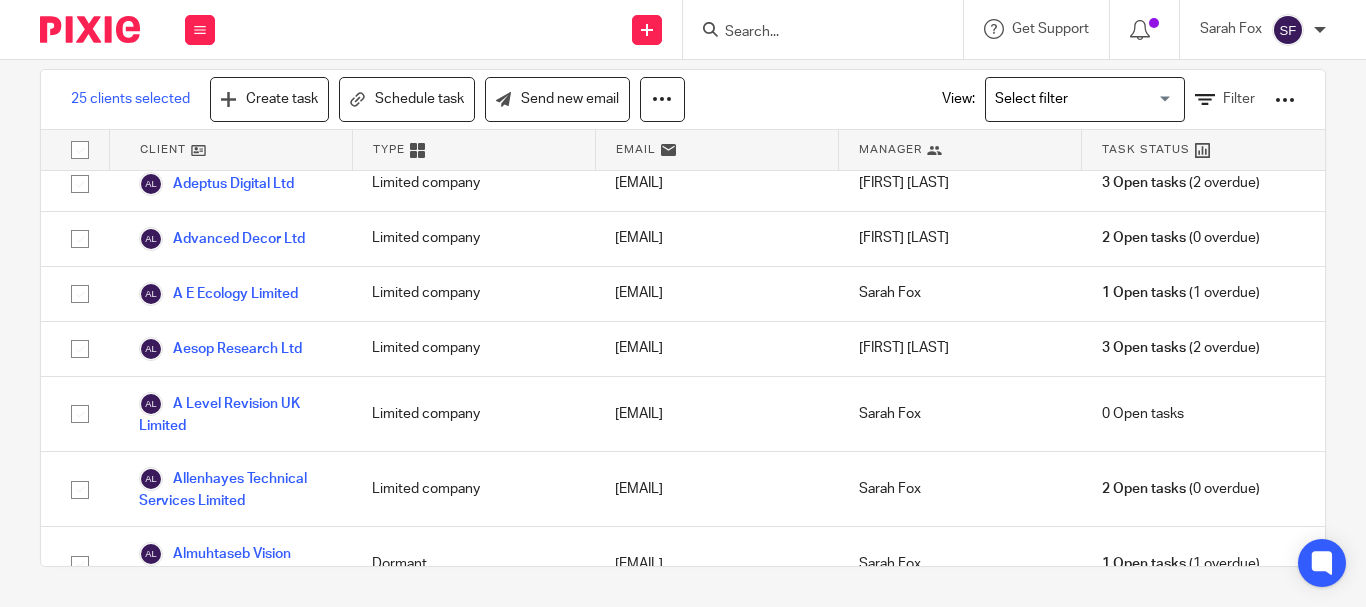 scroll, scrollTop: 18798, scrollLeft: 0, axis: vertical 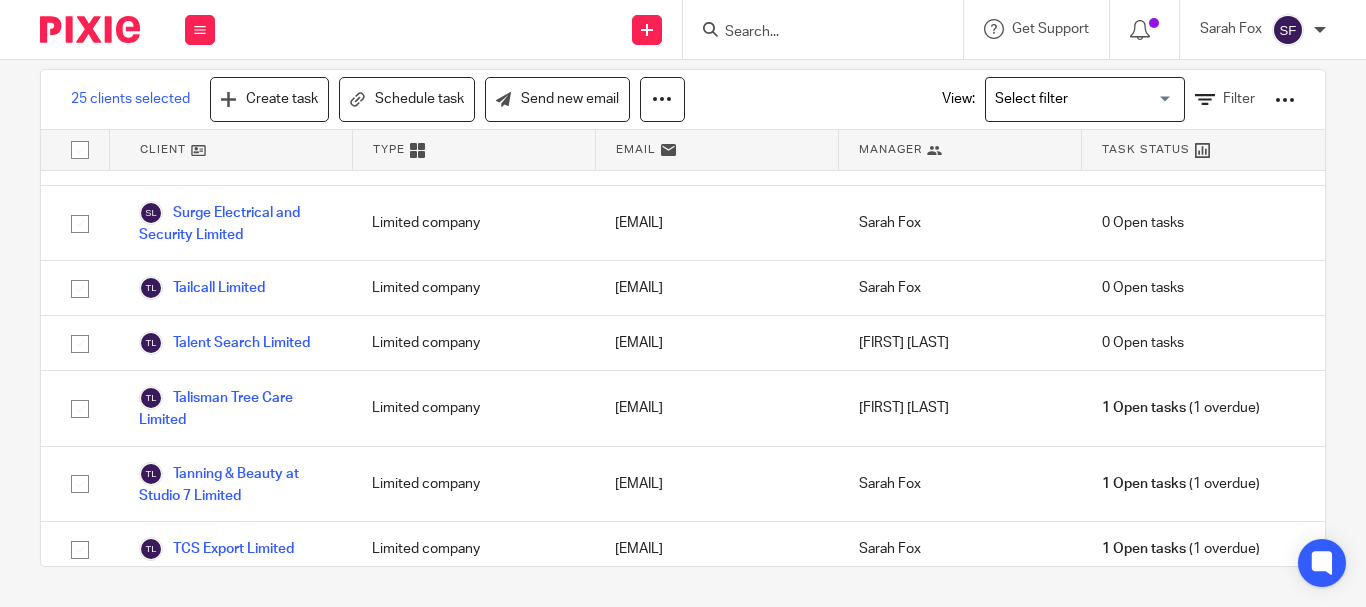 click at bounding box center (80, -717) 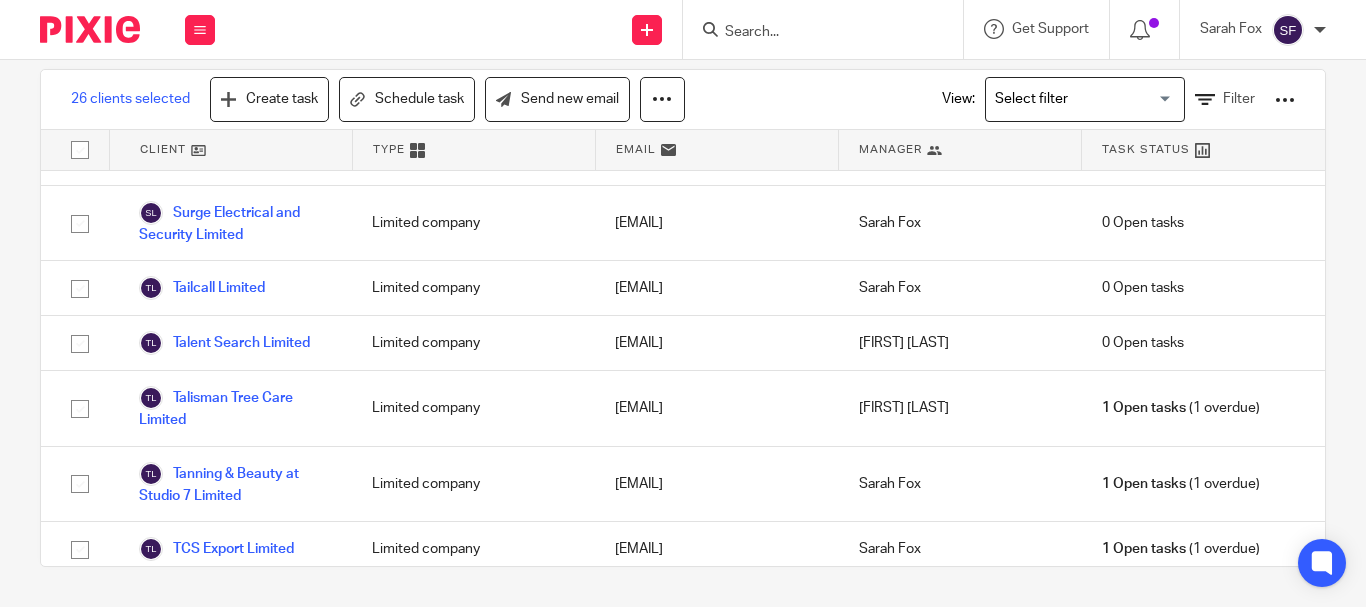 click at bounding box center (80, -542) 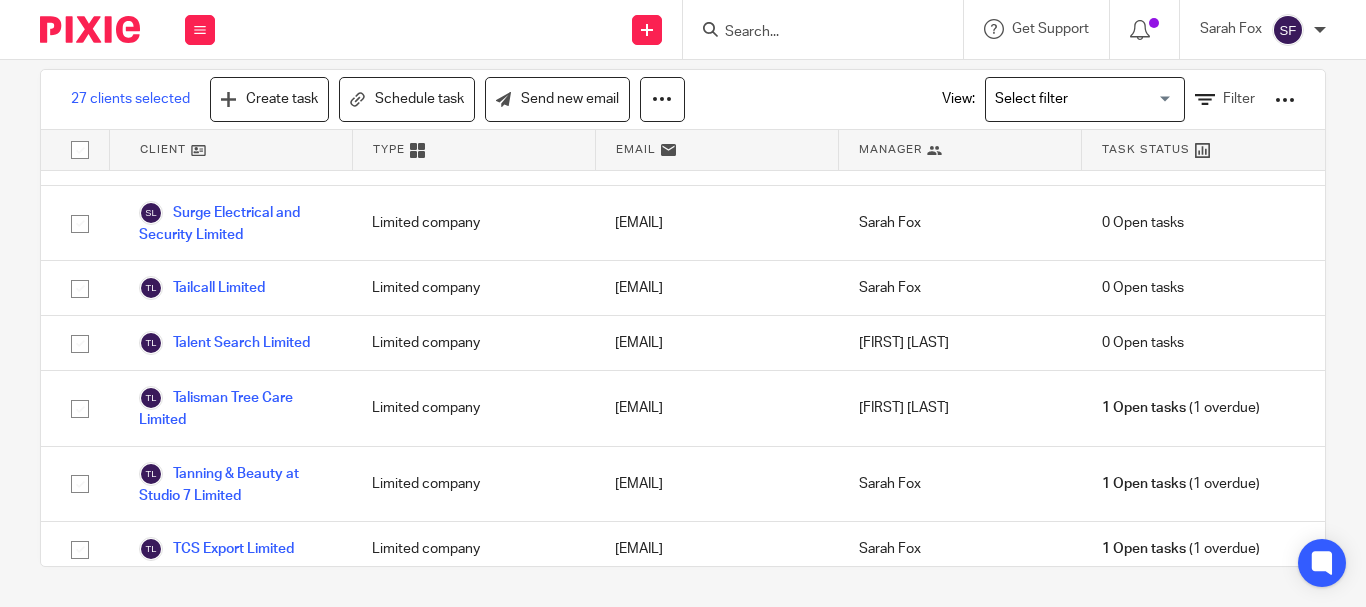 scroll, scrollTop: 20276, scrollLeft: 0, axis: vertical 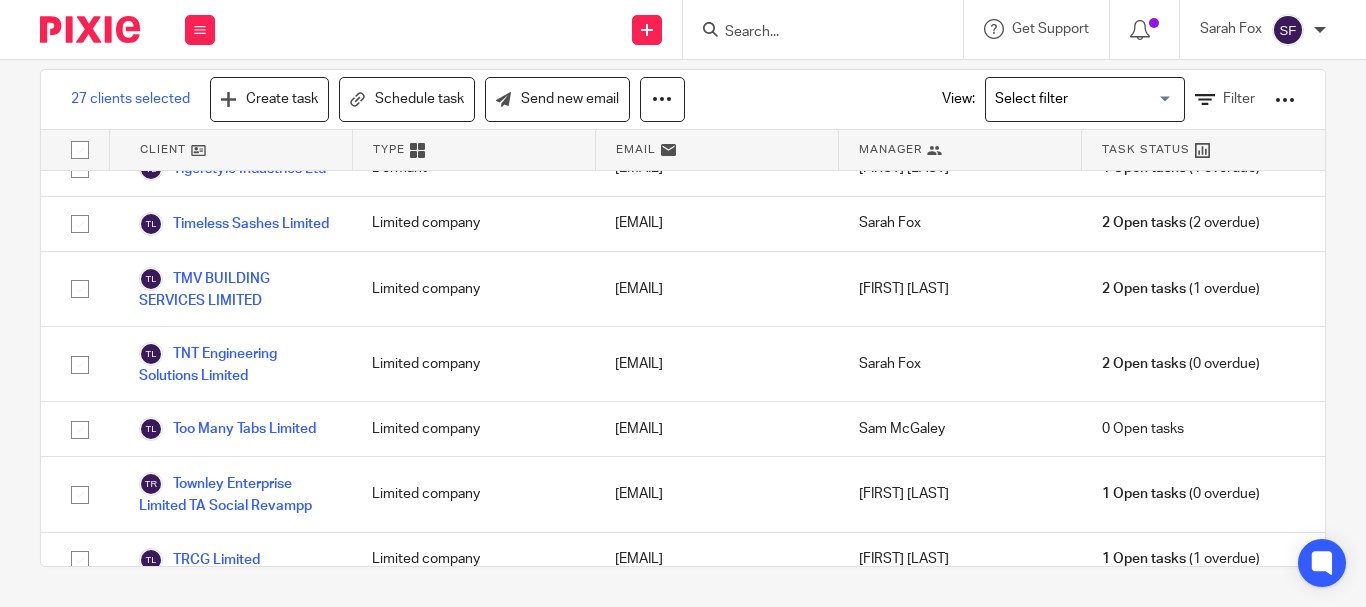 click at bounding box center (80, -818) 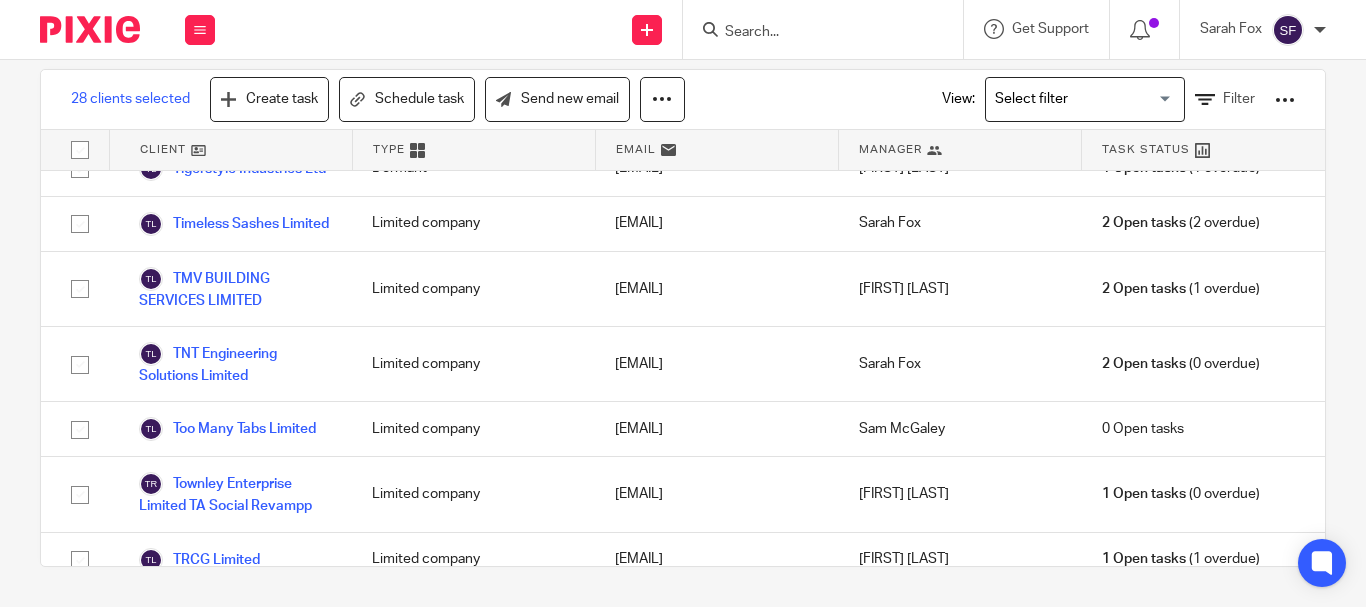 scroll, scrollTop: 20351, scrollLeft: 0, axis: vertical 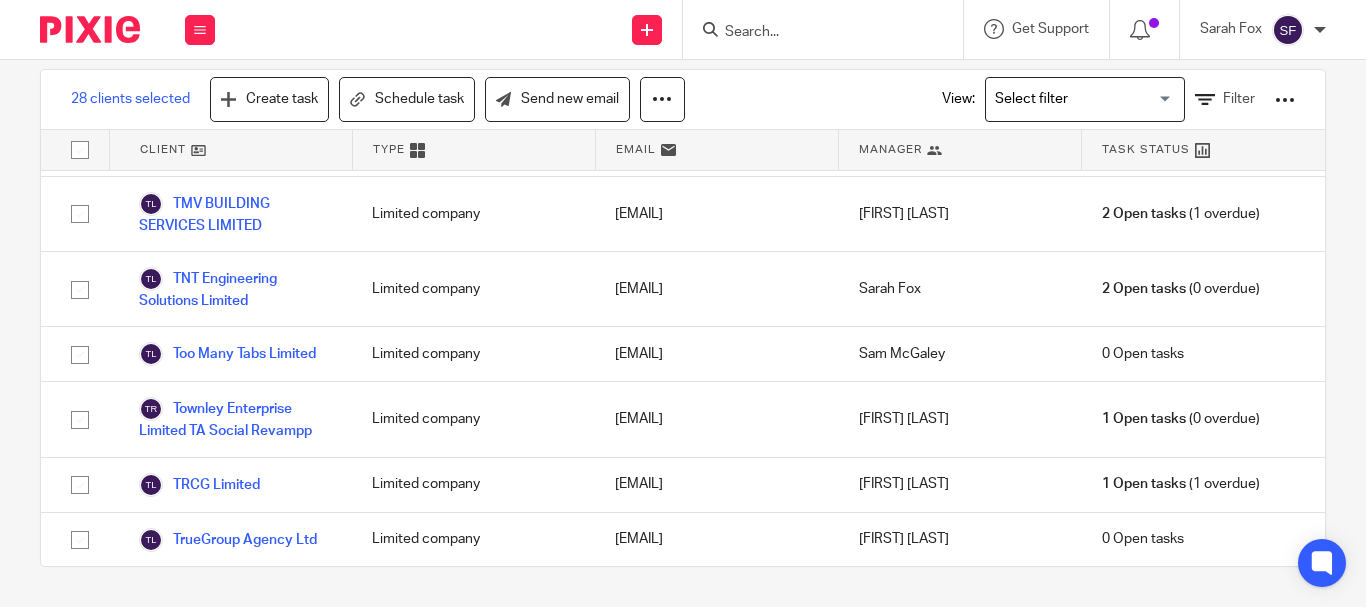 click at bounding box center (80, -773) 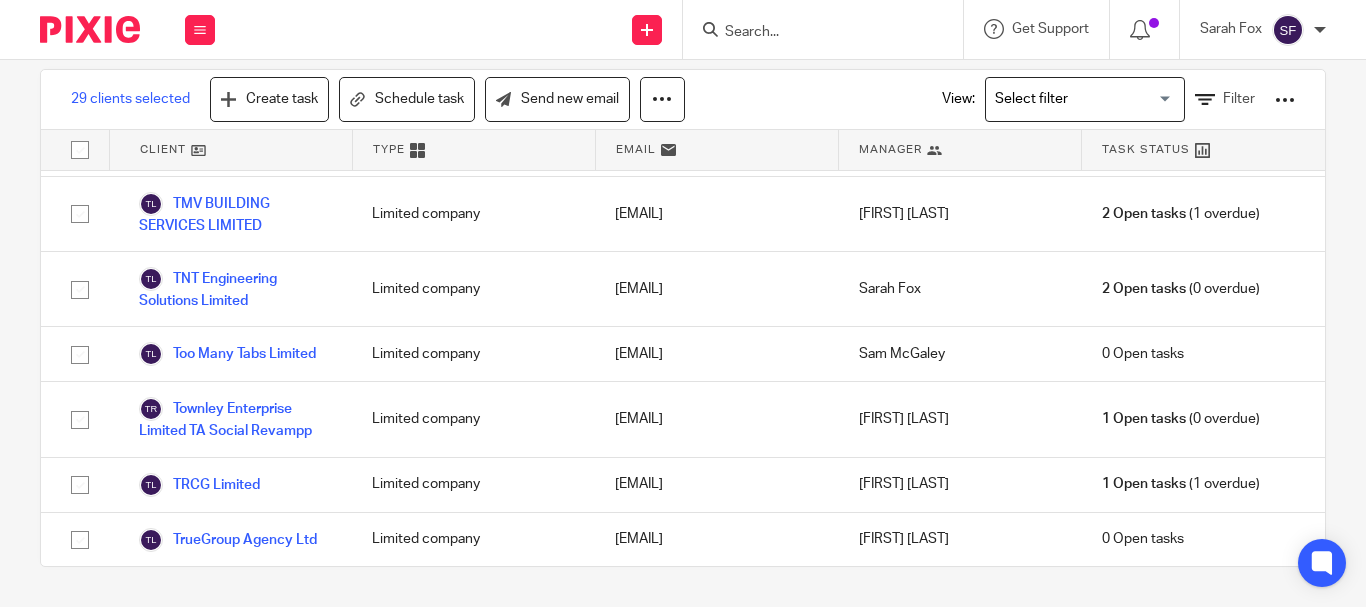 scroll, scrollTop: 20707, scrollLeft: 0, axis: vertical 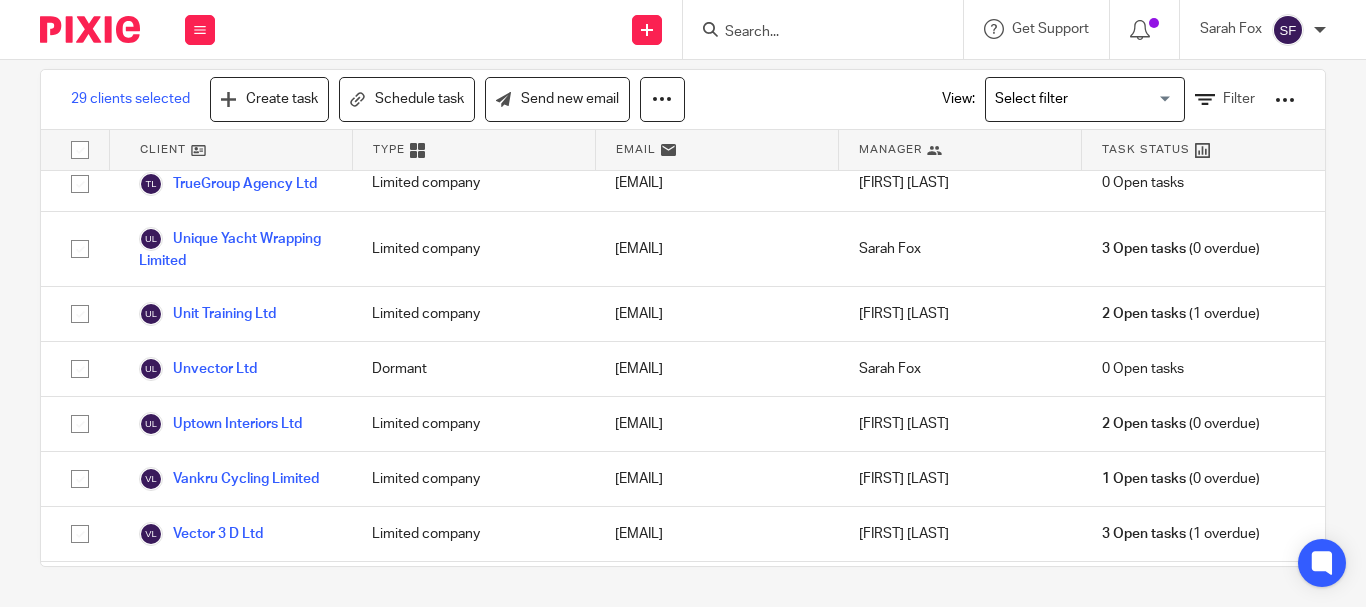 click at bounding box center (80, -793) 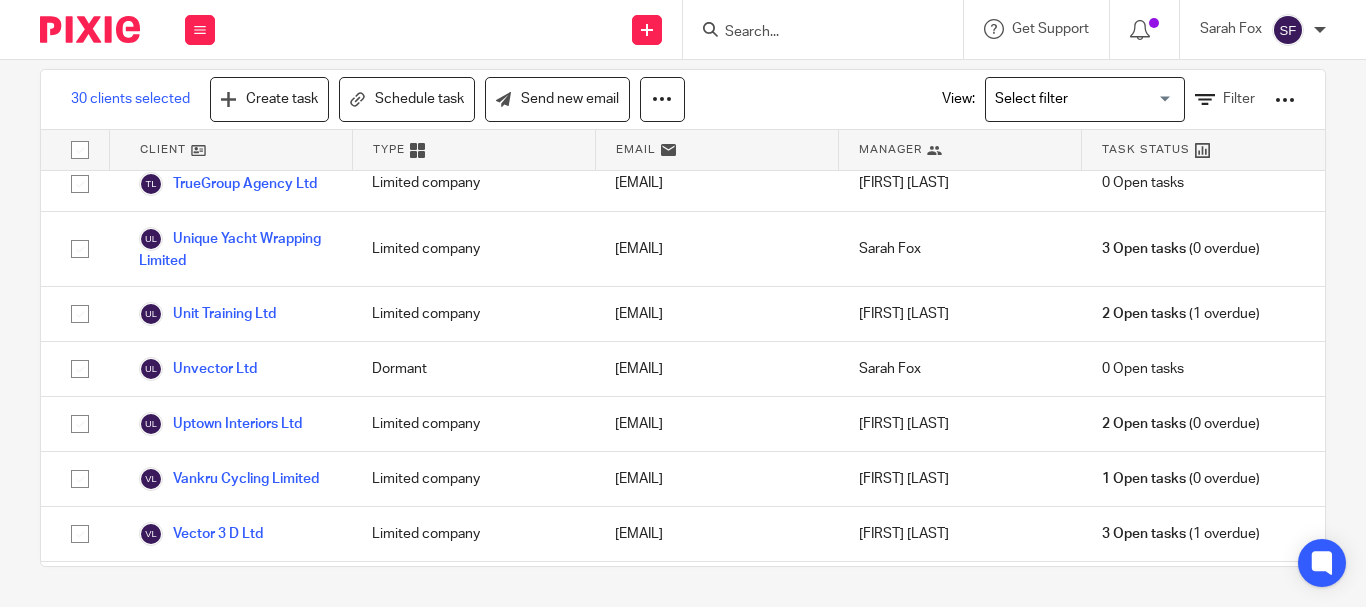 scroll, scrollTop: 20837, scrollLeft: 0, axis: vertical 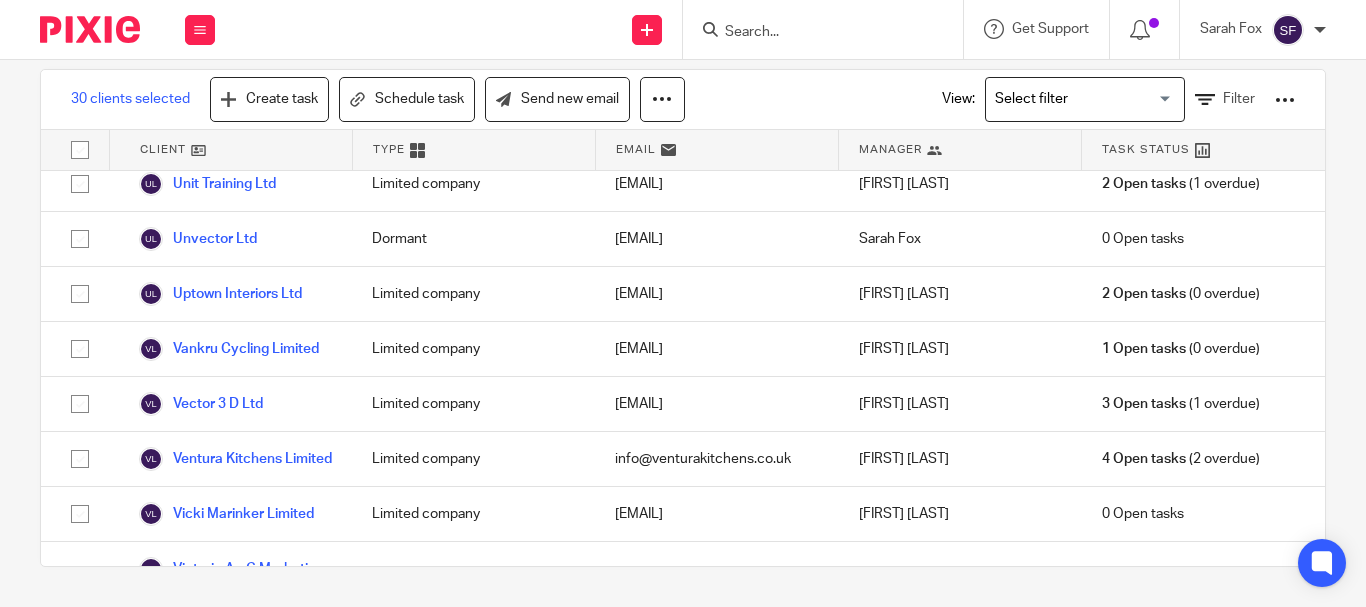 click at bounding box center [80, -848] 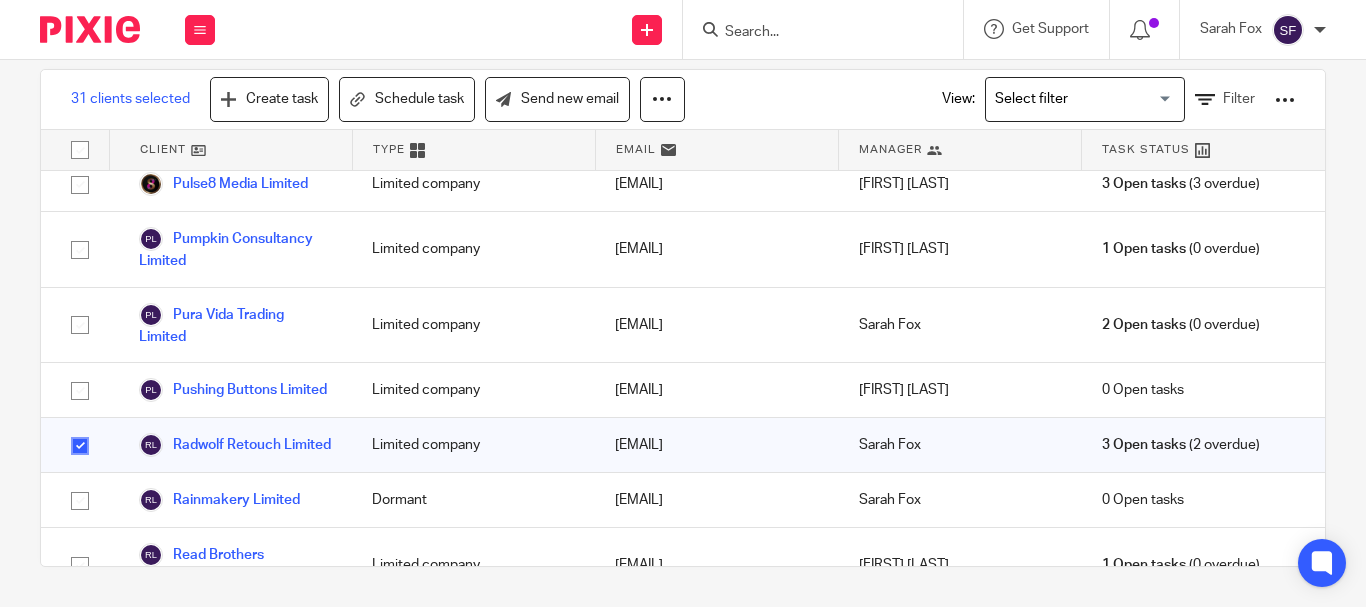 scroll, scrollTop: 21399, scrollLeft: 0, axis: vertical 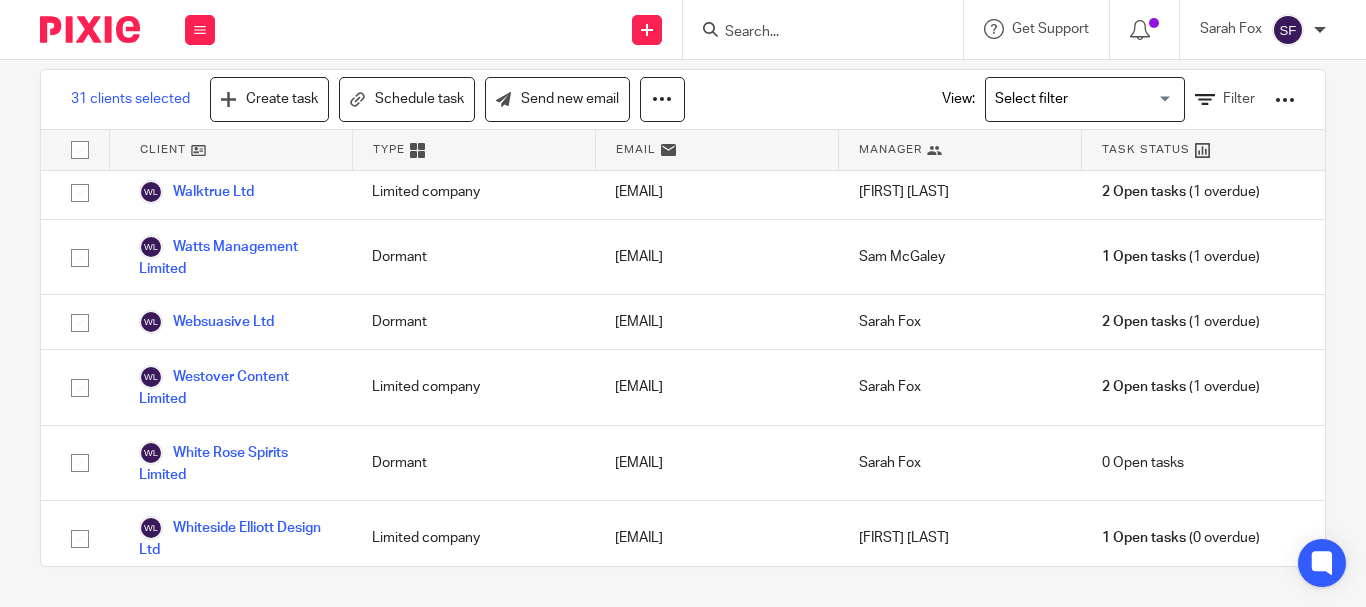 click at bounding box center (80, -899) 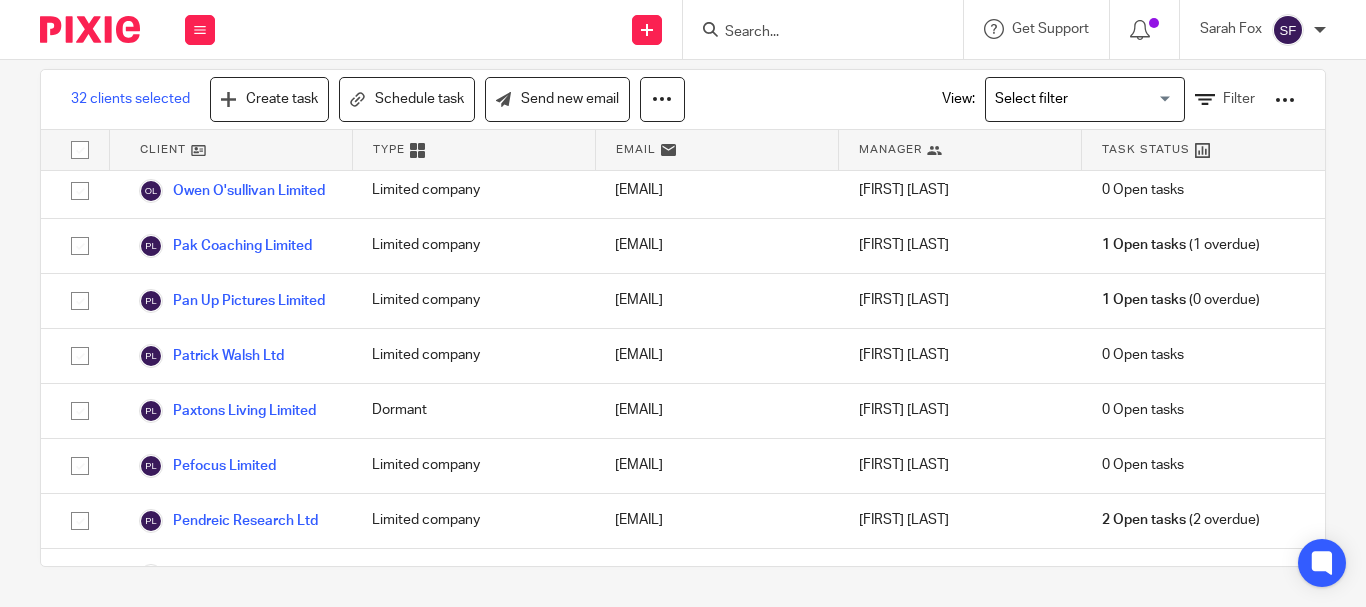scroll, scrollTop: 22737, scrollLeft: 0, axis: vertical 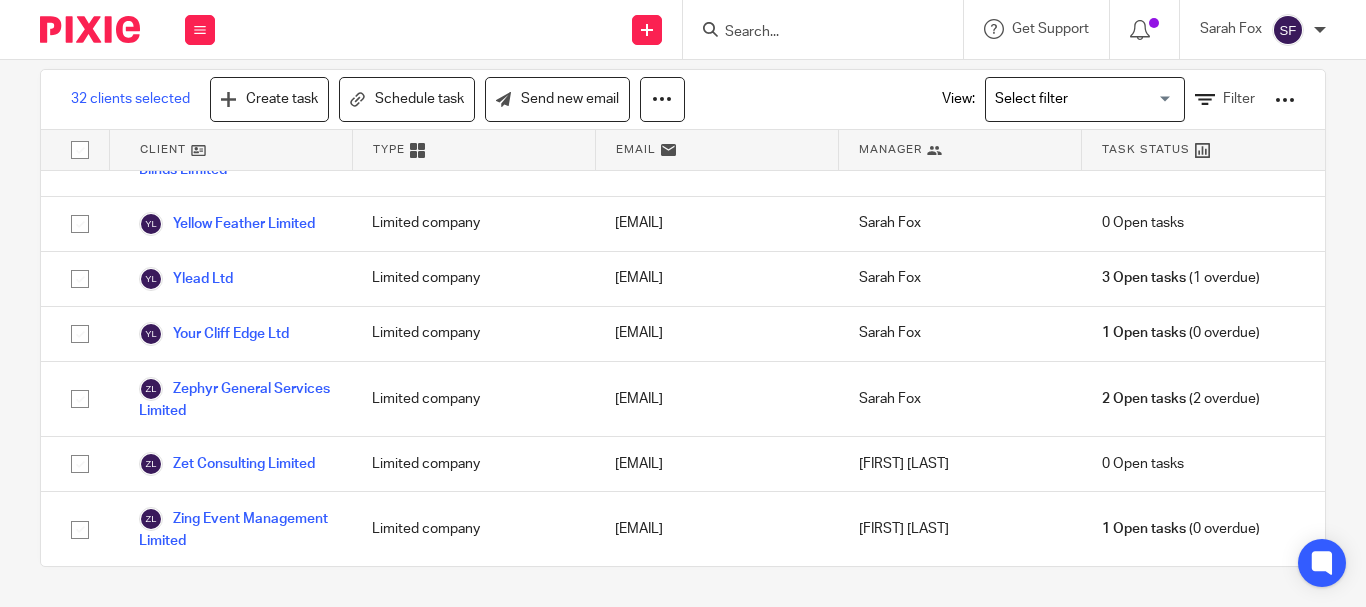 drag, startPoint x: 75, startPoint y: 380, endPoint x: 207, endPoint y: 315, distance: 147.13599 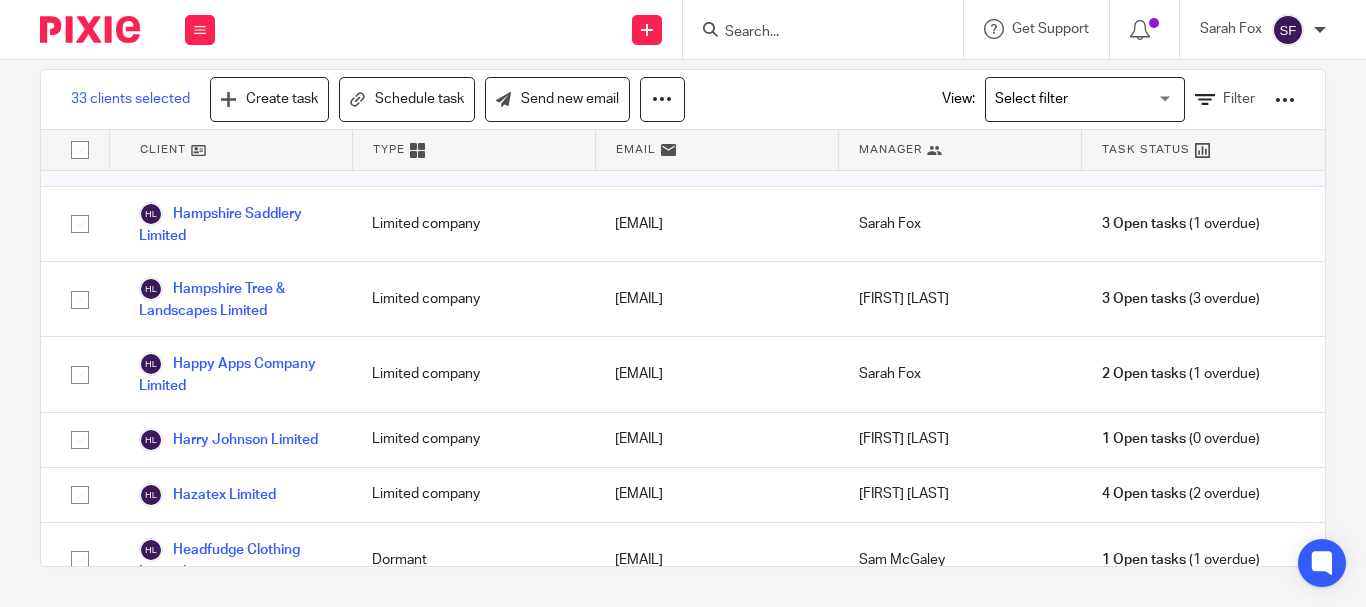 scroll, scrollTop: 23573, scrollLeft: 0, axis: vertical 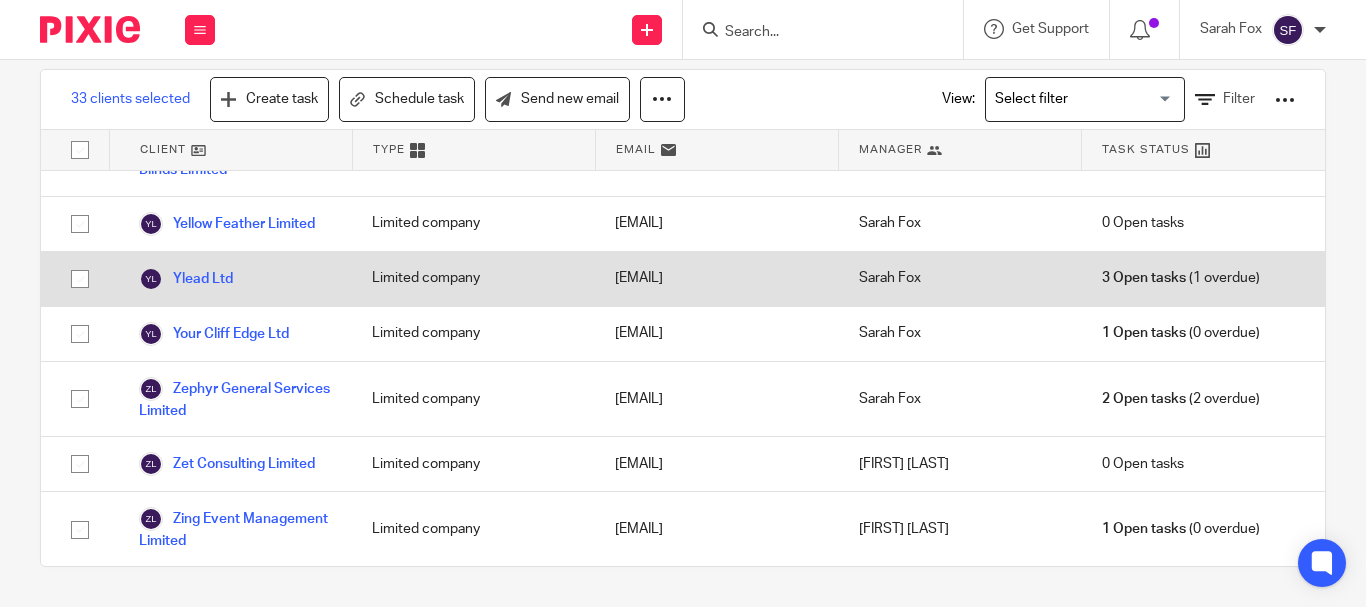 click at bounding box center [80, 279] 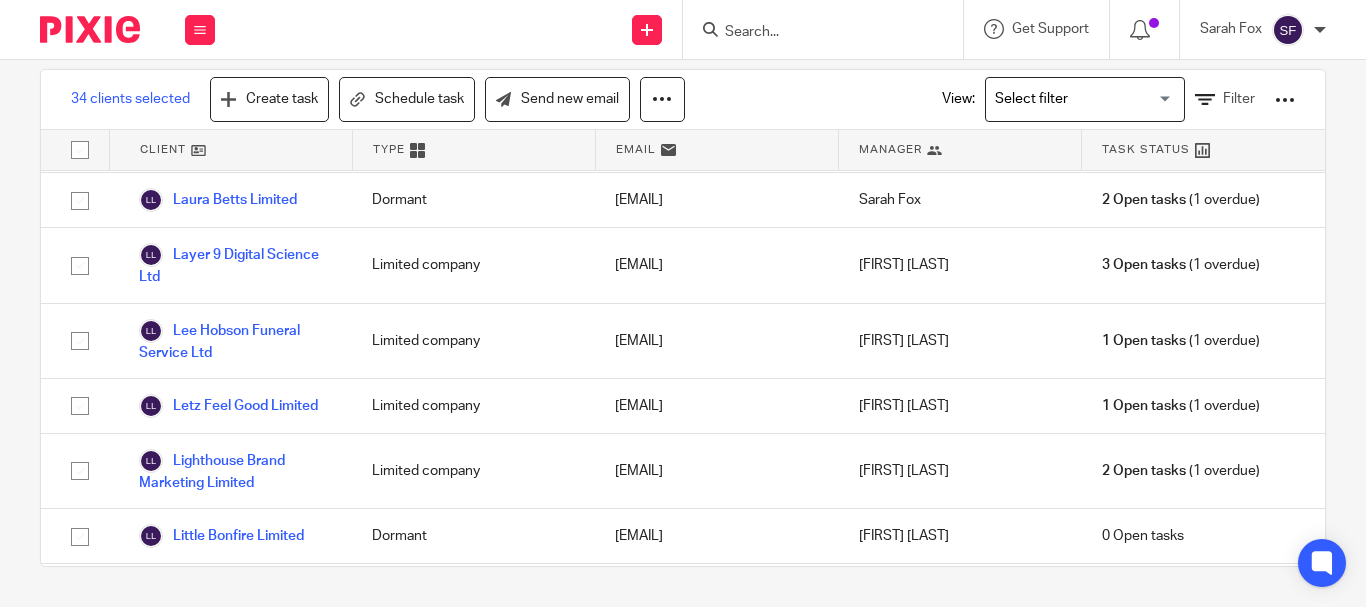 scroll, scrollTop: 23509, scrollLeft: 0, axis: vertical 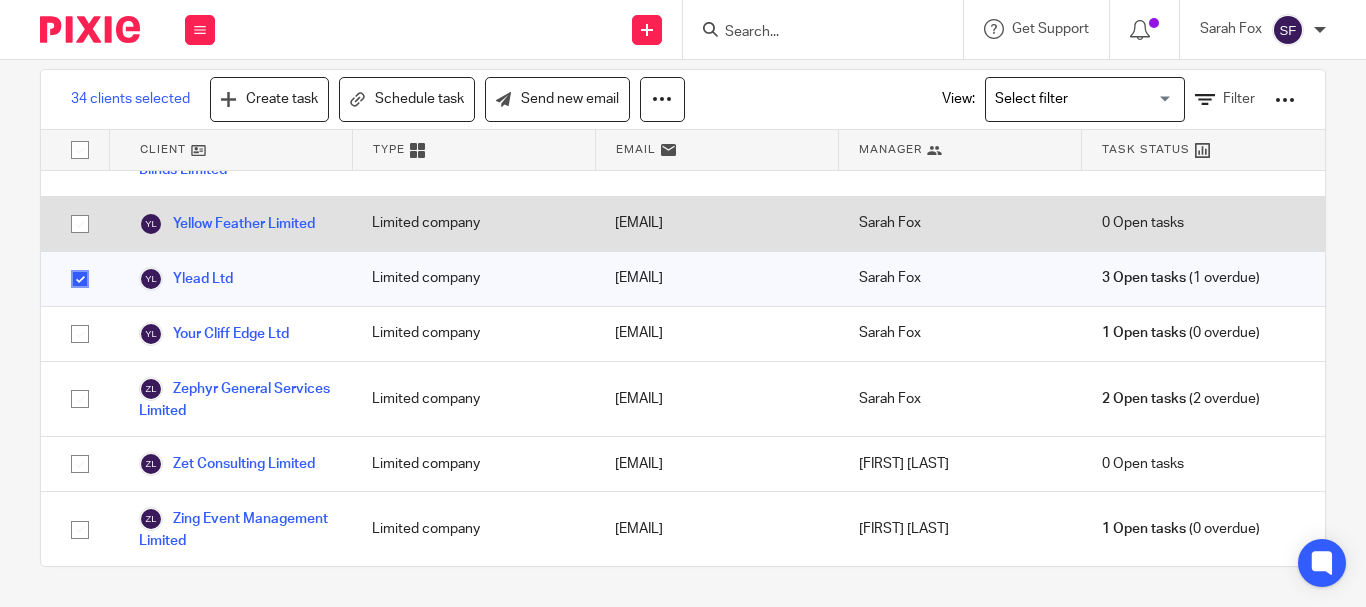 click at bounding box center [80, 224] 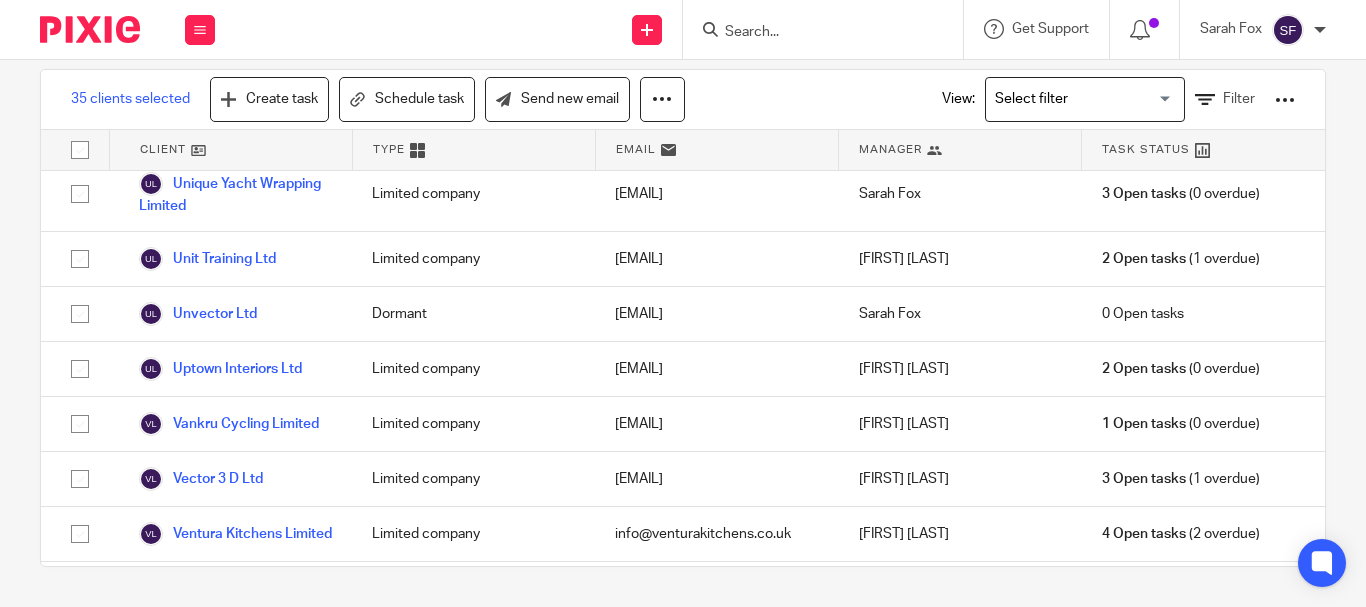 scroll, scrollTop: 23628, scrollLeft: 0, axis: vertical 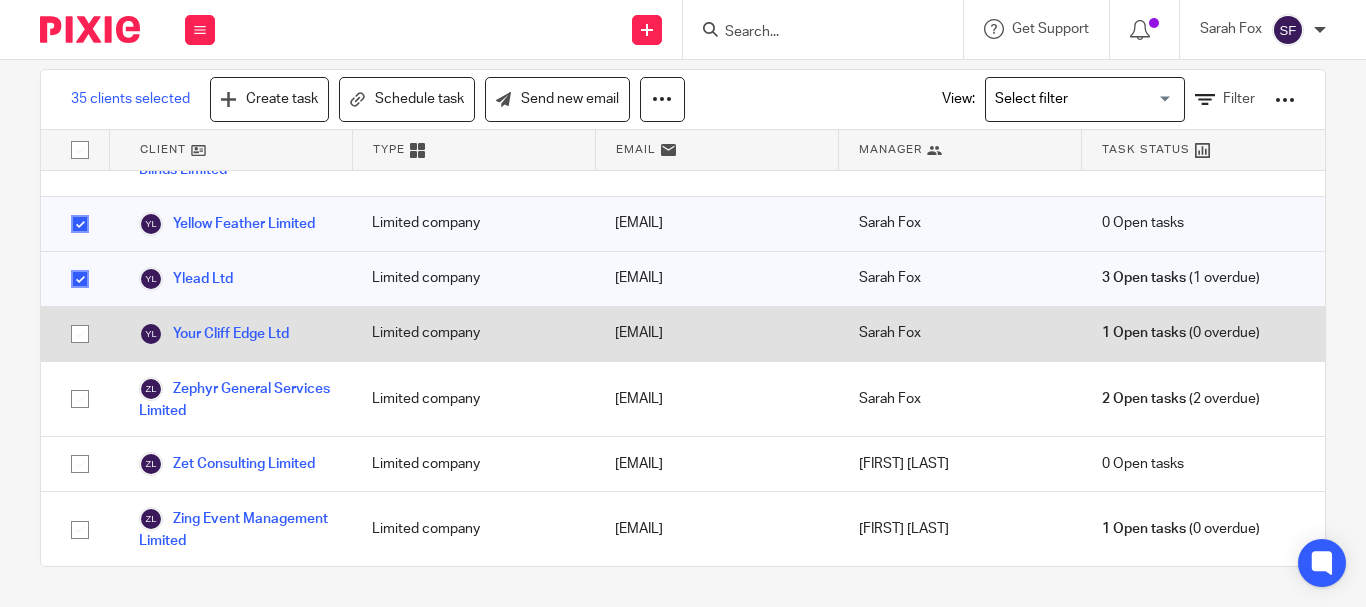click at bounding box center (80, 334) 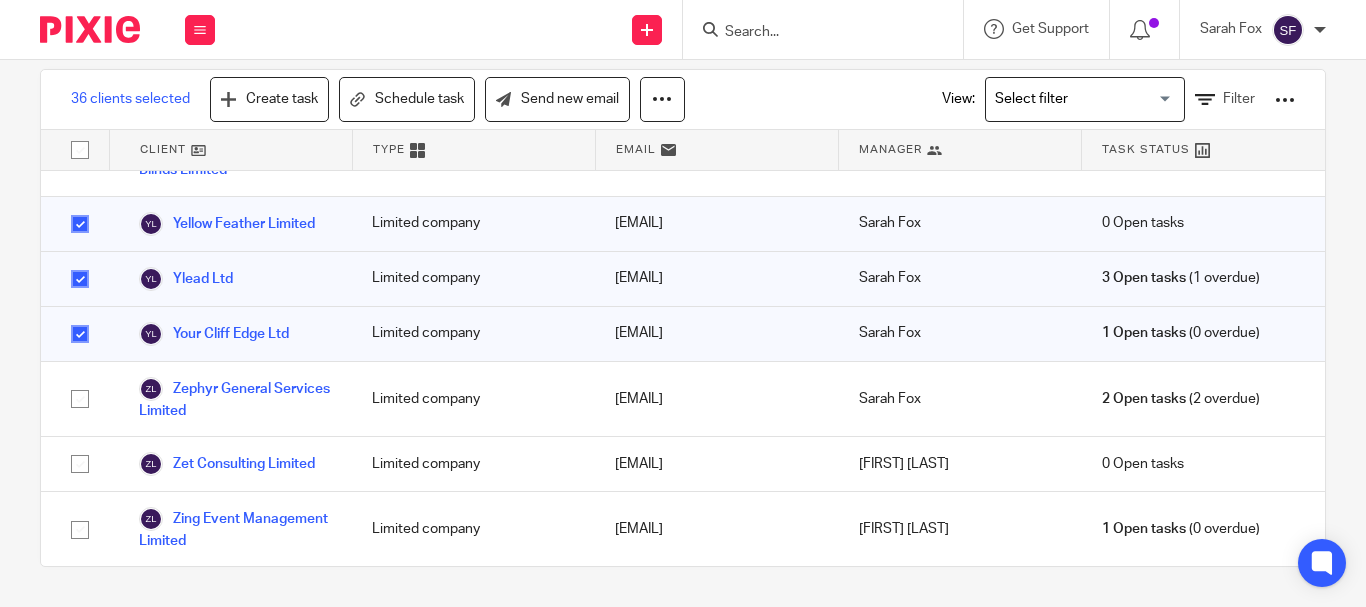 scroll, scrollTop: 0, scrollLeft: 0, axis: both 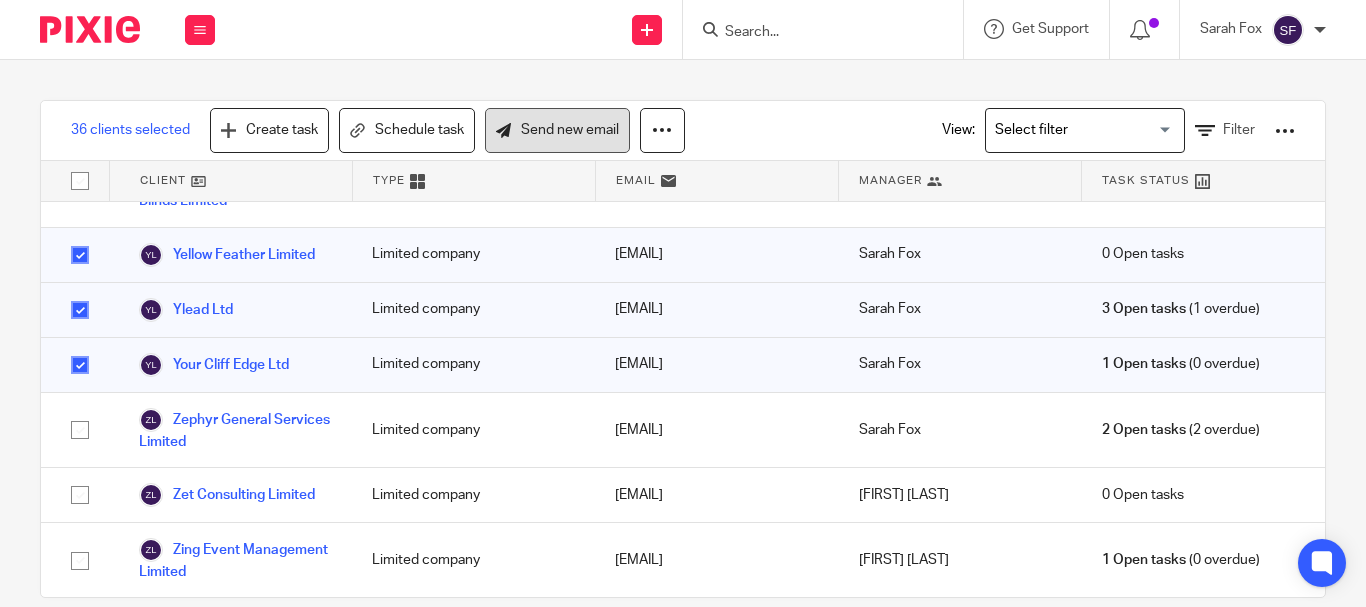 click on "Send new email" at bounding box center (557, 130) 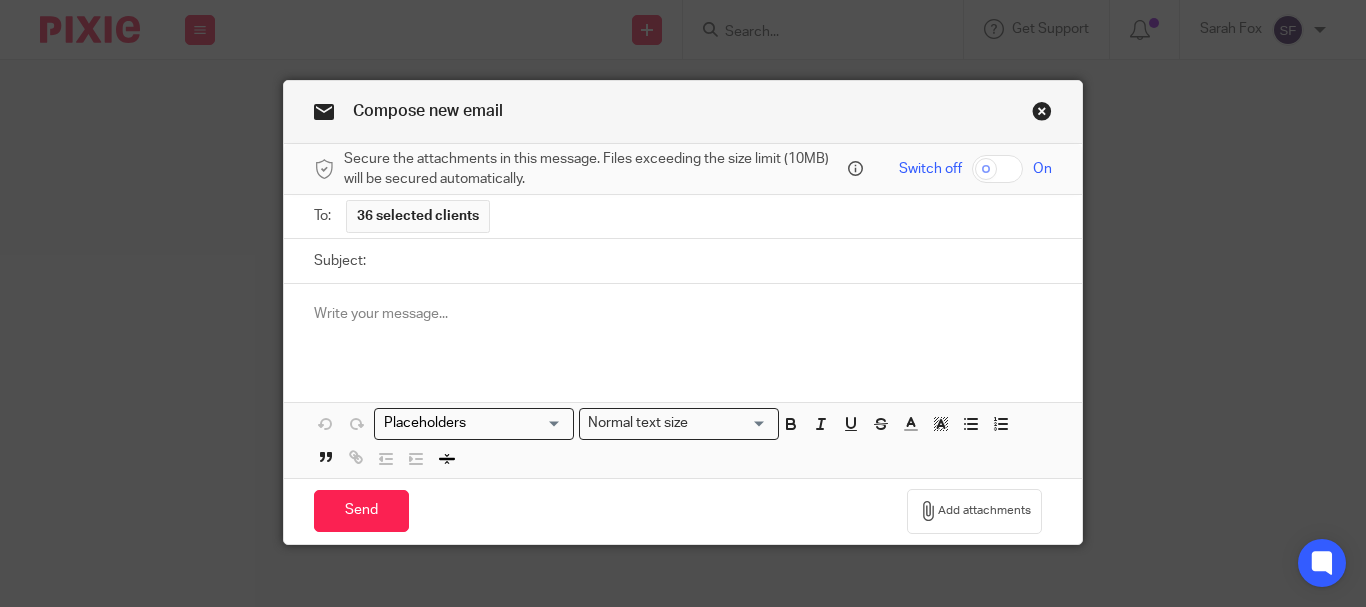 scroll, scrollTop: 0, scrollLeft: 0, axis: both 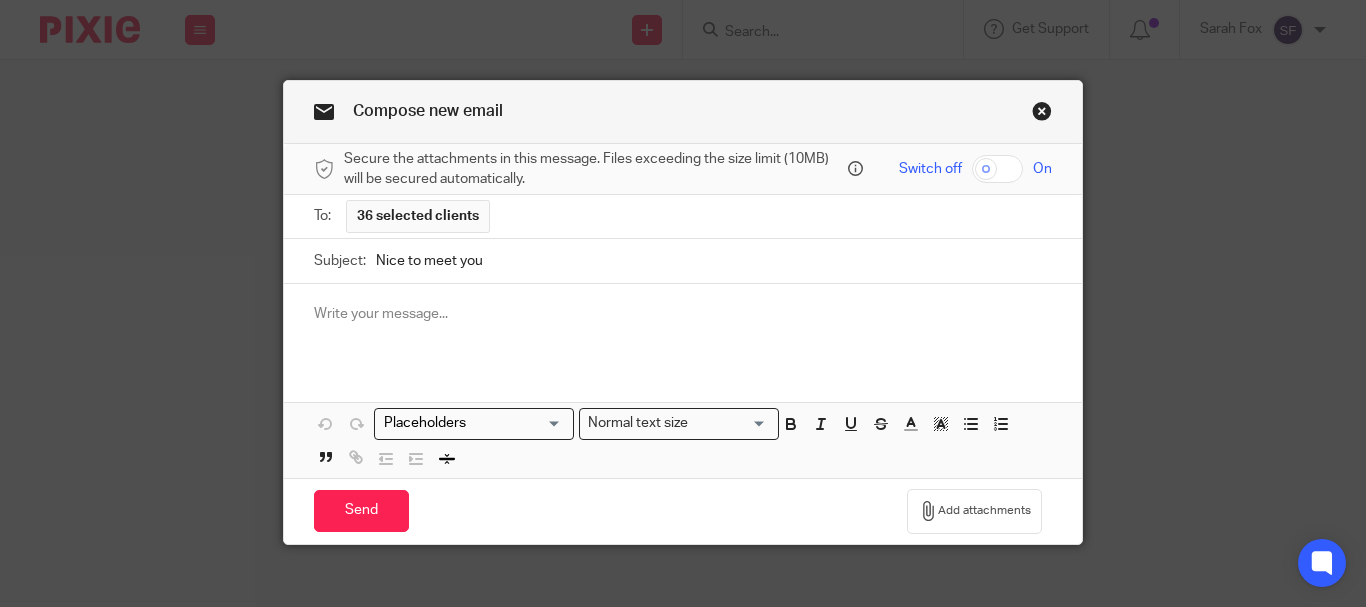 click on "Nice to meet you" at bounding box center [714, 261] 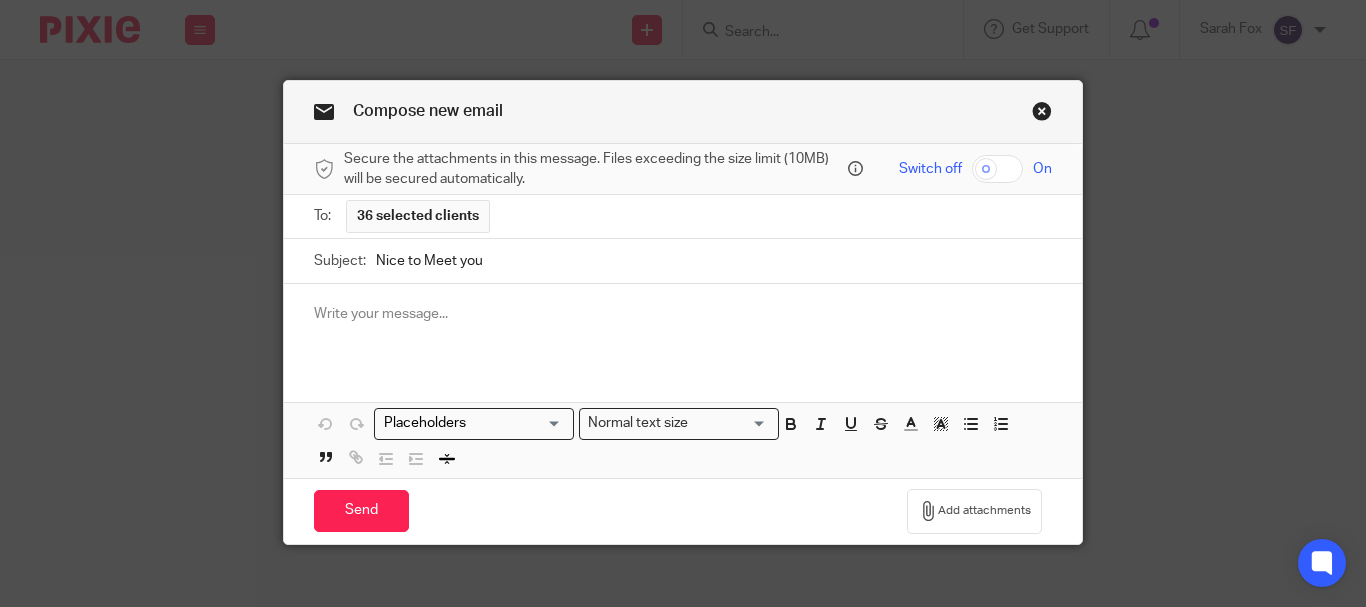 click on "Nice to Meet you" at bounding box center (714, 261) 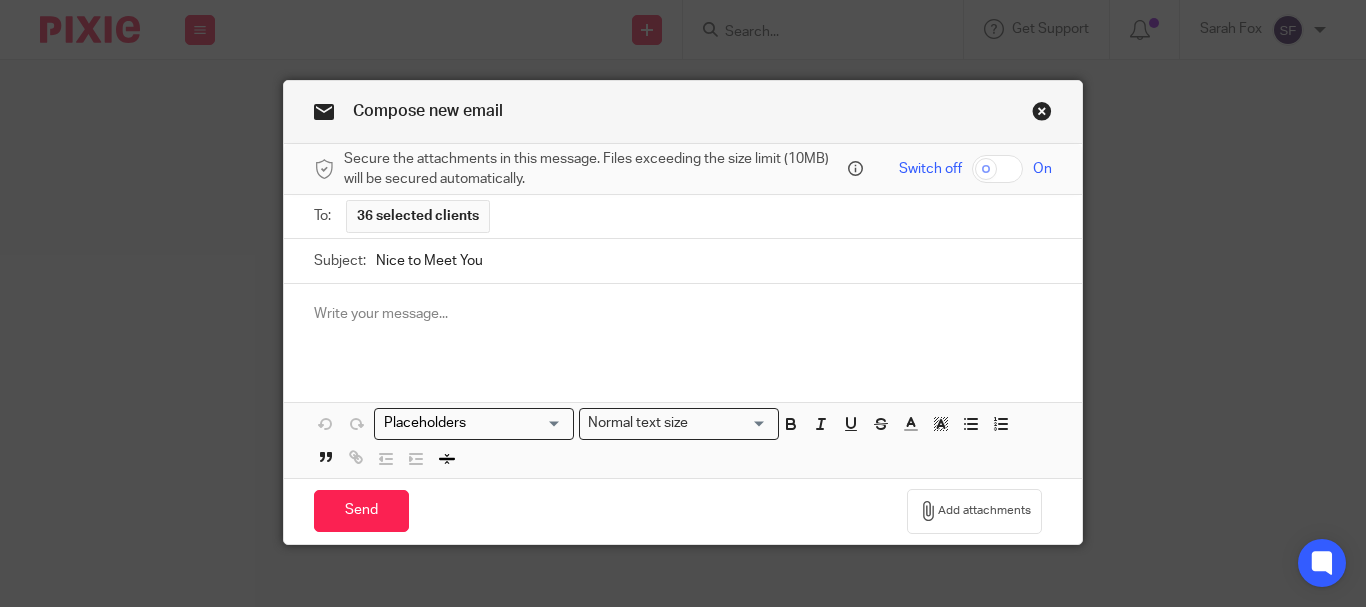 type on "Nice to Meet You" 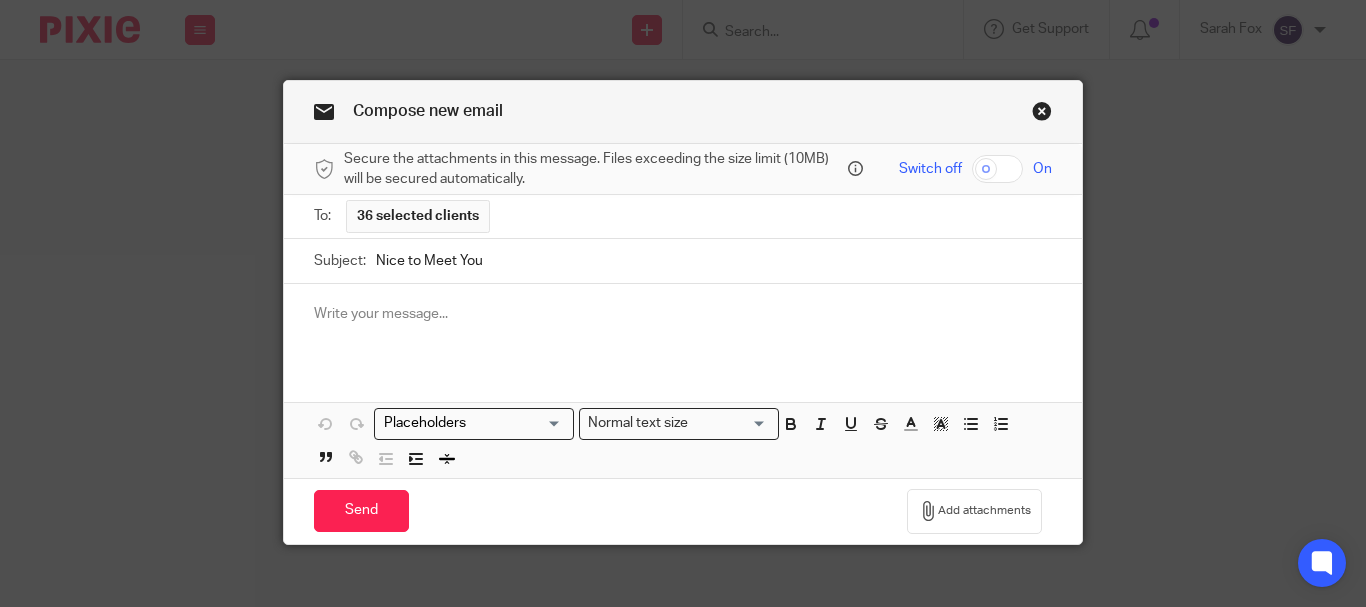 type 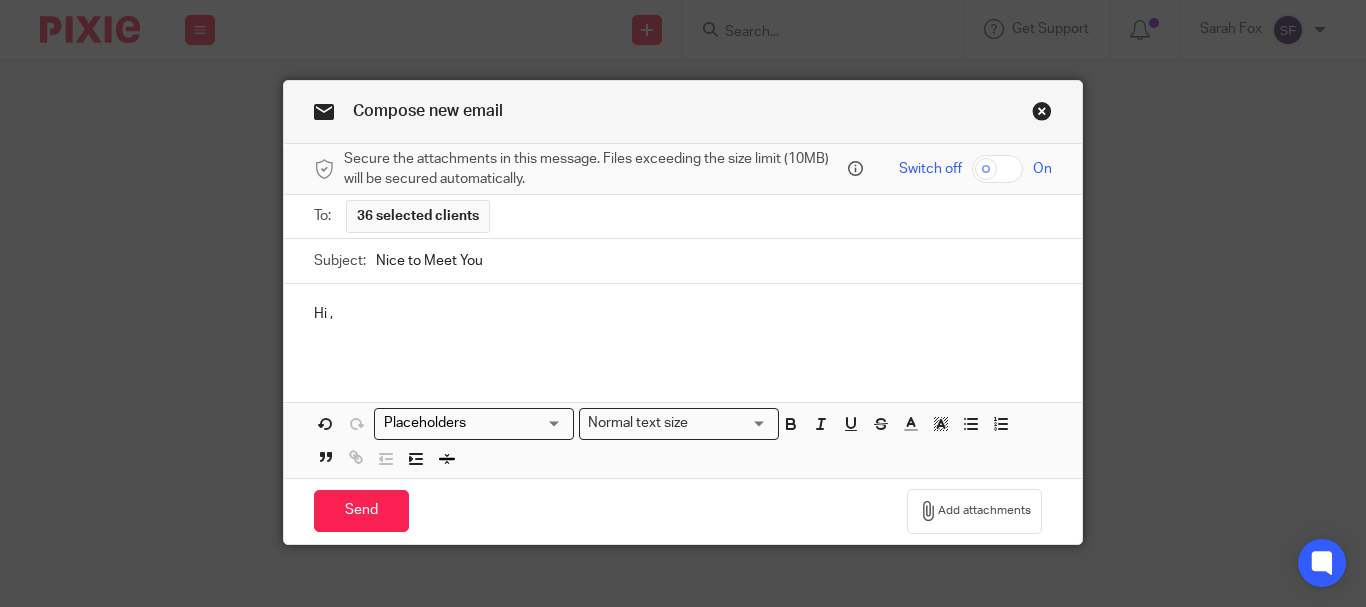 click on "Hi ," at bounding box center (683, 314) 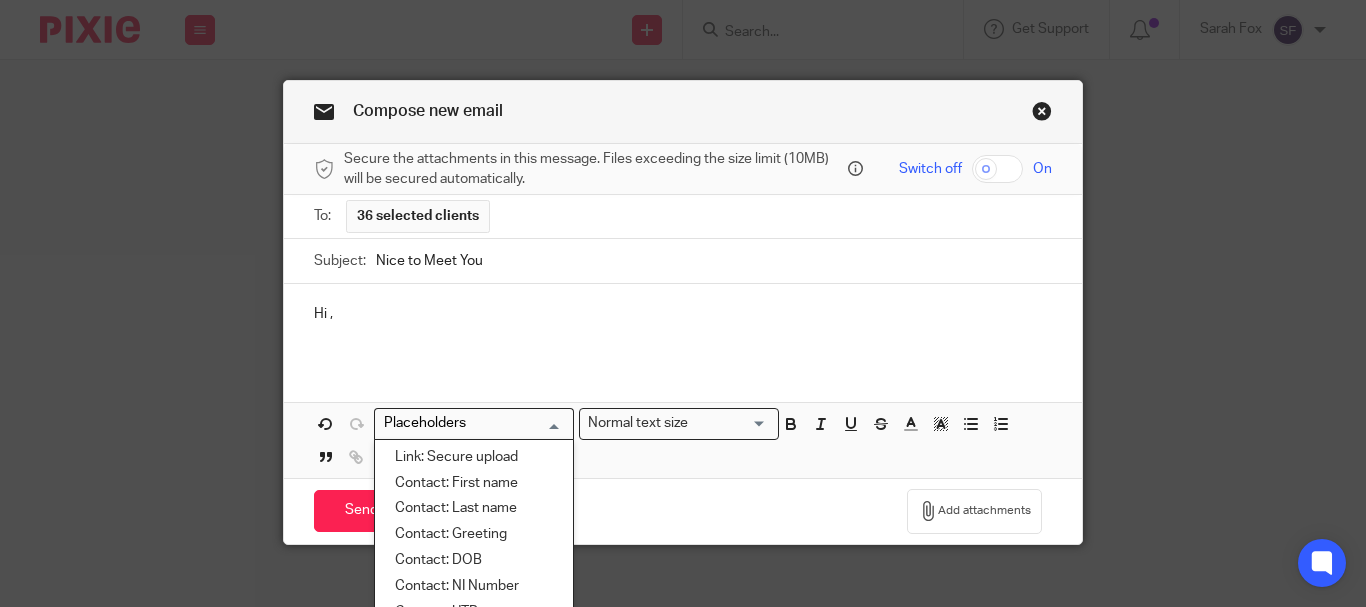 click at bounding box center (469, 423) 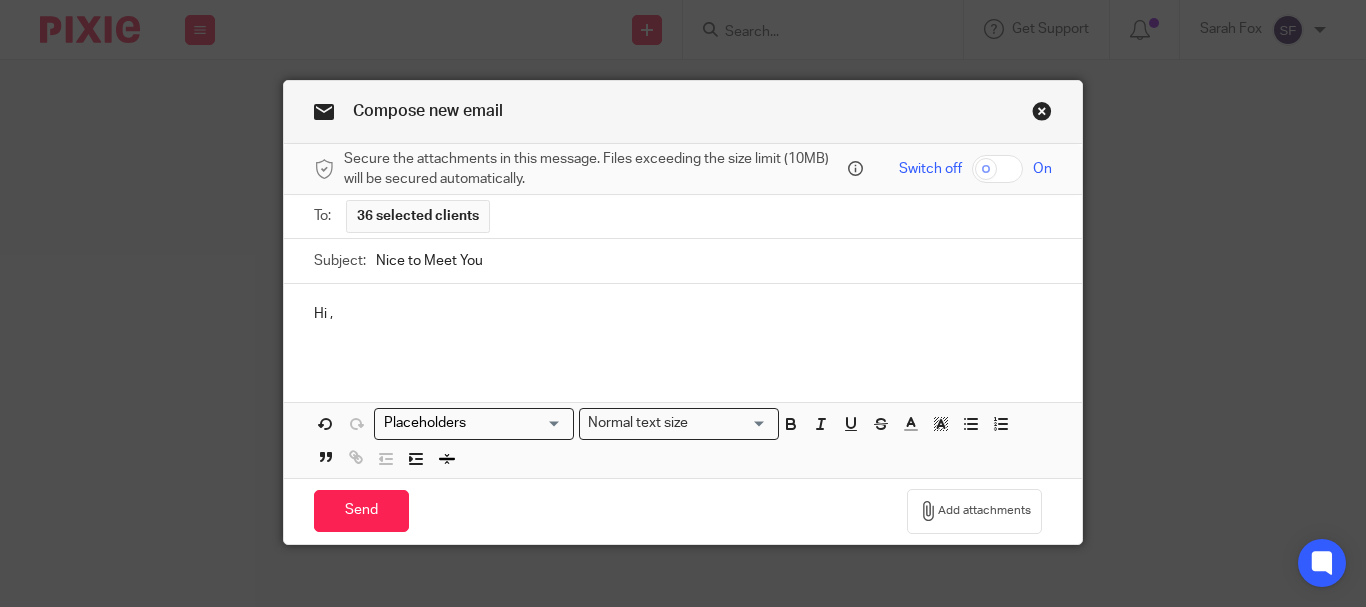click at bounding box center (469, 423) 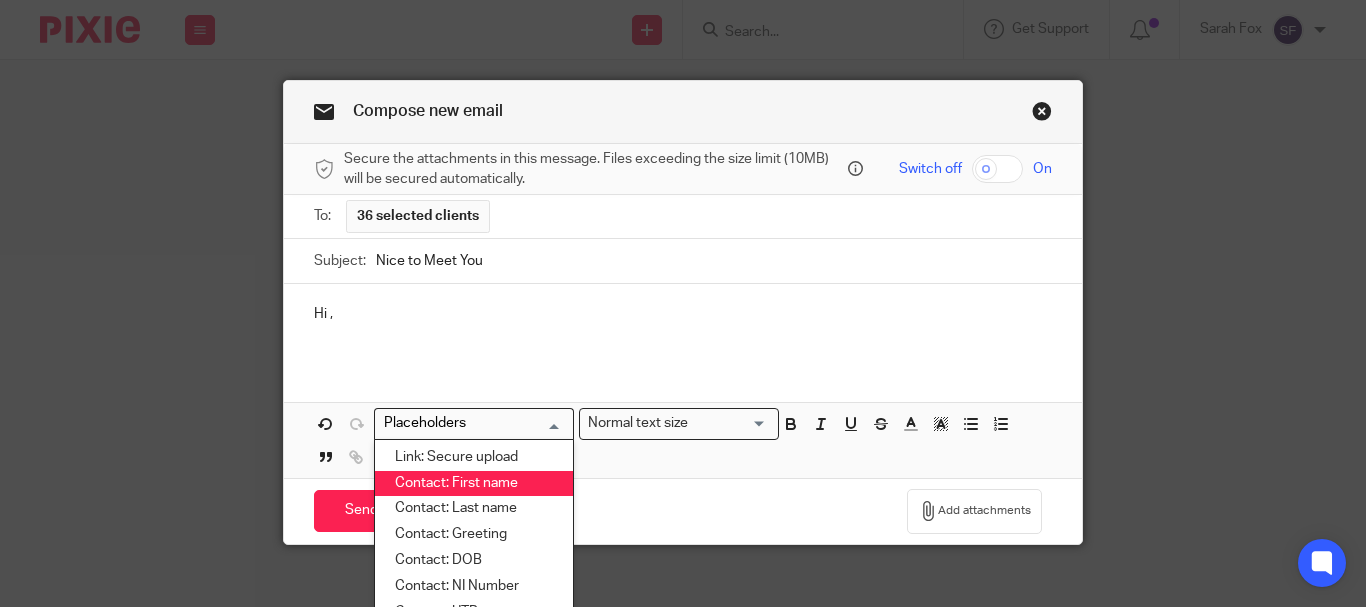 click on "Contact: First name" at bounding box center (474, 484) 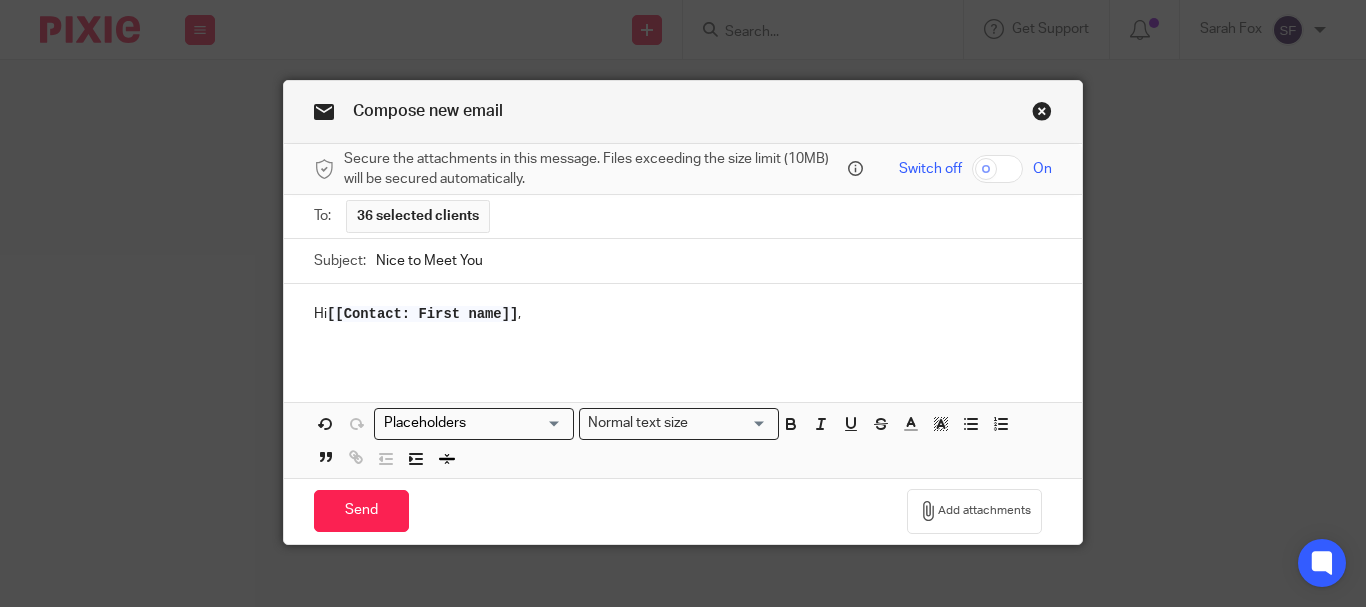 click on "Hi  [[Contact: First name]]  ," at bounding box center [683, 314] 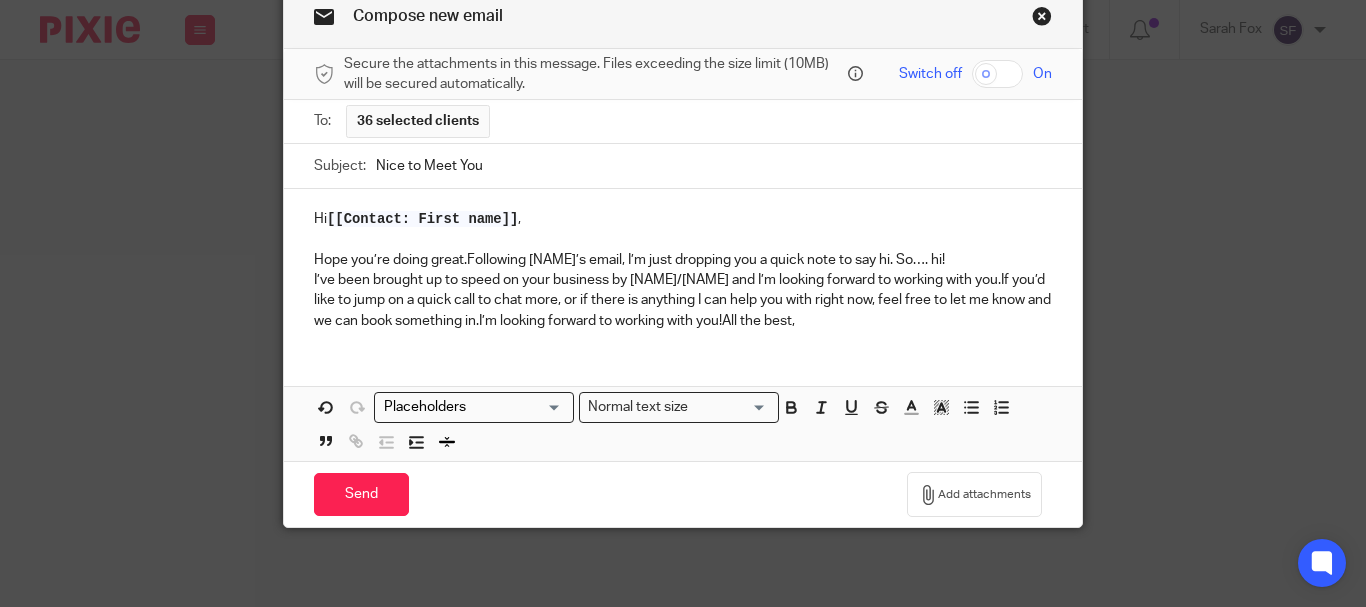 scroll, scrollTop: 96, scrollLeft: 0, axis: vertical 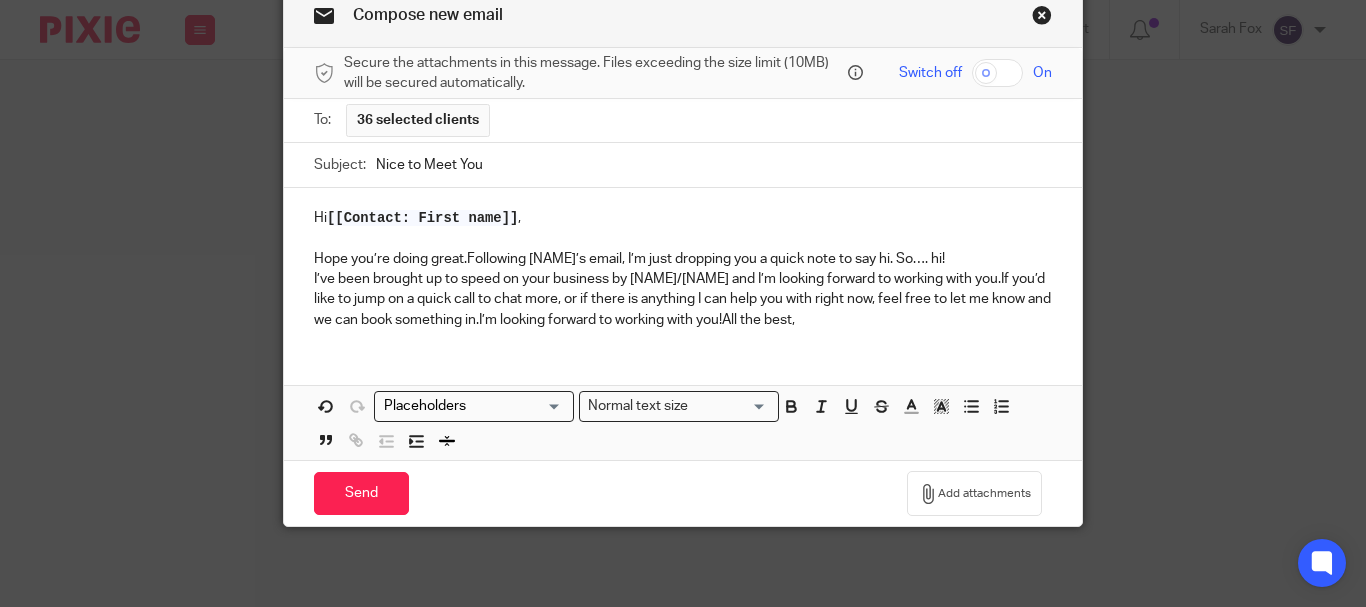 click on "Hope you’re doing great.Following Sean’s email, I’m just dropping you a quick note to say hi. So…. hi! I’ve been brought up to speed on your business by Sean/Sam and I’m looking forward to working with you.If you’d like to jump on a quick call to chat more, or if there is anything I can help you with right now, feel free to let me know and we can book something in.I’m looking forward to working with you!All the best," at bounding box center [683, 289] 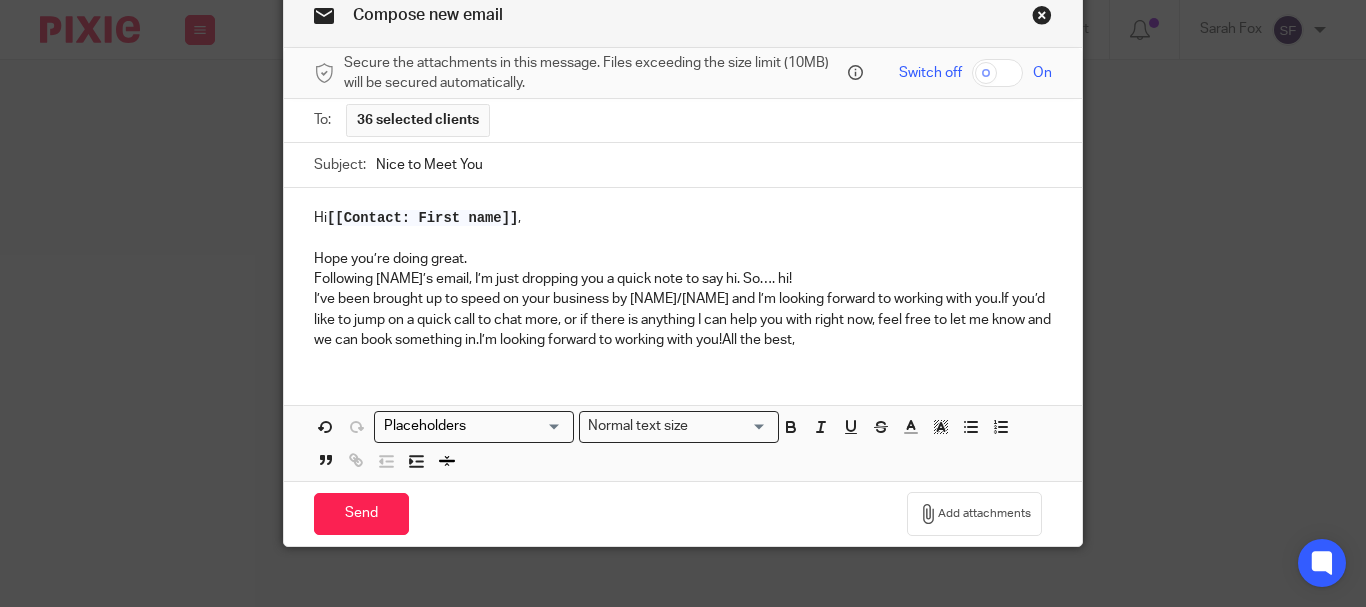 click on "Following Sean’s email, I’m just dropping you a quick note to say hi. So…. hi! I’ve been brought up to speed on your business by Sean/Sam and I’m looking forward to working with you.If you’d like to jump on a quick call to chat more, or if there is anything I can help you with right now, feel free to let me know and we can book something in.I’m looking forward to working with you!All the best," at bounding box center [683, 309] 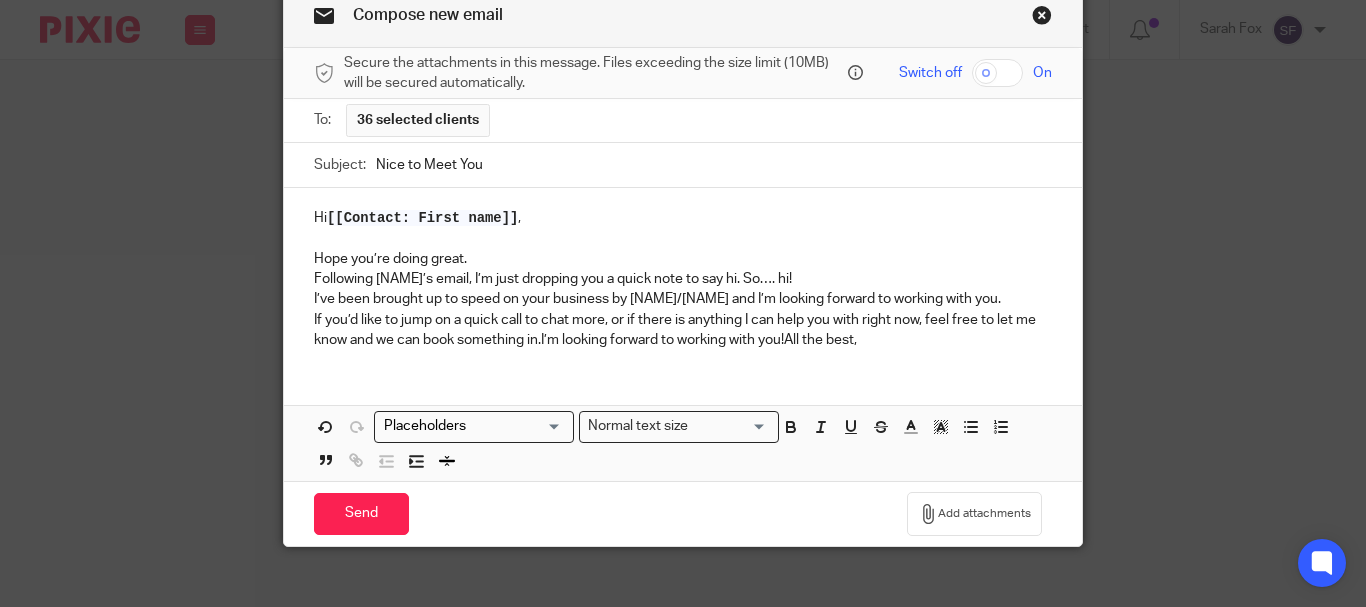 click on "If you’d like to jump on a quick call to chat more, or if there is anything I can help you with right now, feel free to let me know and we can book something in.I’m looking forward to working with you!All the best," at bounding box center (683, 330) 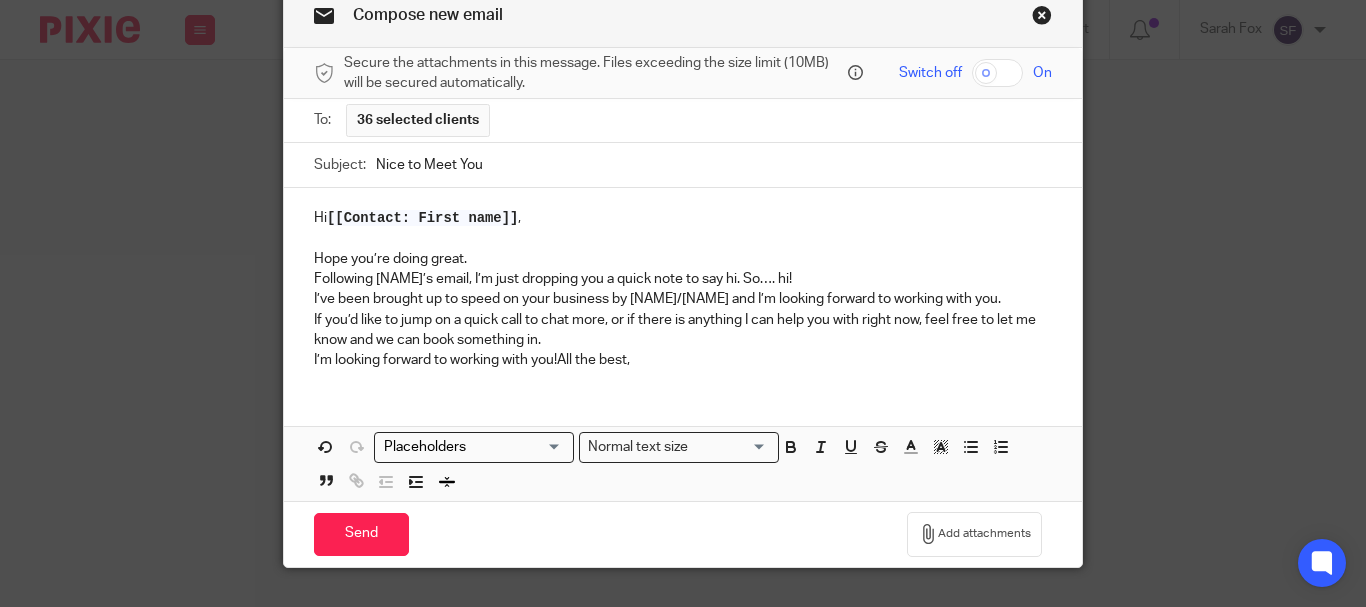 click on "I’m looking forward to working with you!All the best," at bounding box center [683, 360] 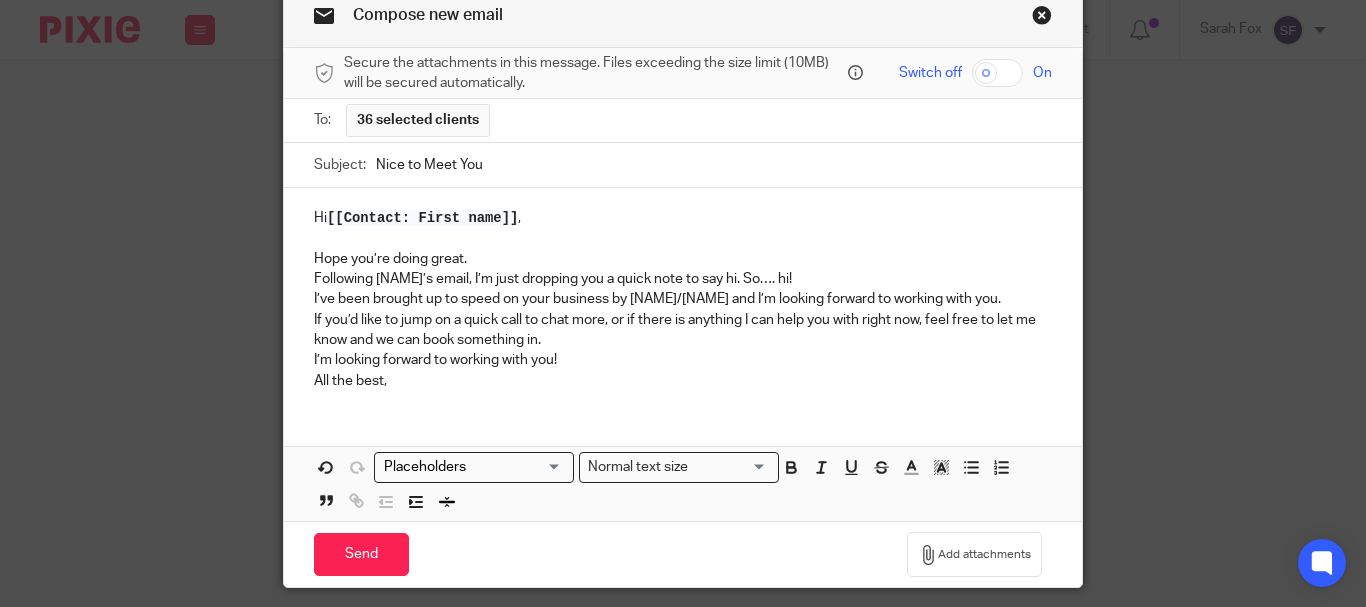 click on "Hope you’re doing great." at bounding box center (683, 259) 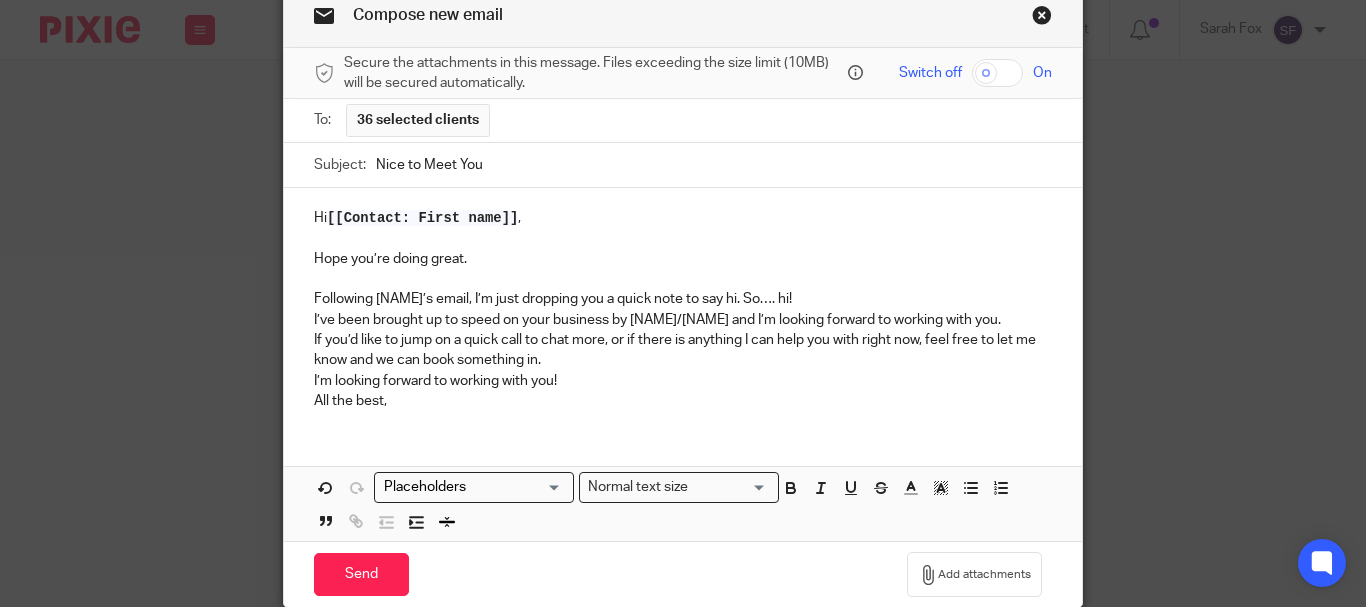 click on "I’m looking forward to working with you!" at bounding box center (683, 381) 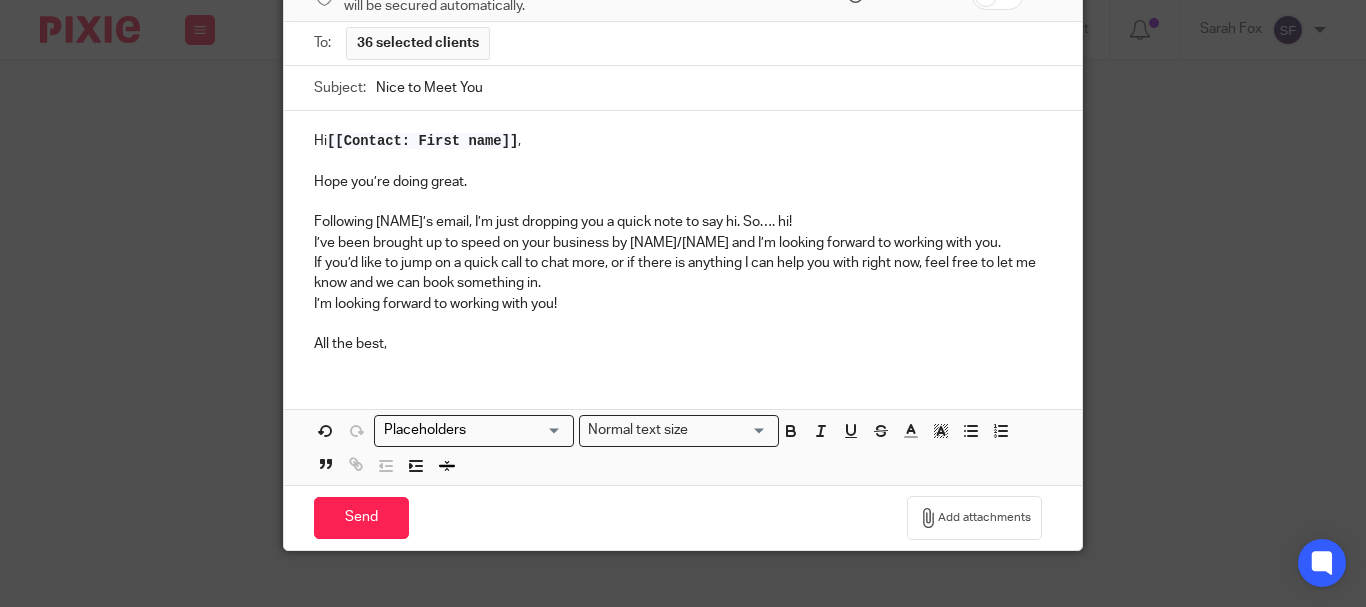 scroll, scrollTop: 196, scrollLeft: 0, axis: vertical 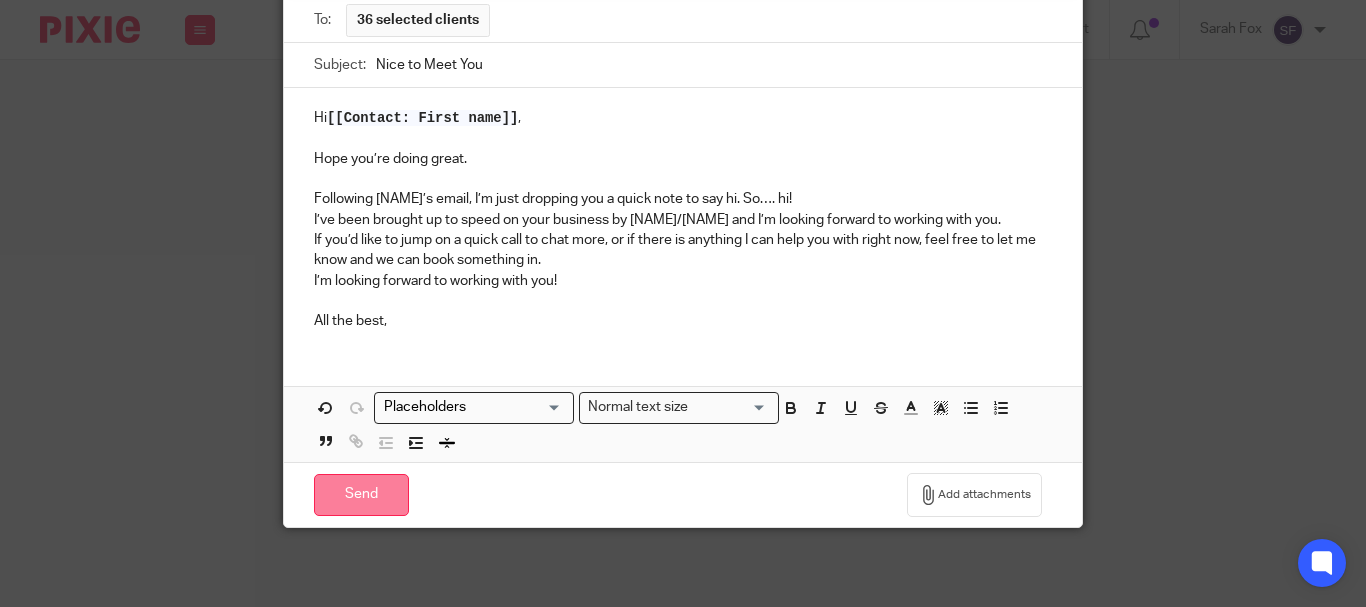 click on "Send" at bounding box center [361, 495] 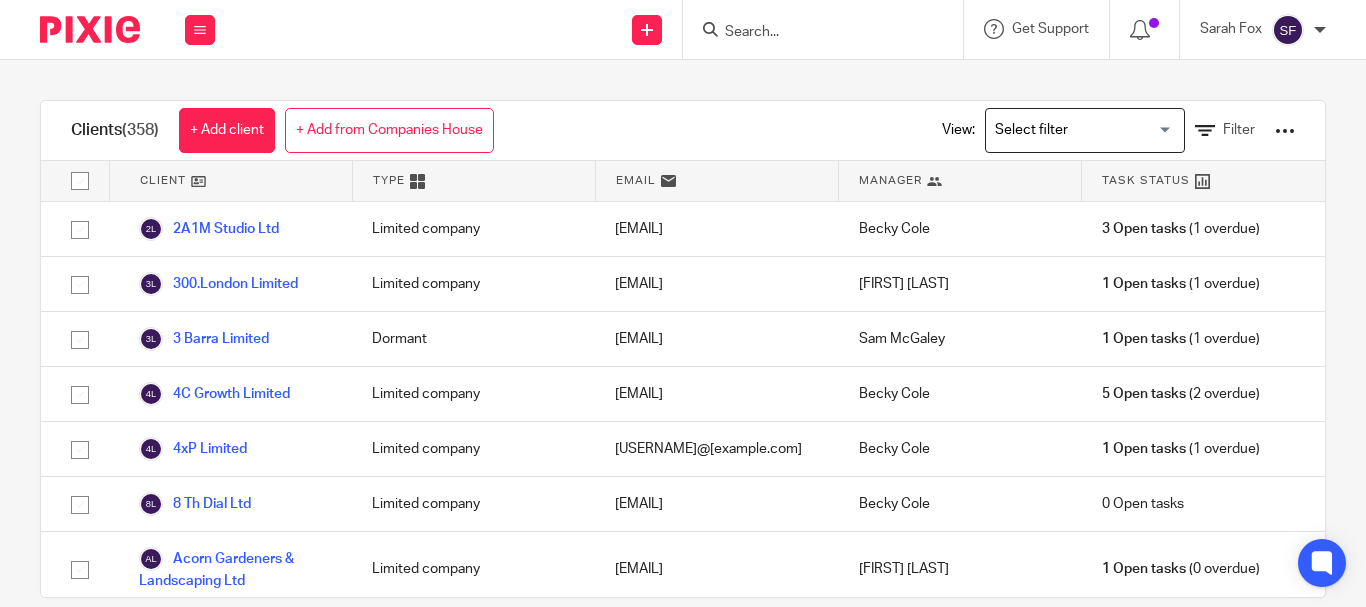 scroll, scrollTop: 0, scrollLeft: 0, axis: both 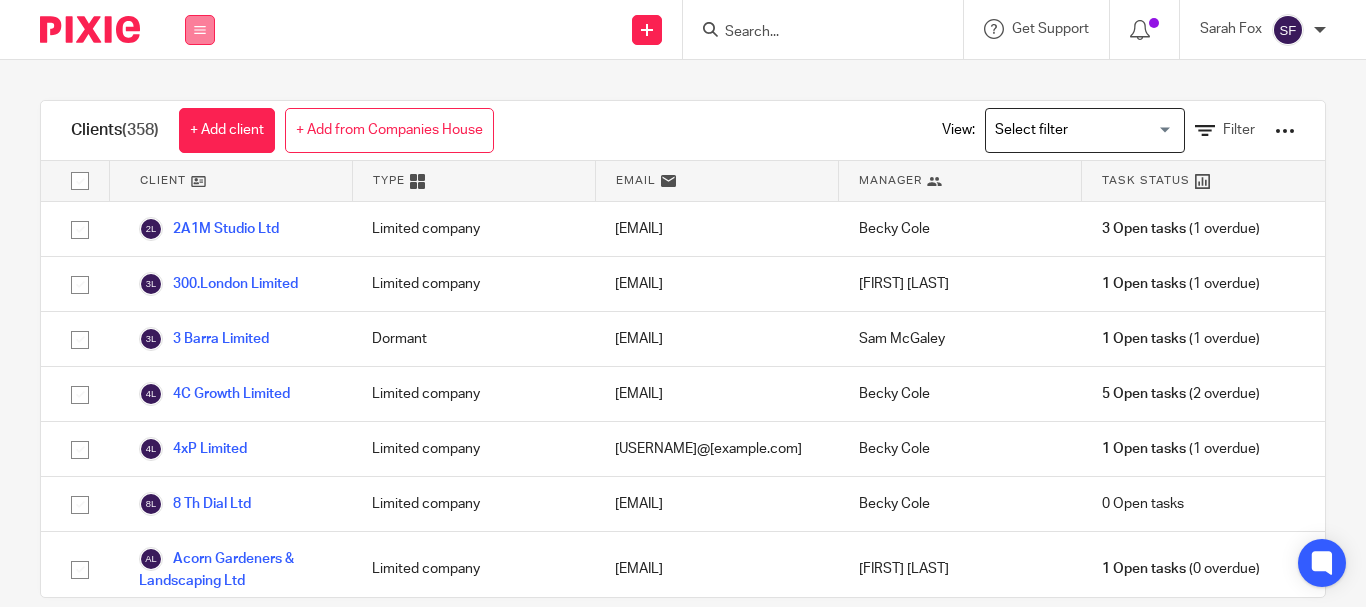 click at bounding box center [200, 30] 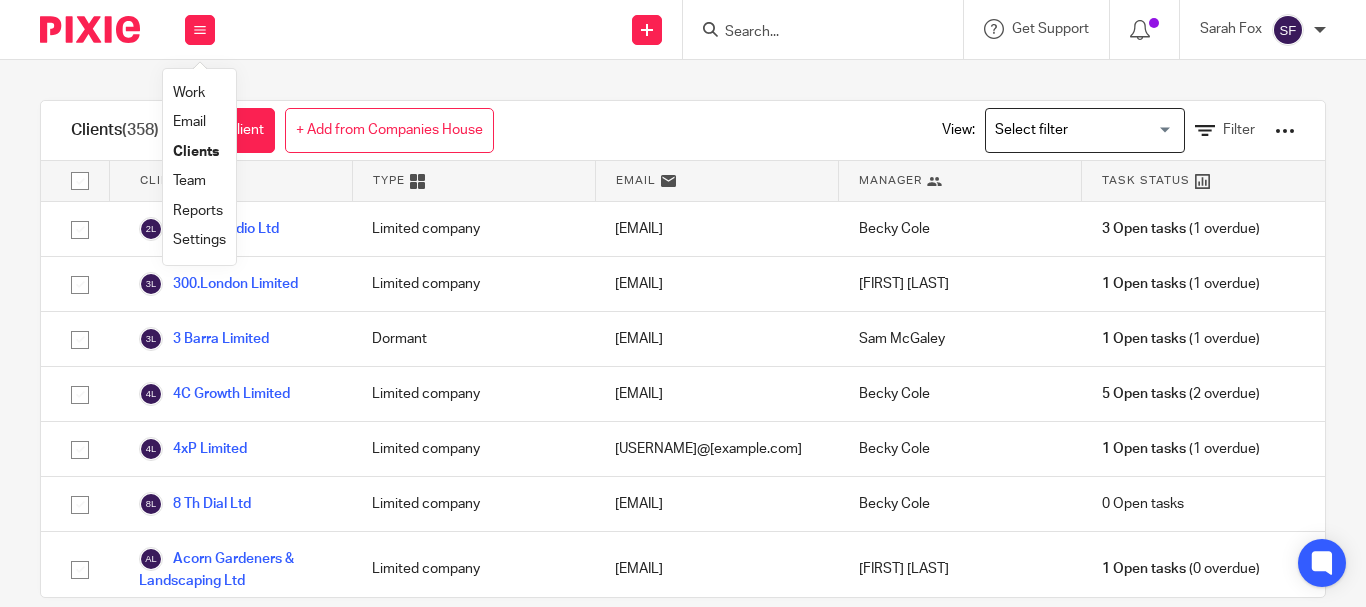click on "Team" at bounding box center (199, 181) 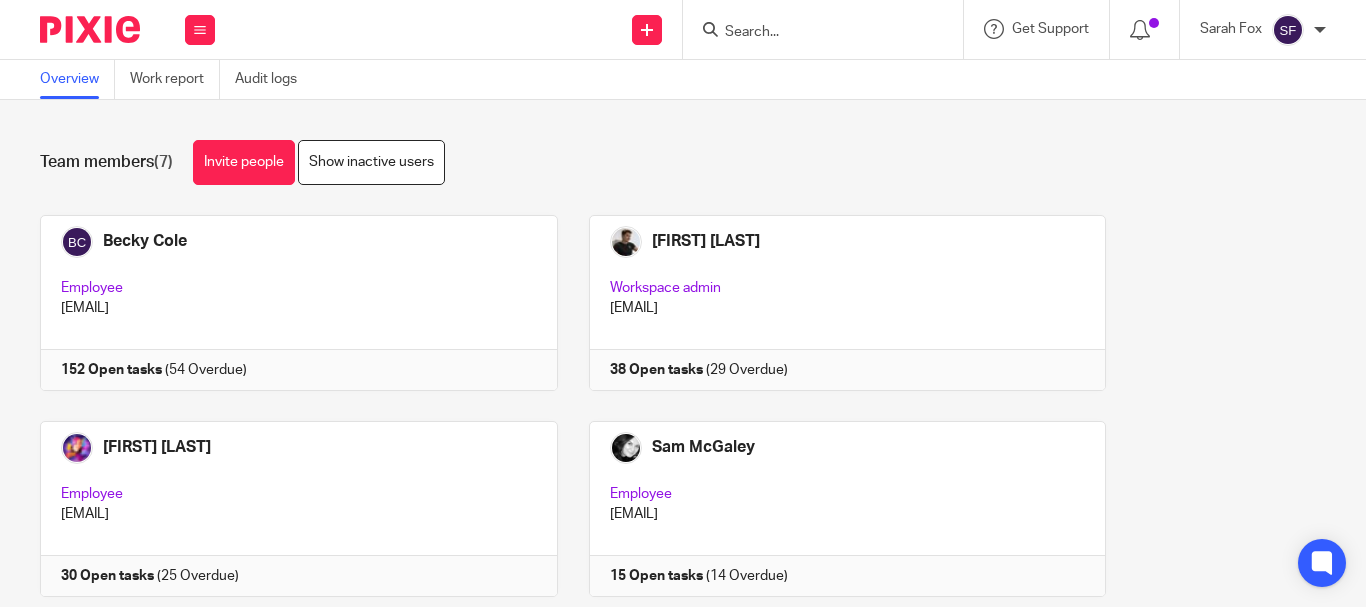 scroll, scrollTop: 0, scrollLeft: 0, axis: both 